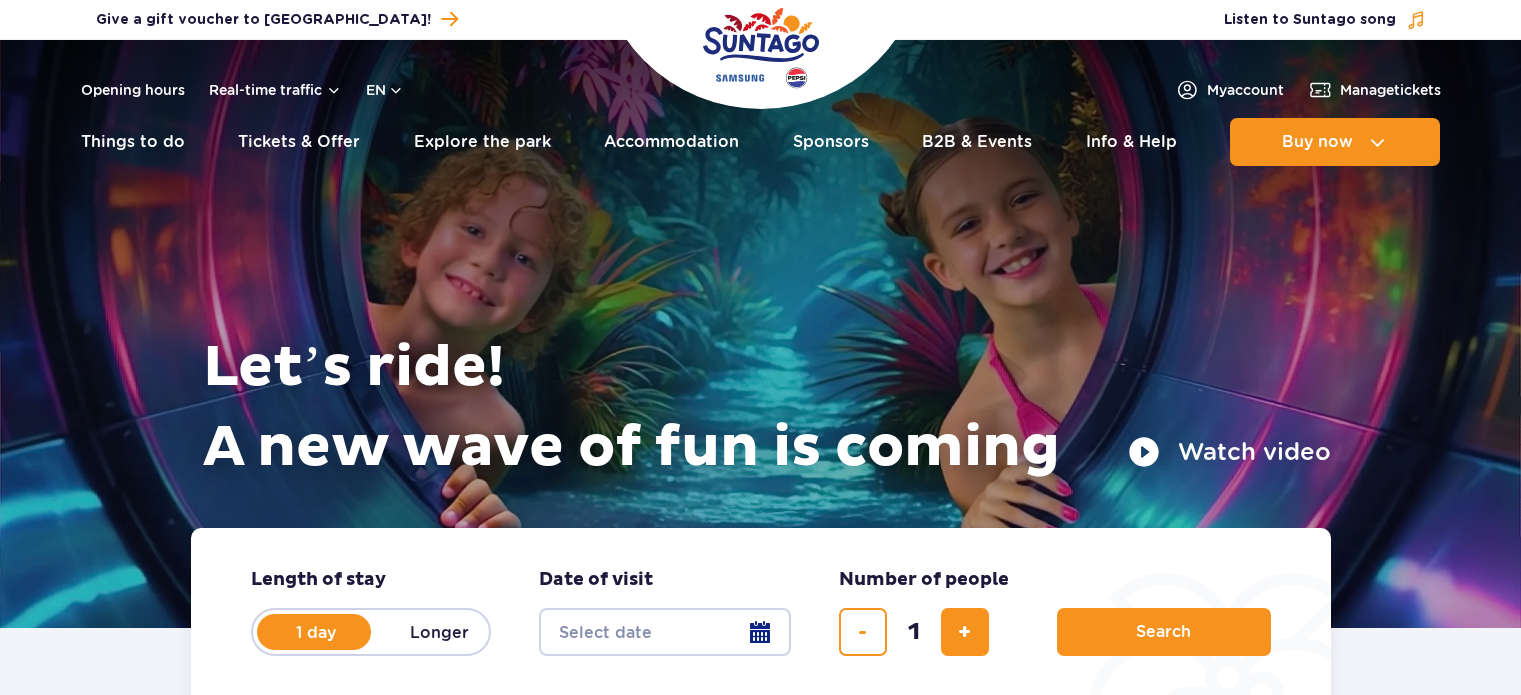 scroll, scrollTop: 0, scrollLeft: 0, axis: both 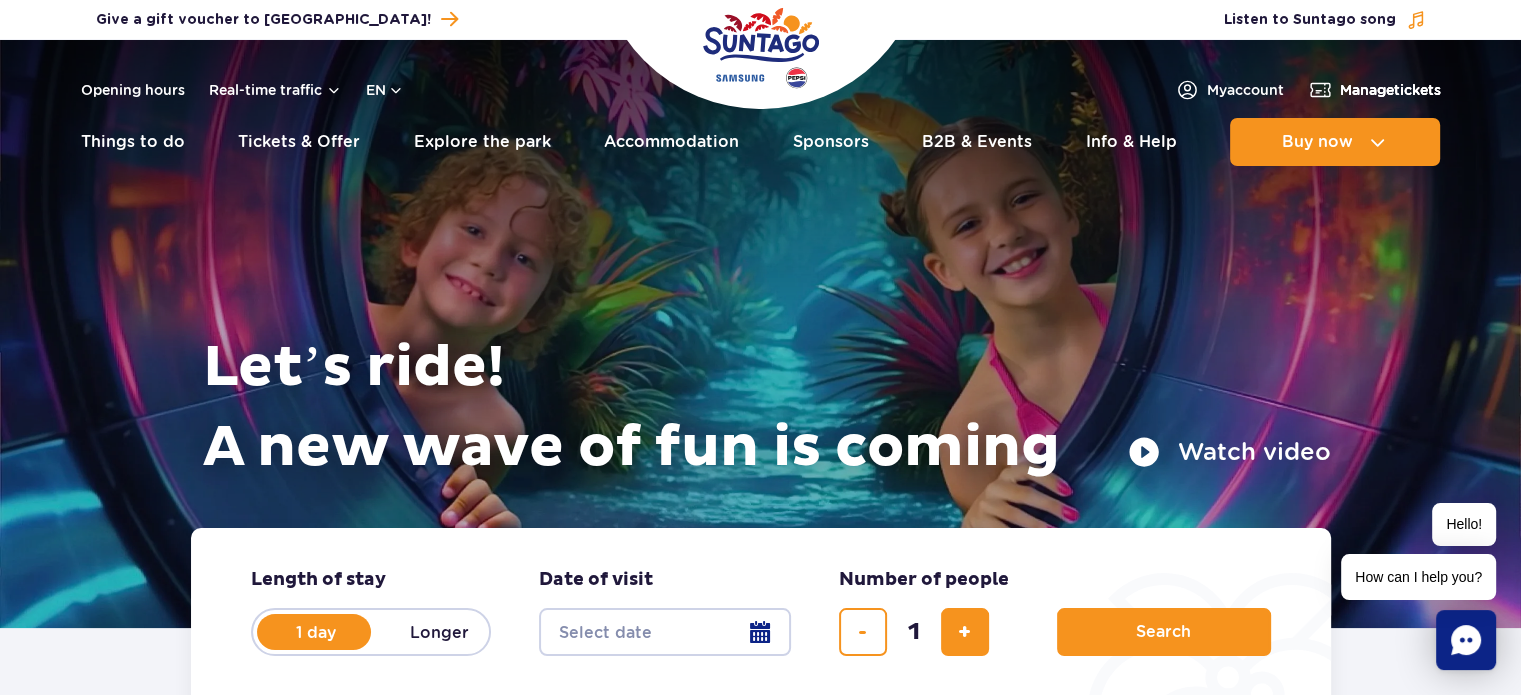 click on "Manage  tickets" at bounding box center (1374, 90) 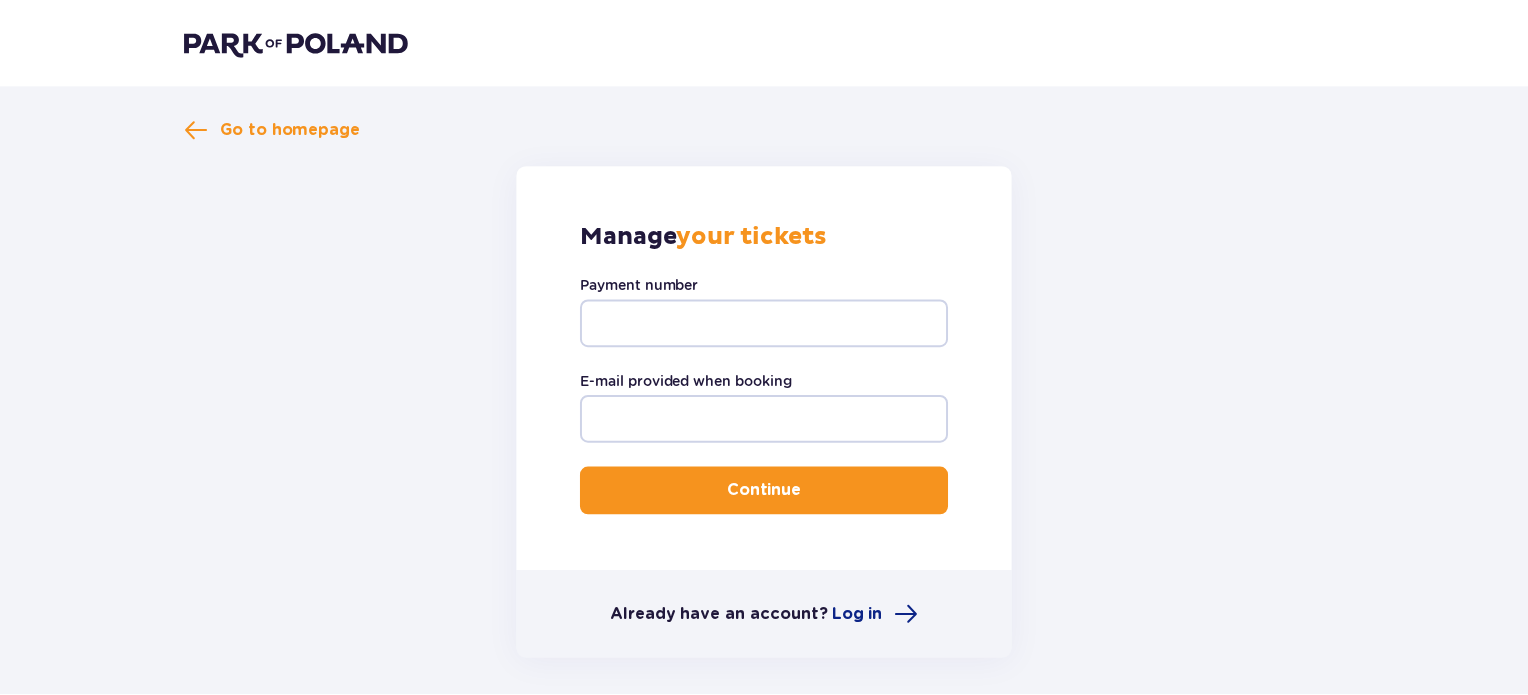 scroll, scrollTop: 0, scrollLeft: 0, axis: both 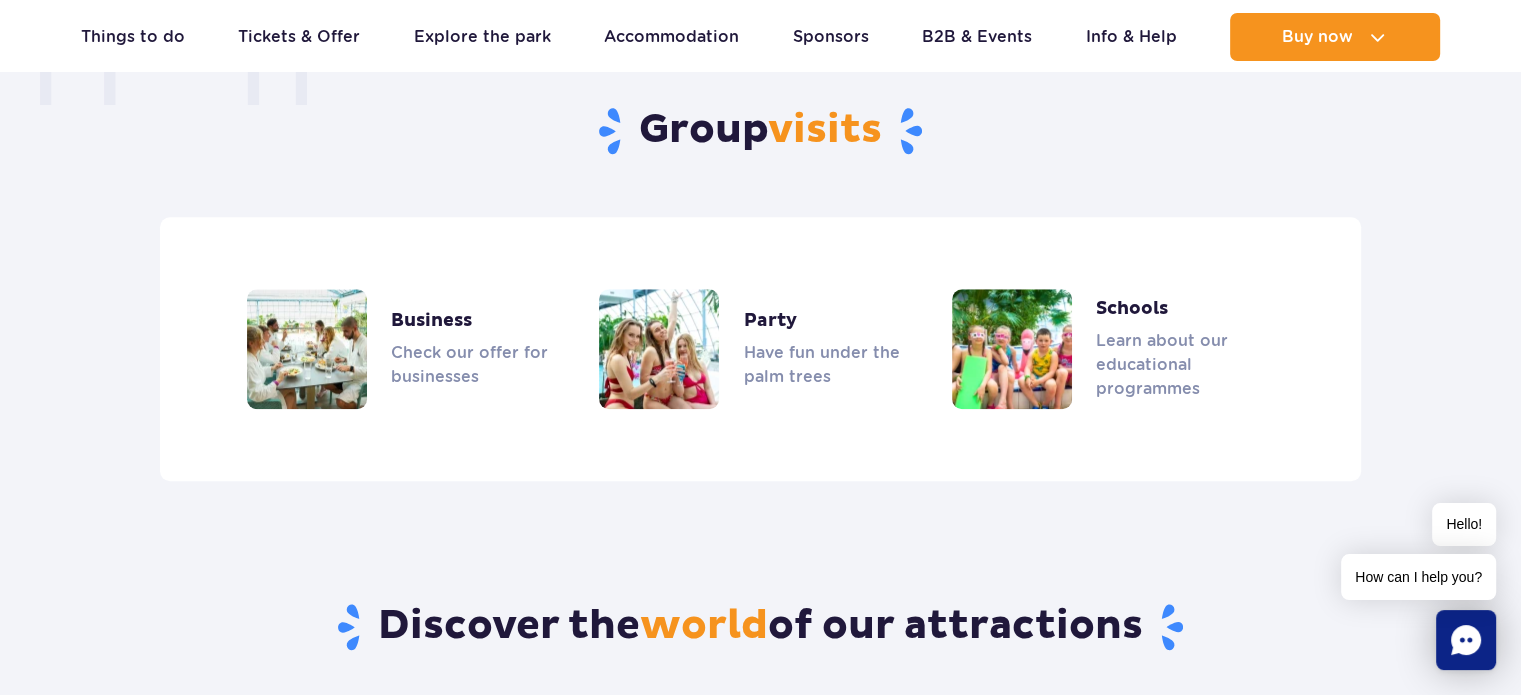 click on "Opening hours
Real-time traffic
EN EN UA EN PL
My  account
Manage  tickets
Real-time traffic
Things to do
Slides
Aster
Rainbow
Narval
See more
Pools" at bounding box center (760, -25) 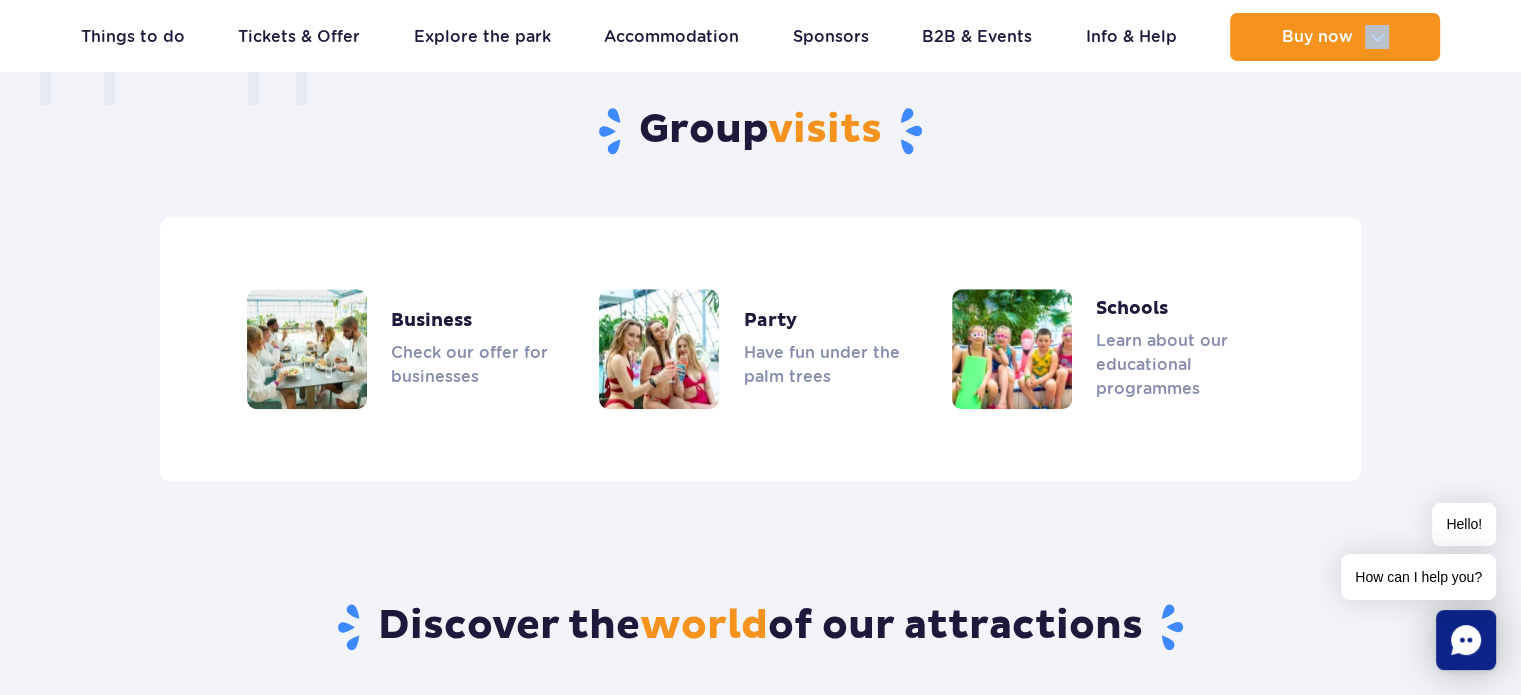click on "Opening hours
Real-time traffic
EN EN UA EN PL
My  account
Manage  tickets
Real-time traffic
Things to do
Slides
Aster
Rainbow
Narval
See more
Pools" at bounding box center [760, -25] 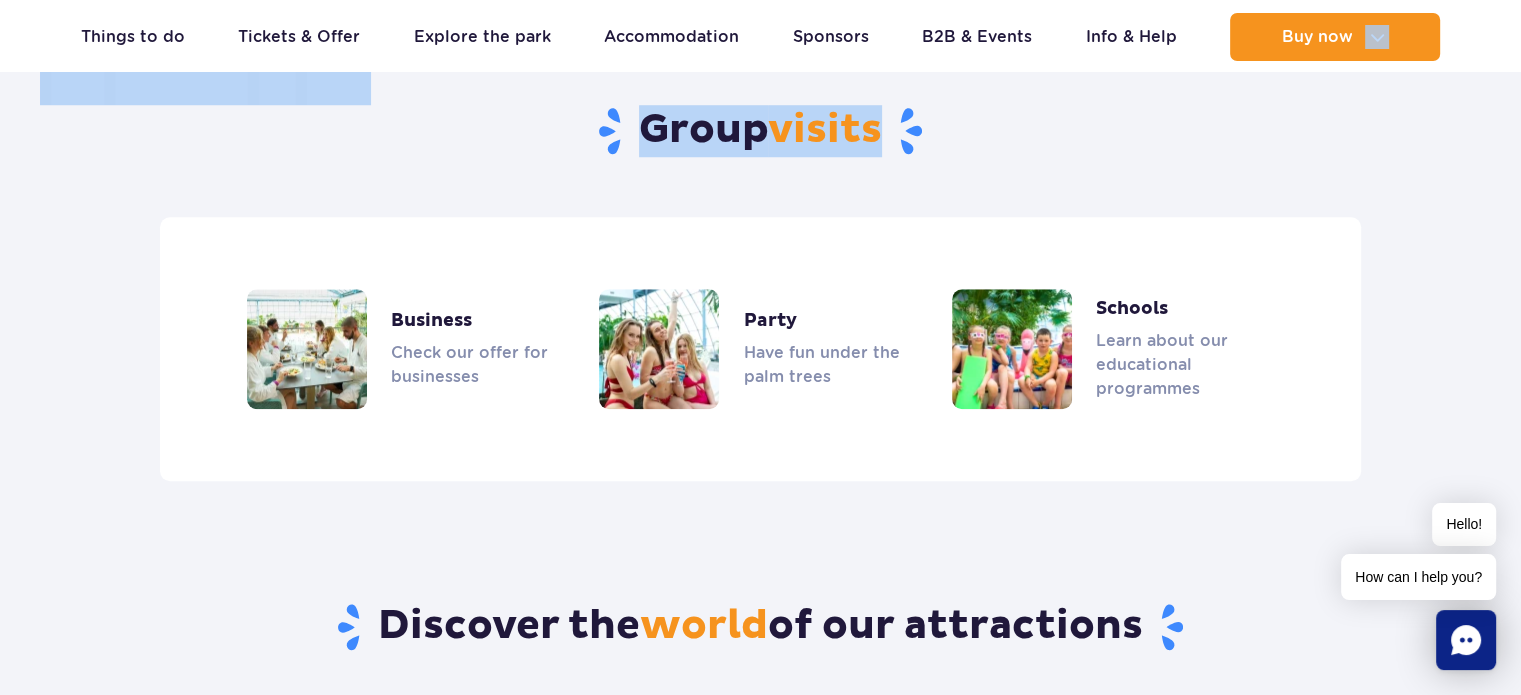 drag, startPoint x: 1518, startPoint y: 61, endPoint x: 1529, endPoint y: 61, distance: 11 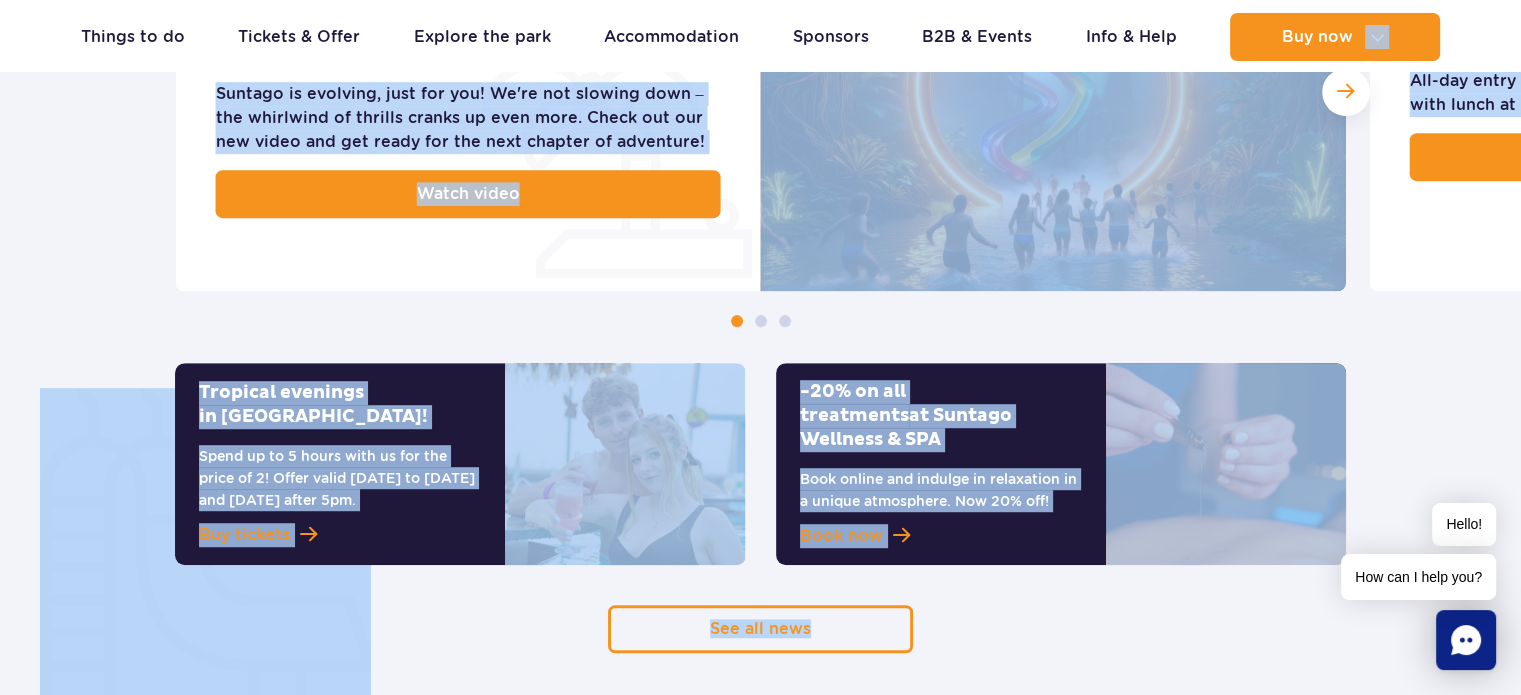 scroll, scrollTop: 491, scrollLeft: 0, axis: vertical 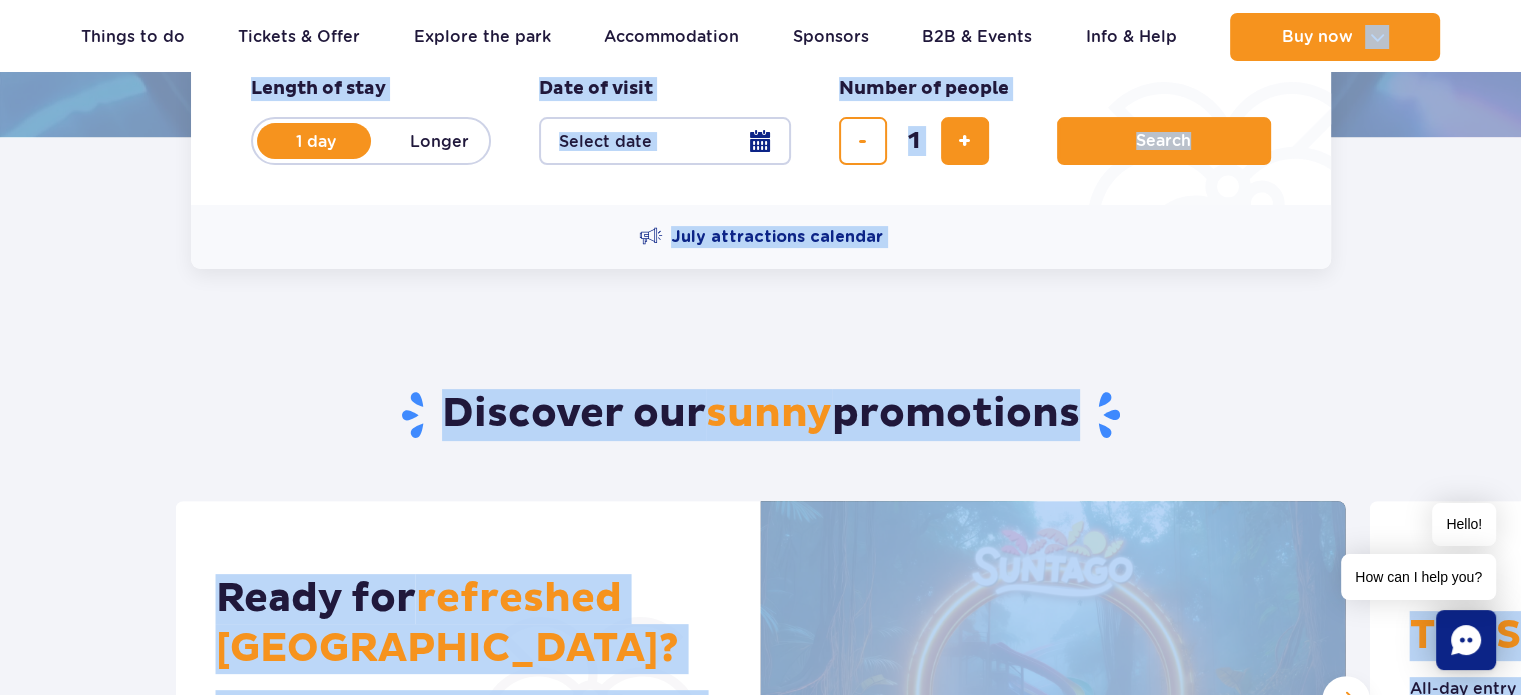 click on "sunny" at bounding box center [769, 414] 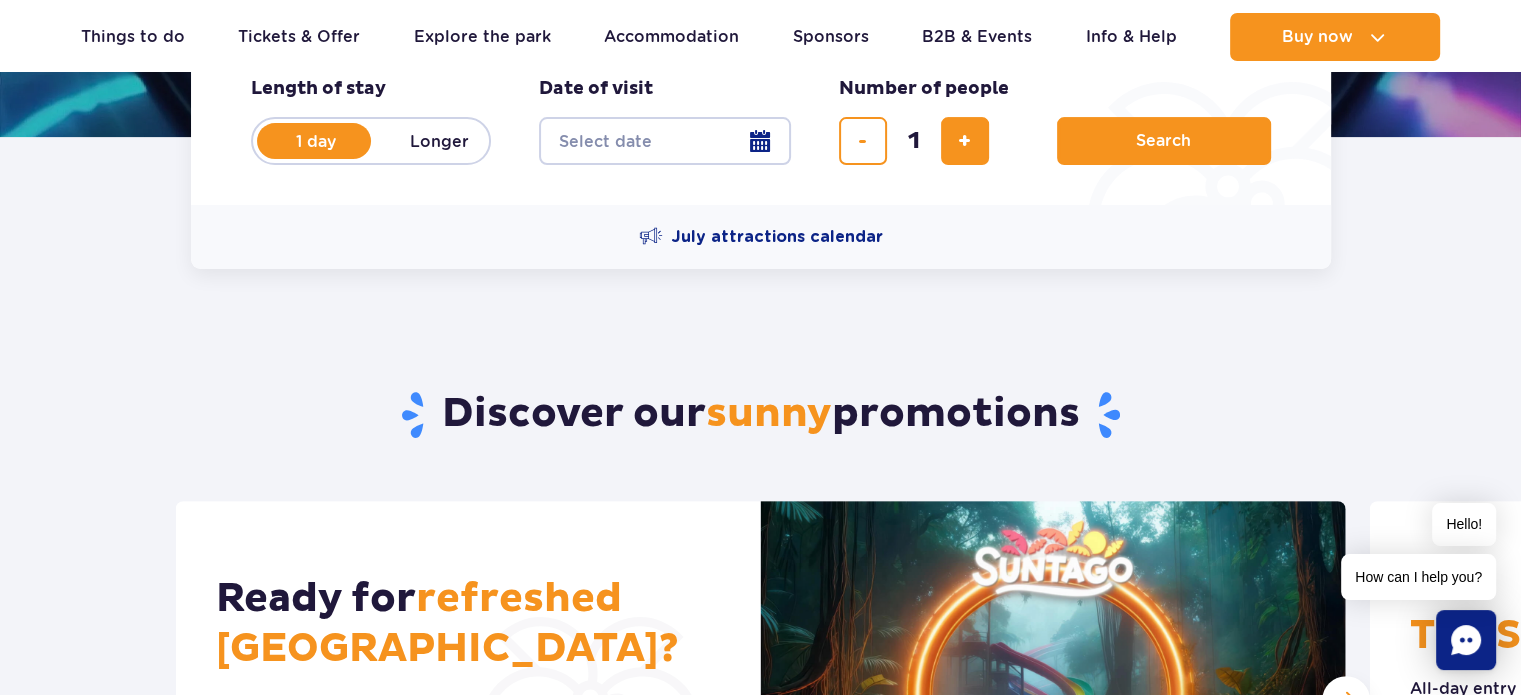 click on "Date from" at bounding box center [665, 141] 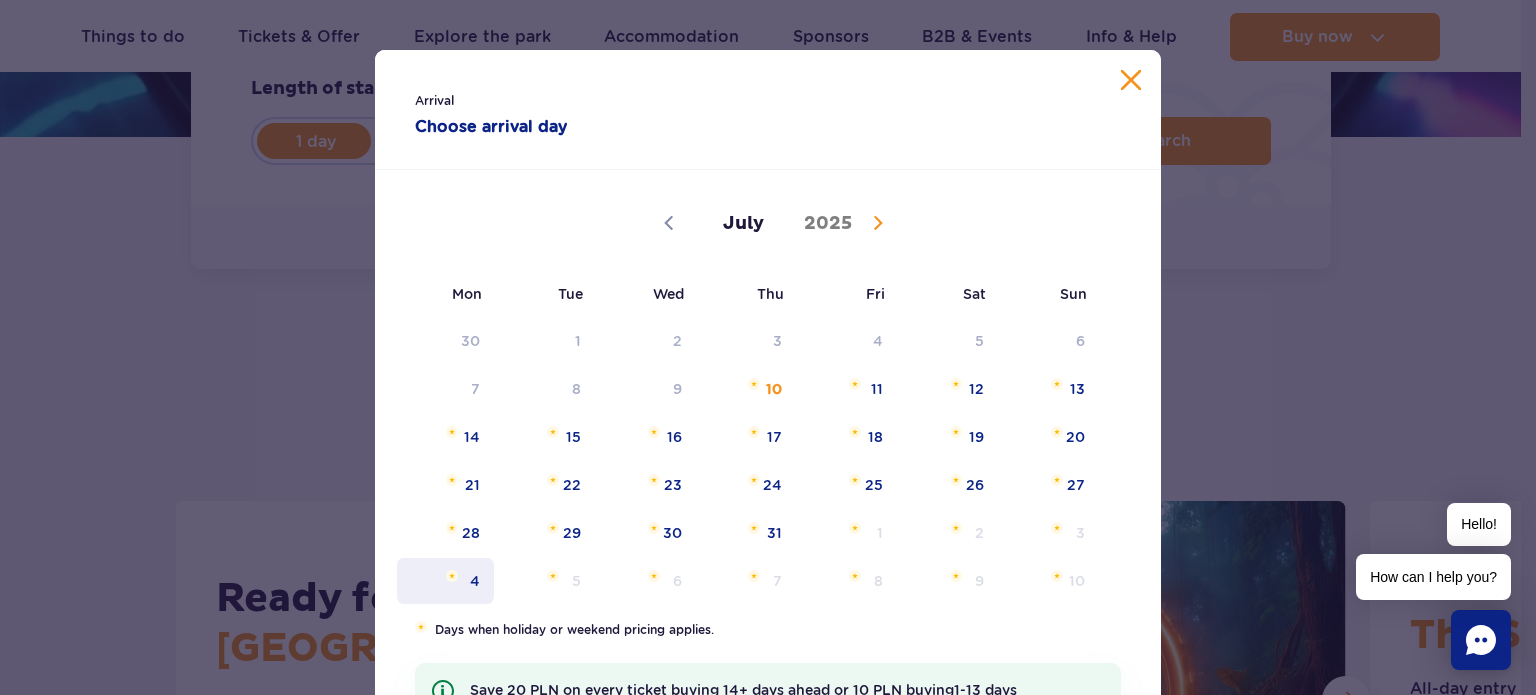 click on "4" at bounding box center [445, 581] 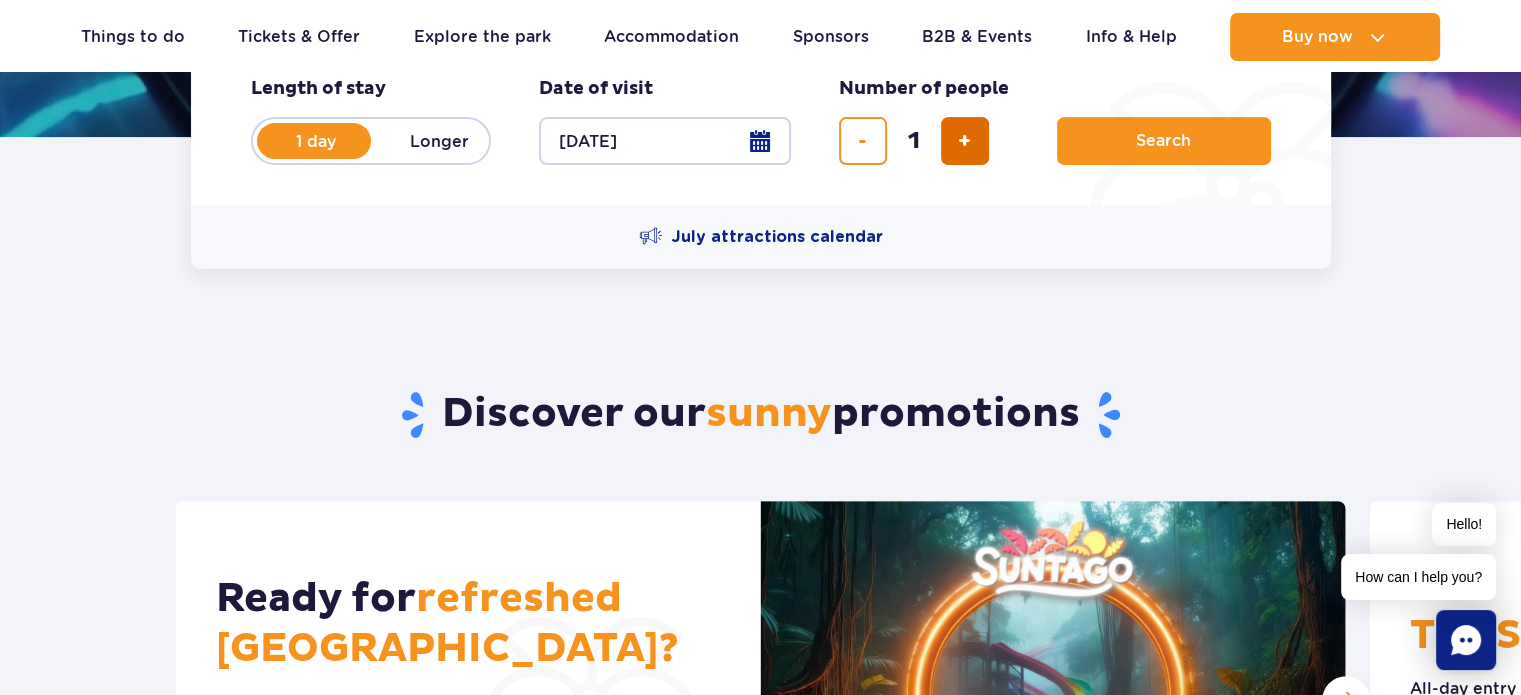 click at bounding box center [964, 141] 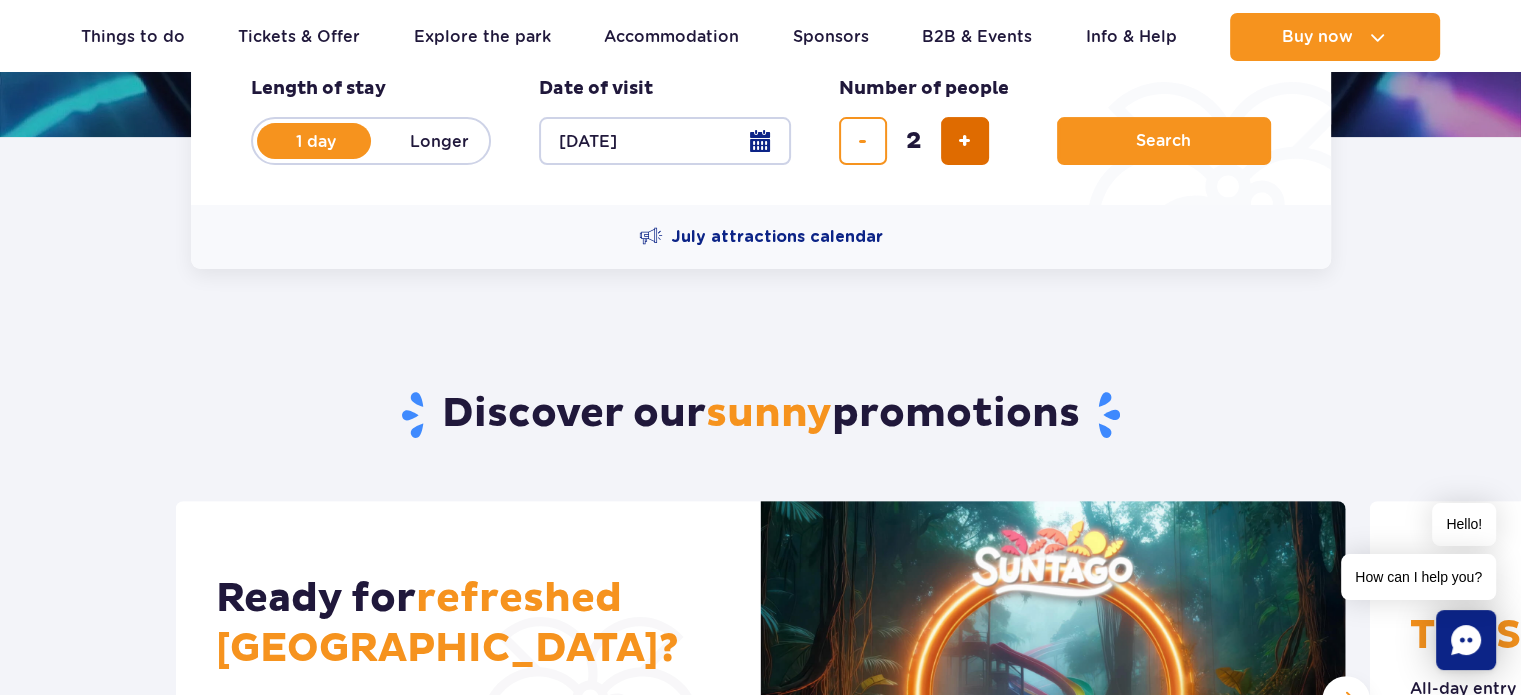 click at bounding box center [964, 141] 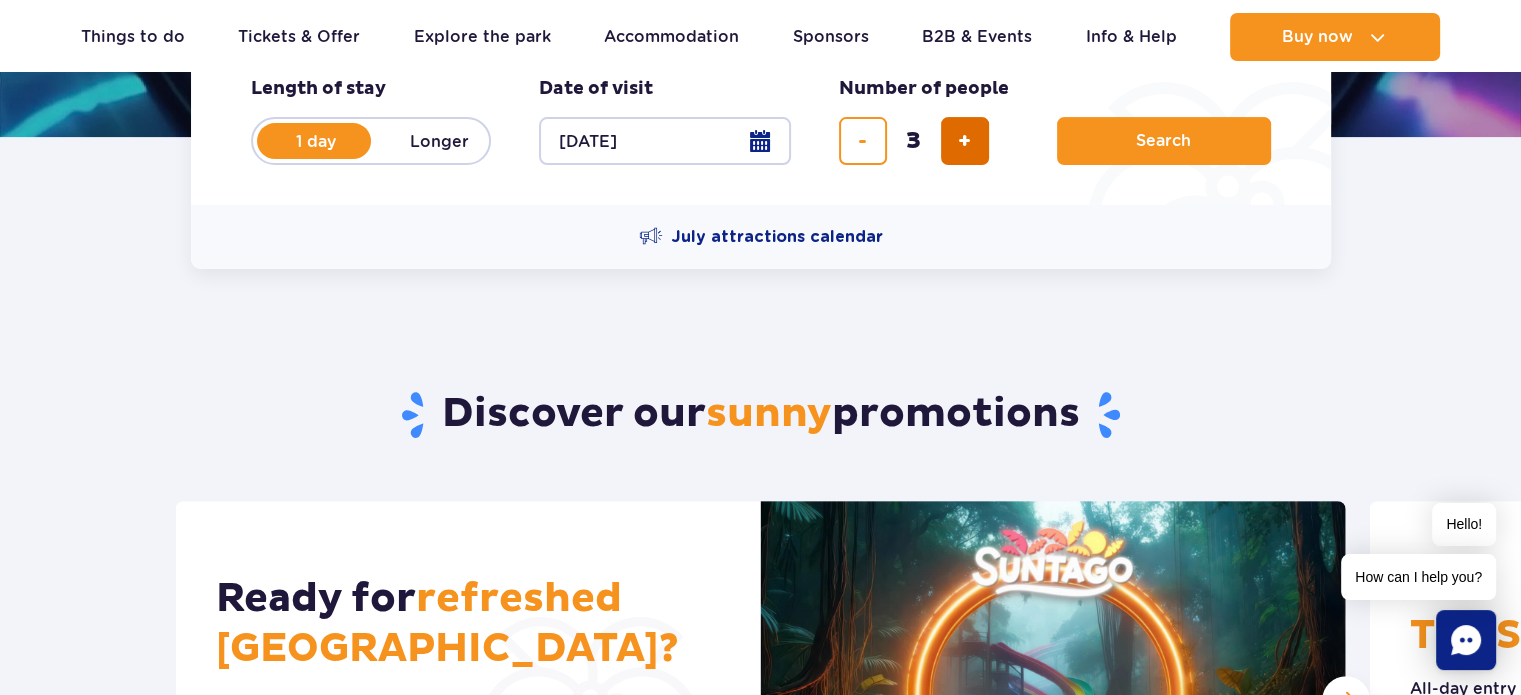 click at bounding box center (964, 141) 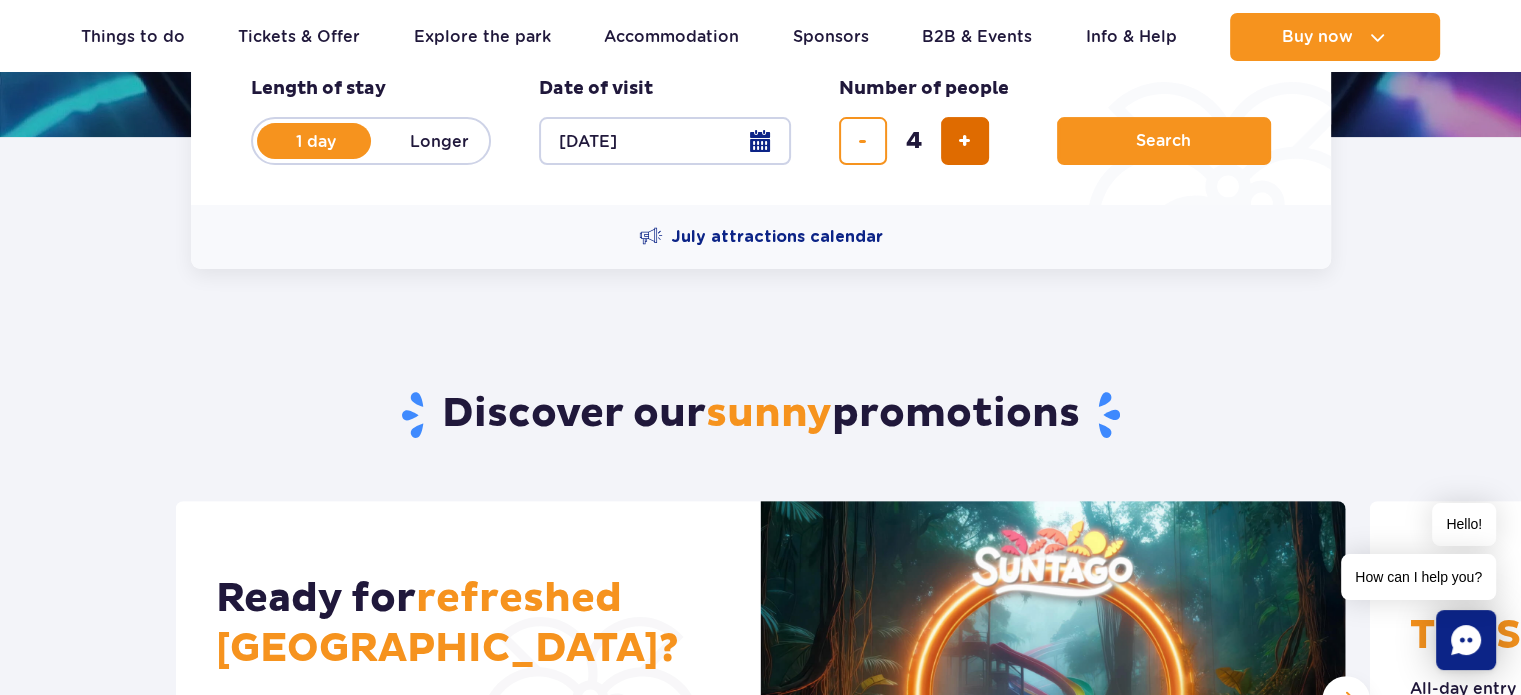 click at bounding box center (964, 141) 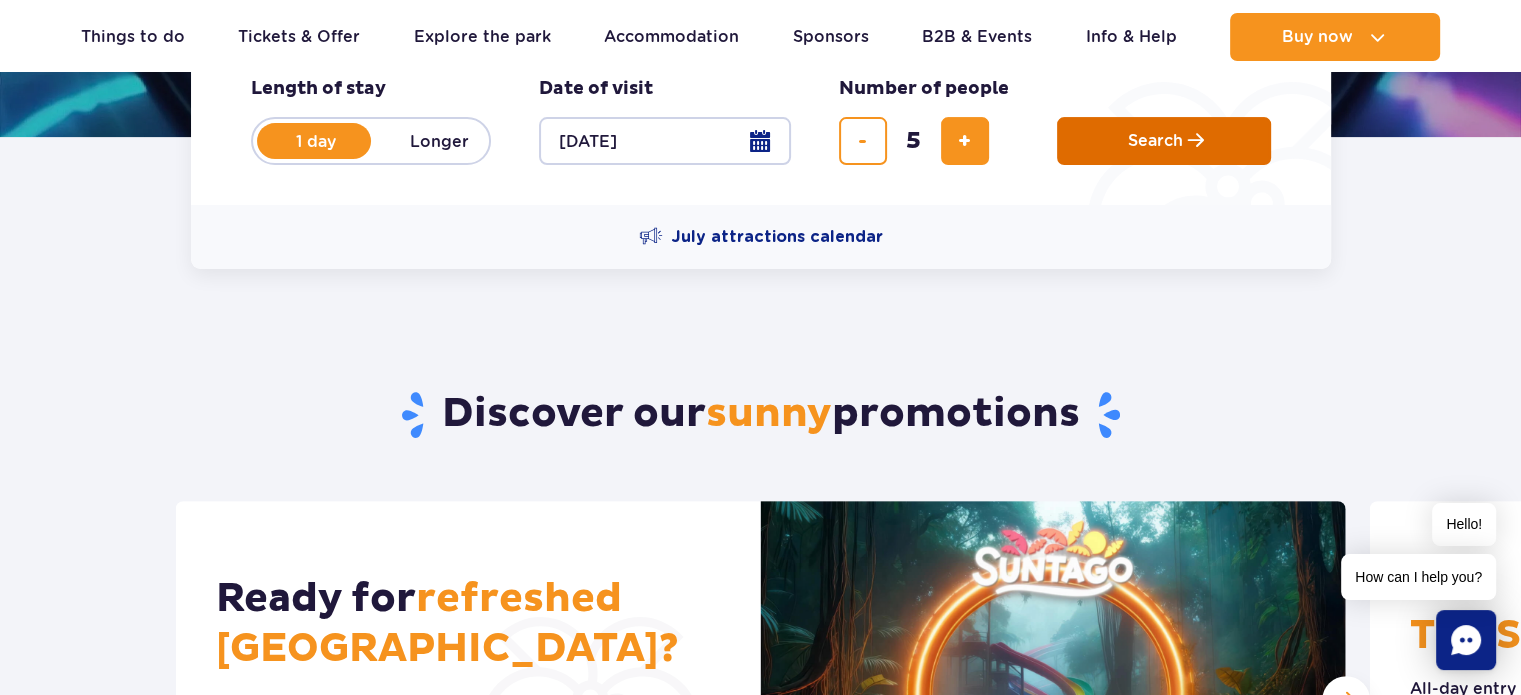 click on "Search" at bounding box center [1164, 141] 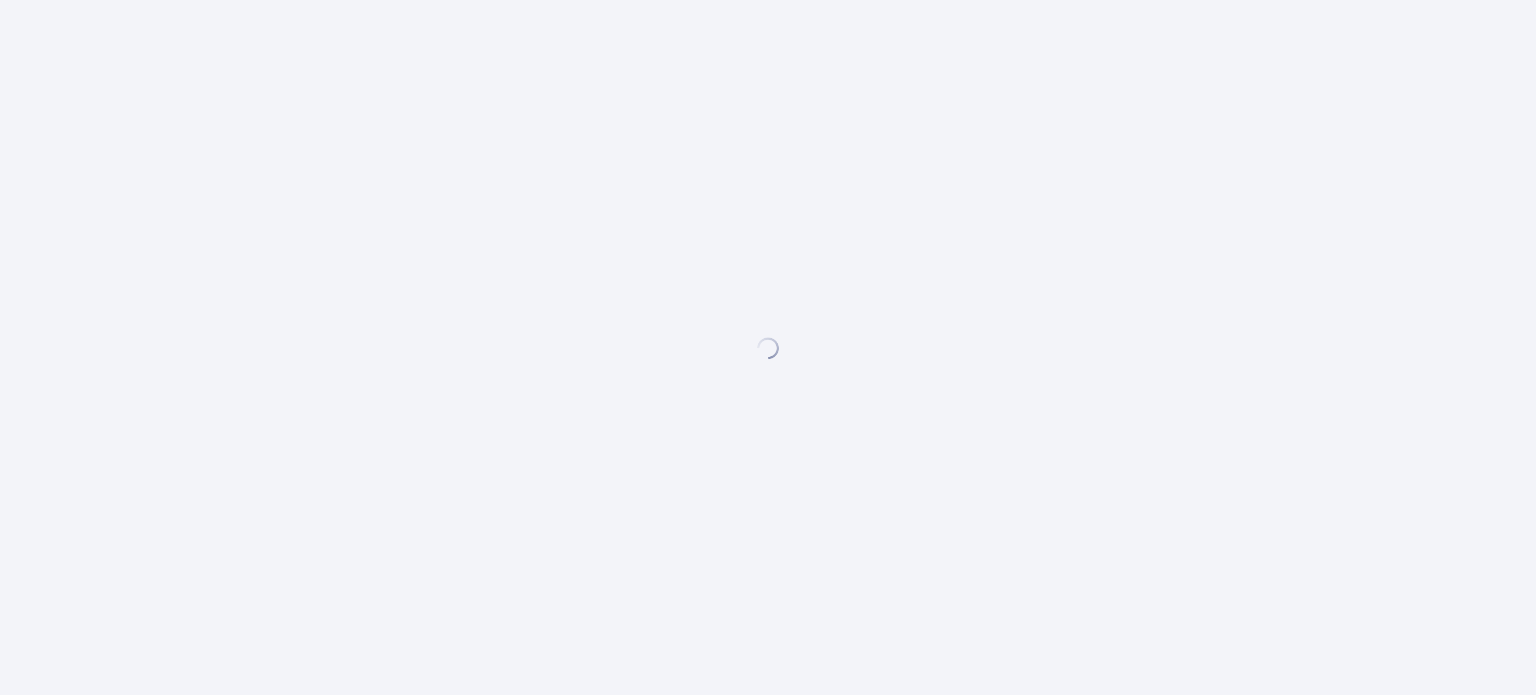 scroll, scrollTop: 0, scrollLeft: 0, axis: both 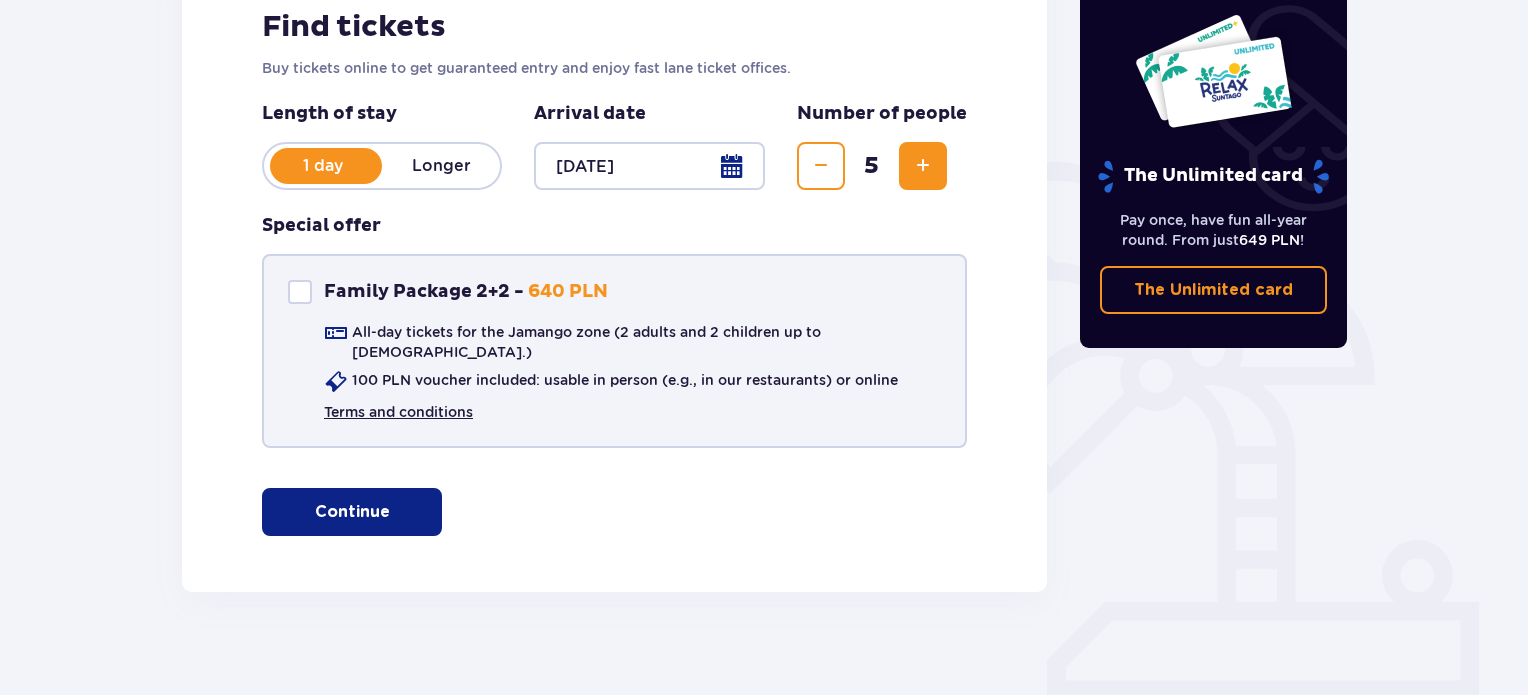 click on "Terms and conditions" at bounding box center (398, 412) 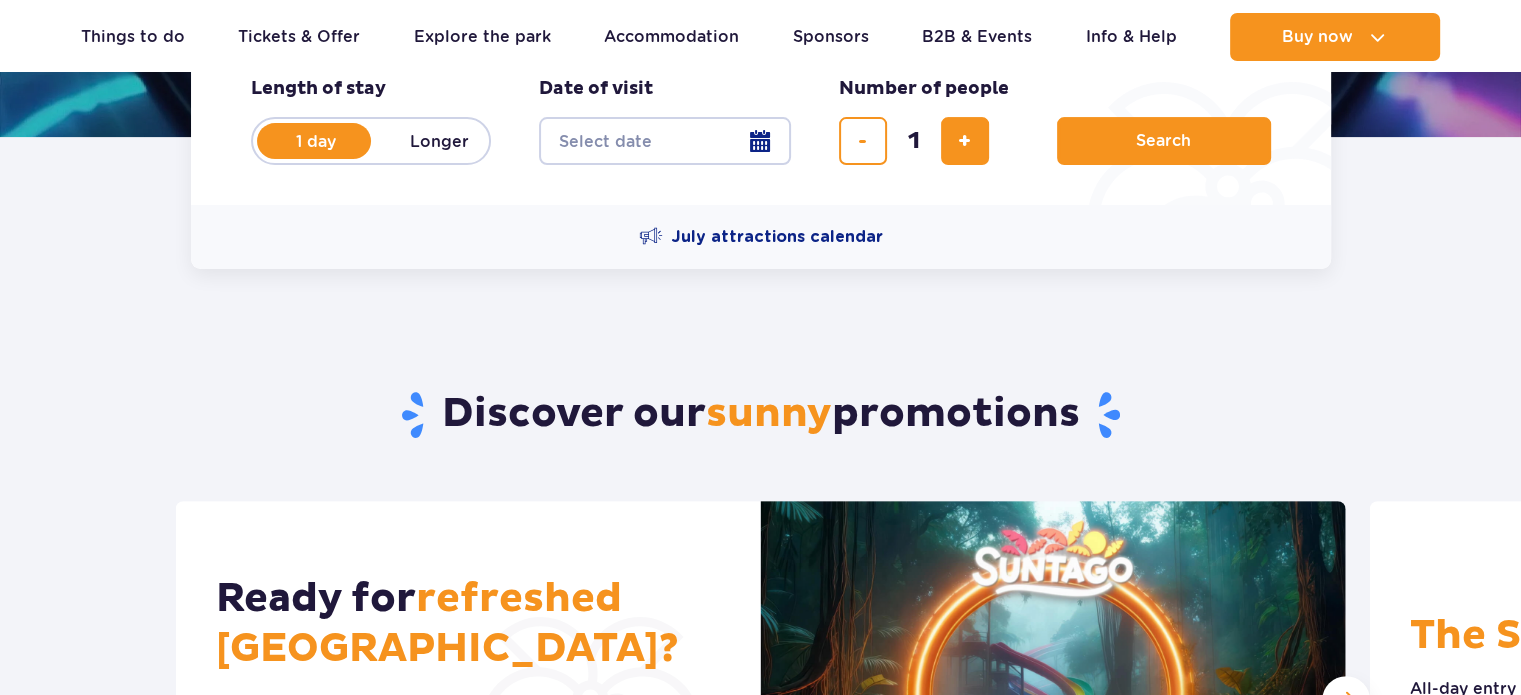 scroll, scrollTop: 491, scrollLeft: 0, axis: vertical 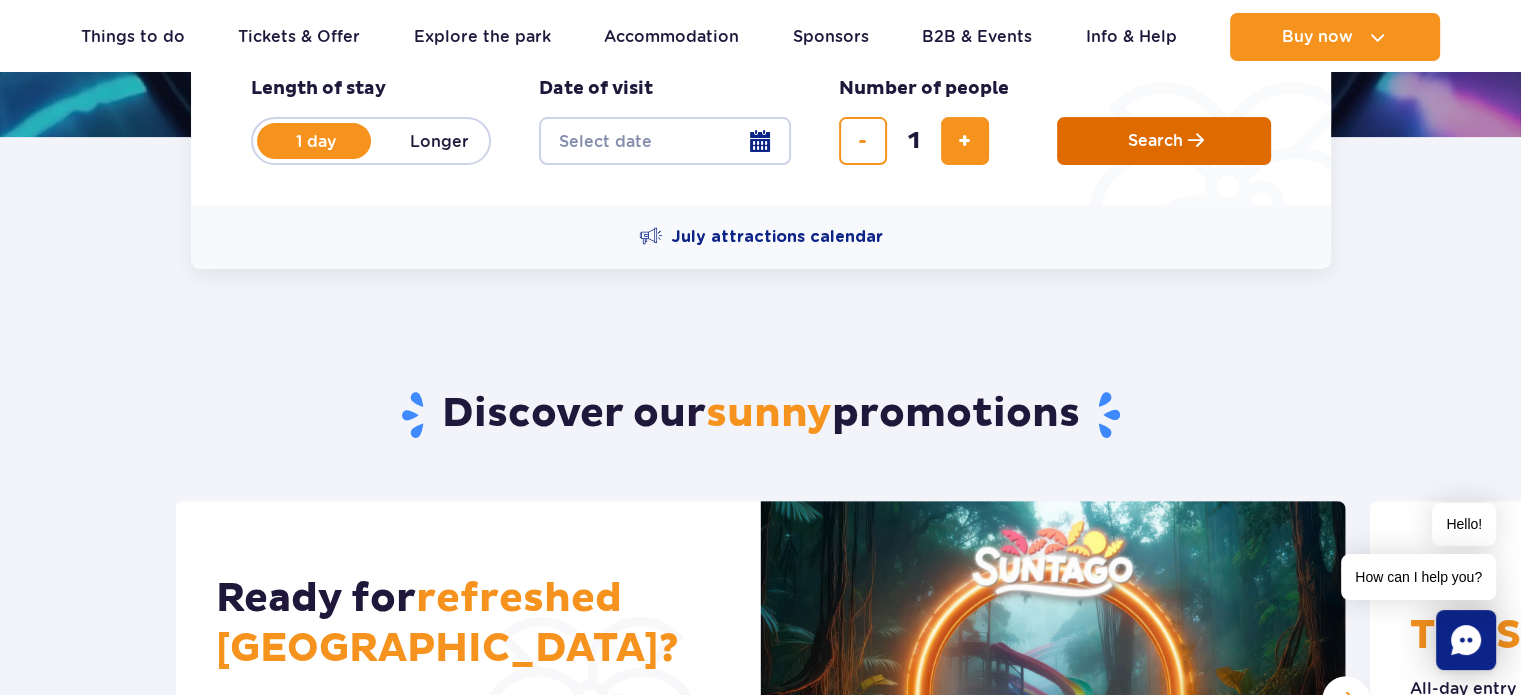 click on "Search" at bounding box center (1164, 141) 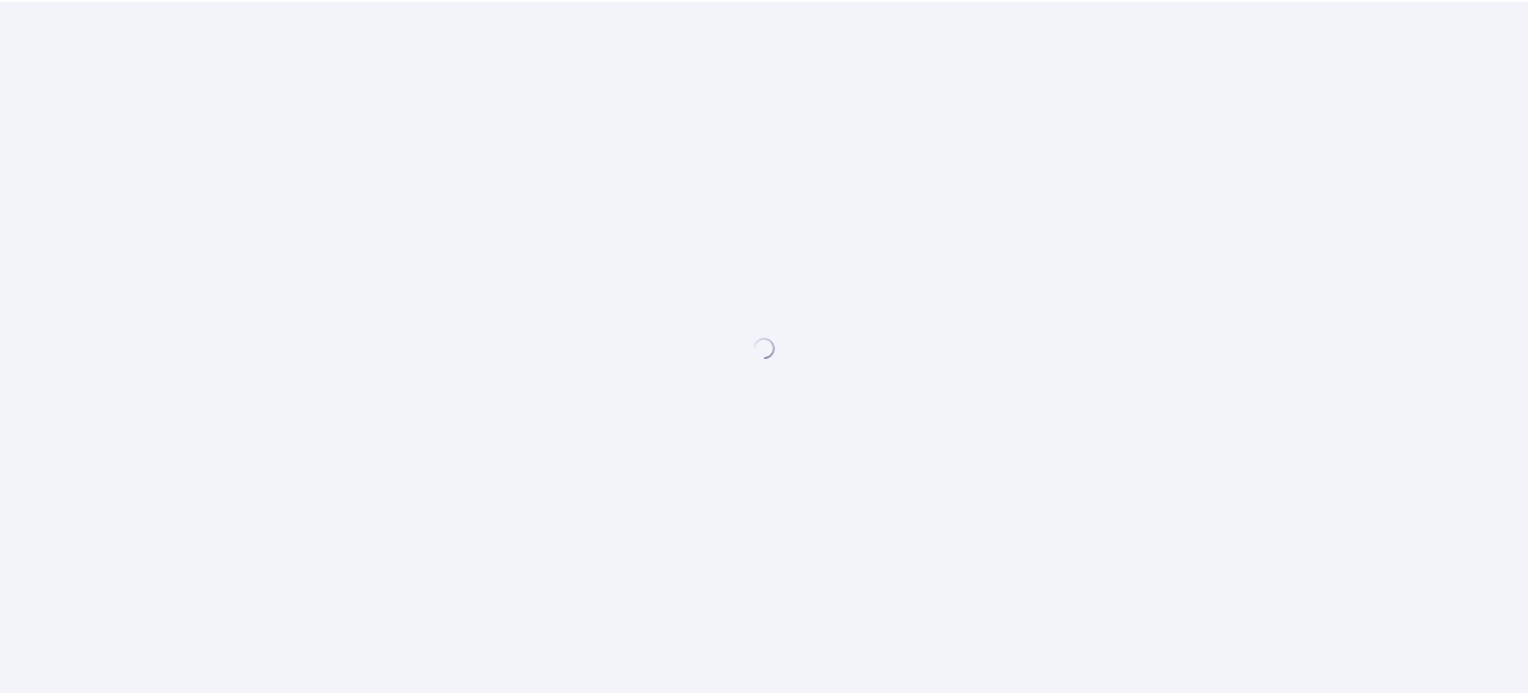 scroll, scrollTop: 0, scrollLeft: 0, axis: both 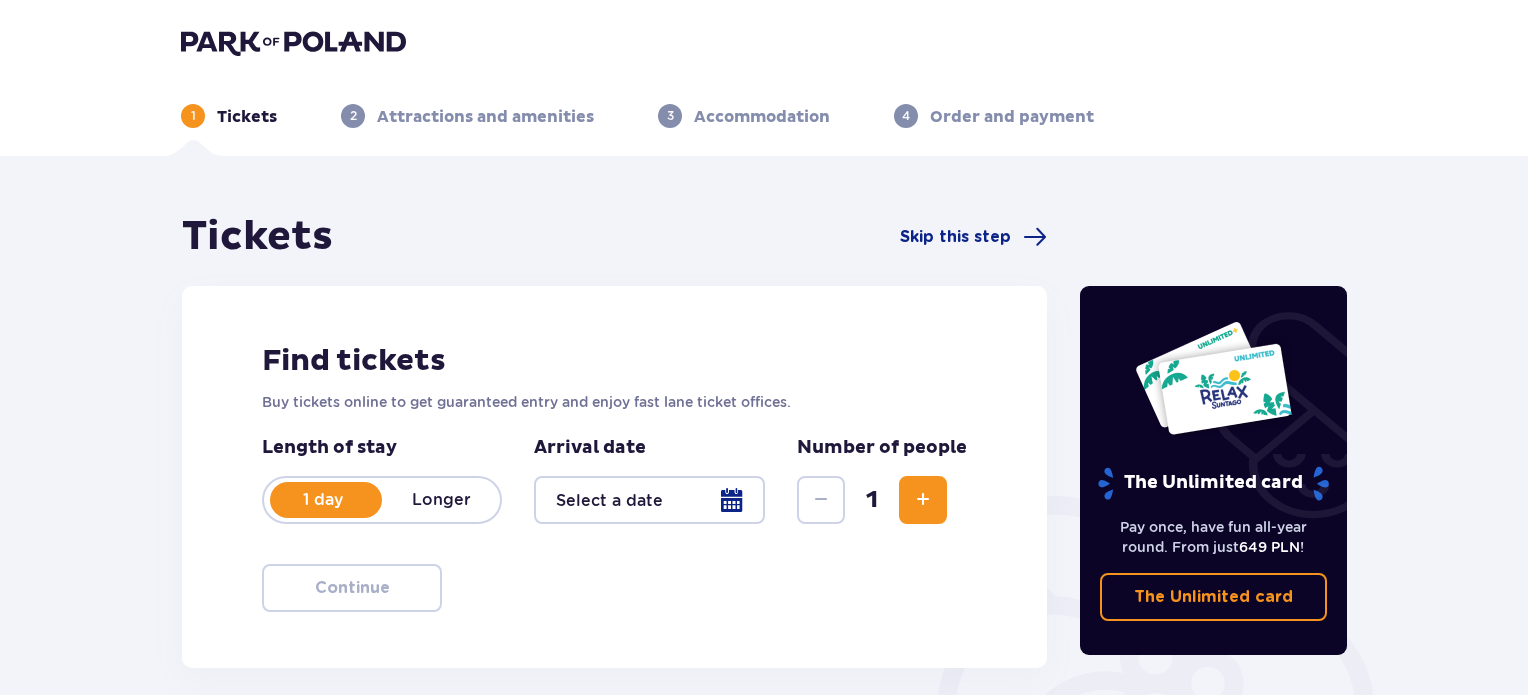click at bounding box center [649, 500] 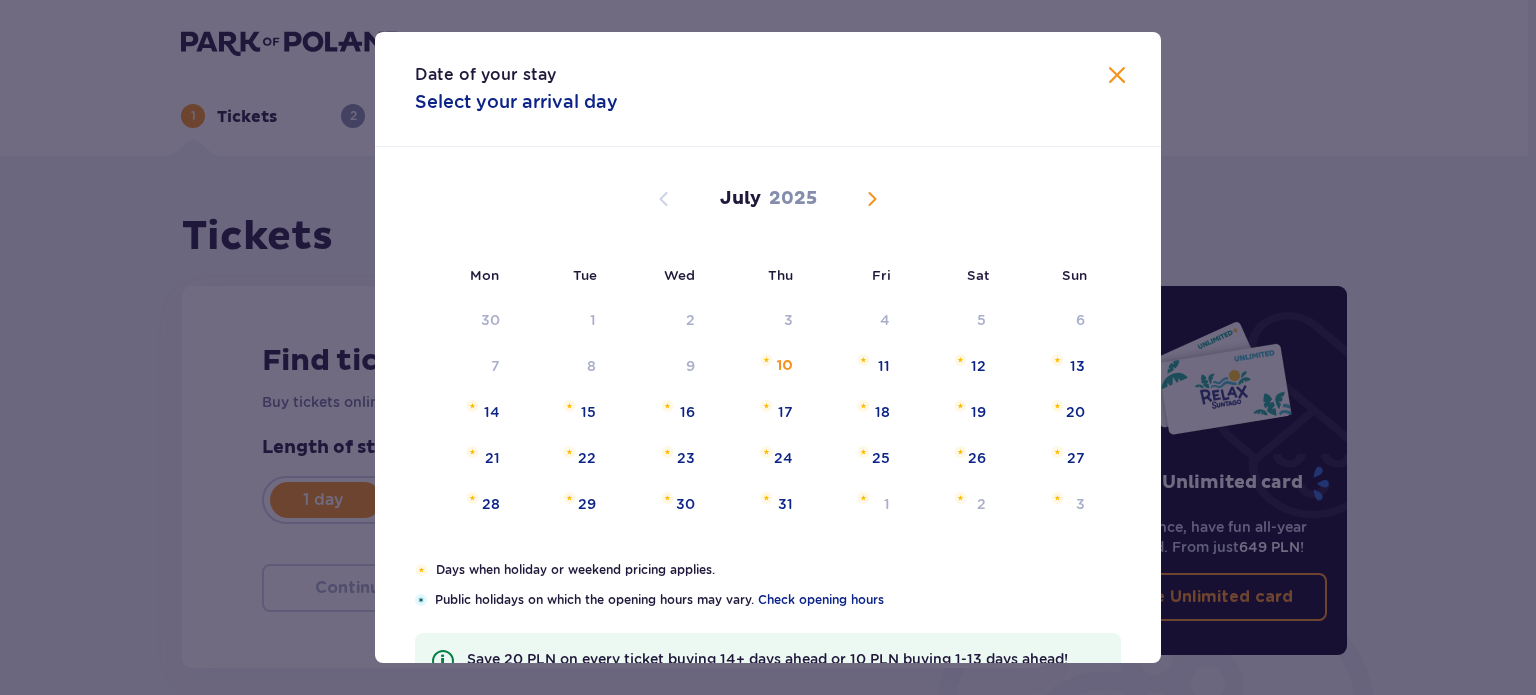 click at bounding box center [872, 199] 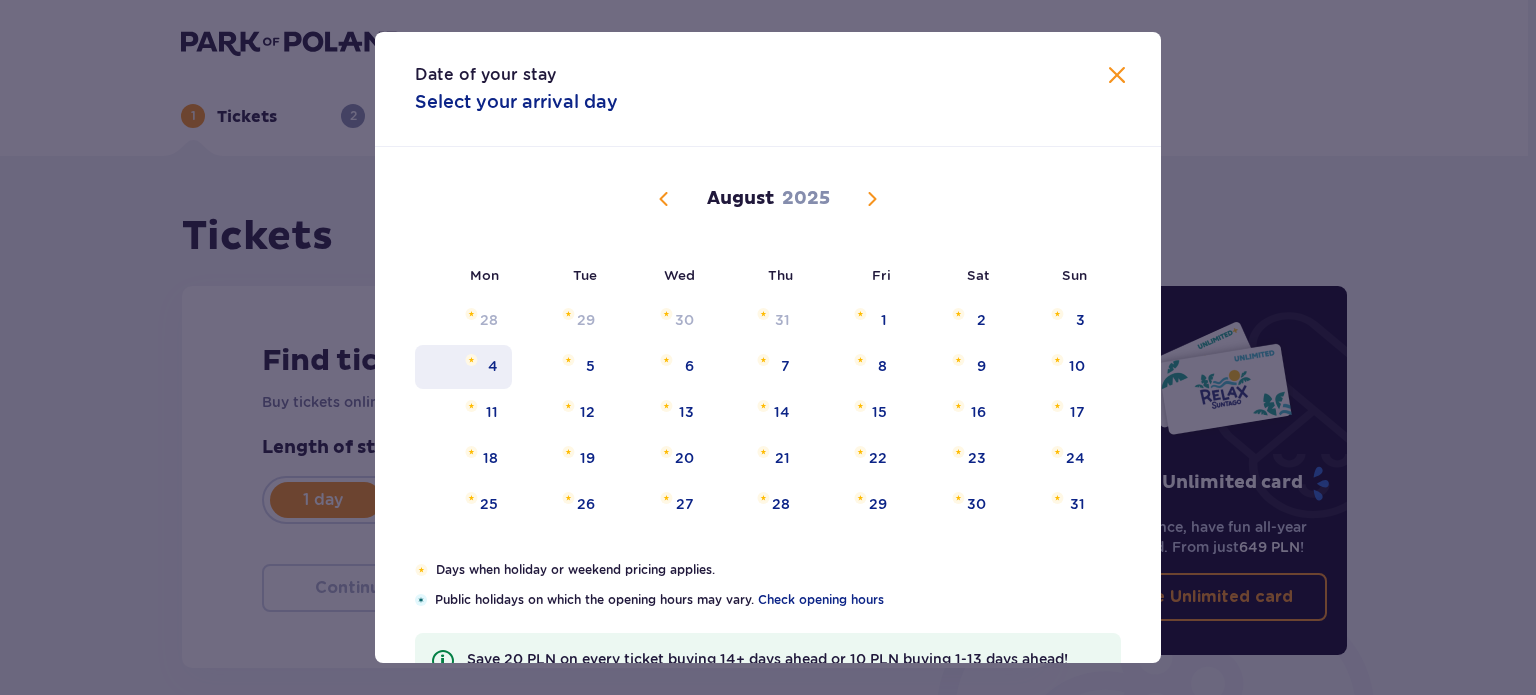 click on "4" at bounding box center (463, 367) 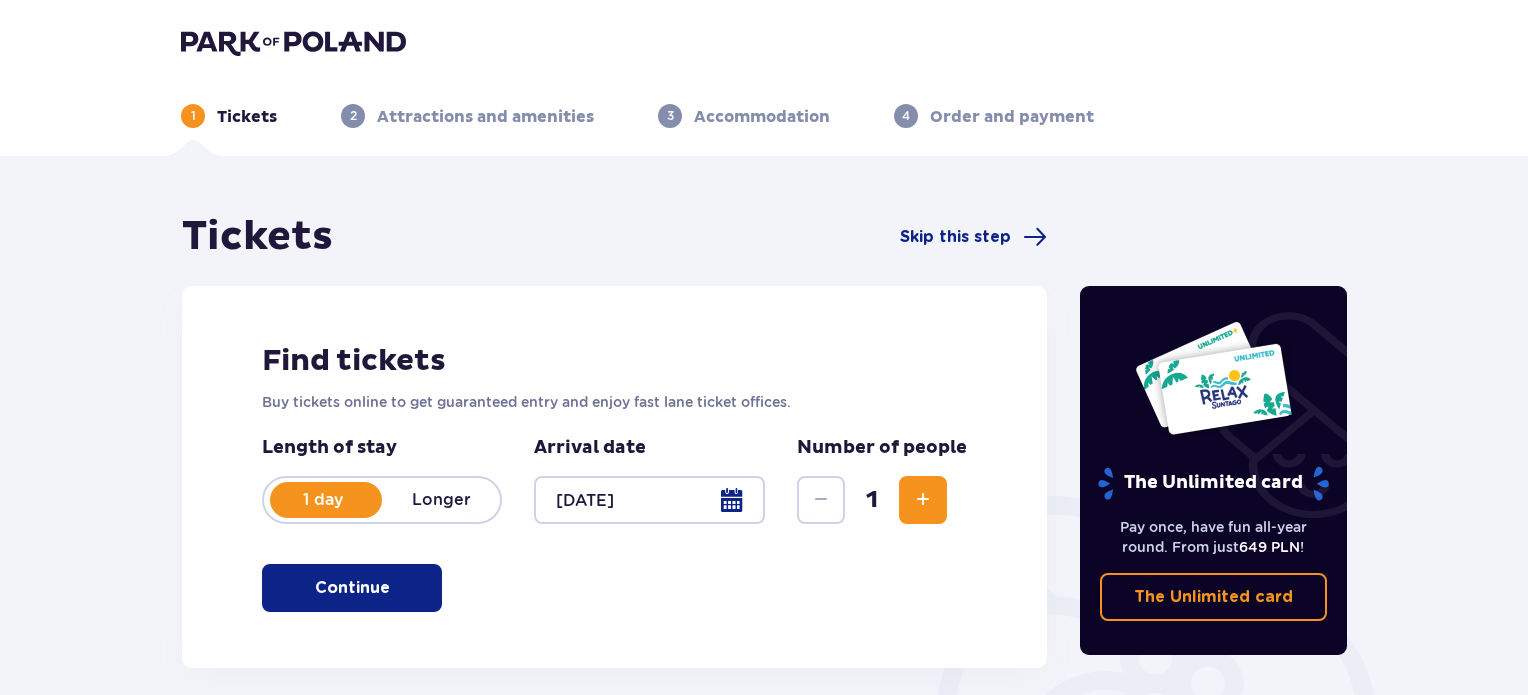 click on "Continue" at bounding box center [352, 588] 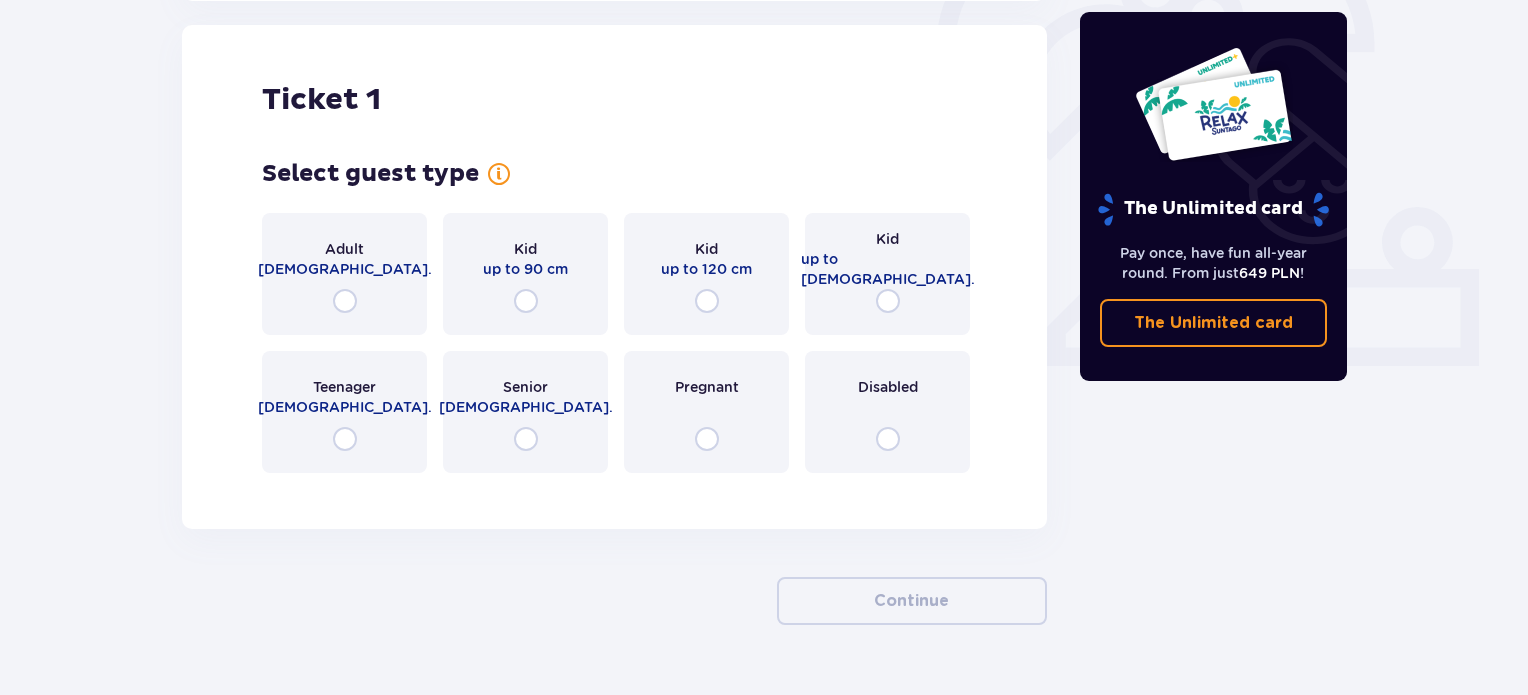 scroll, scrollTop: 668, scrollLeft: 0, axis: vertical 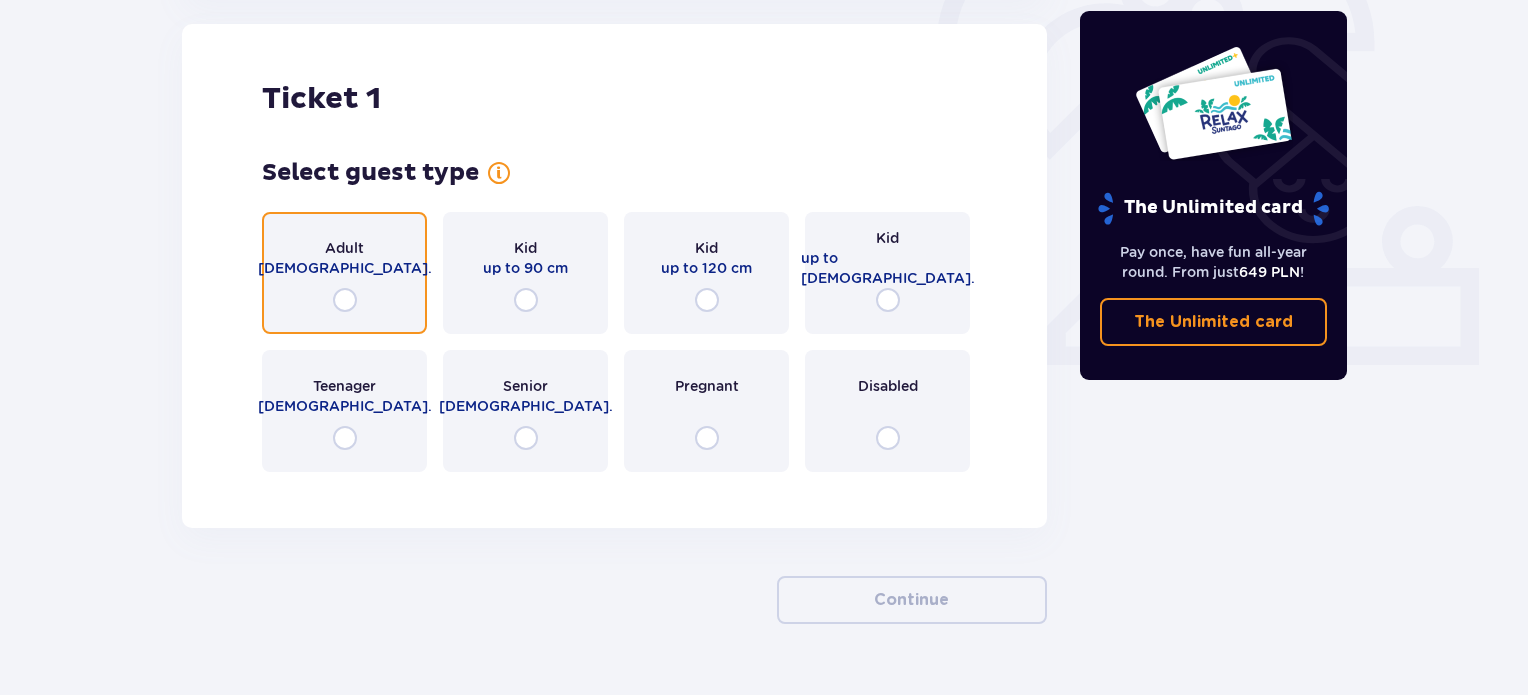 click at bounding box center (345, 300) 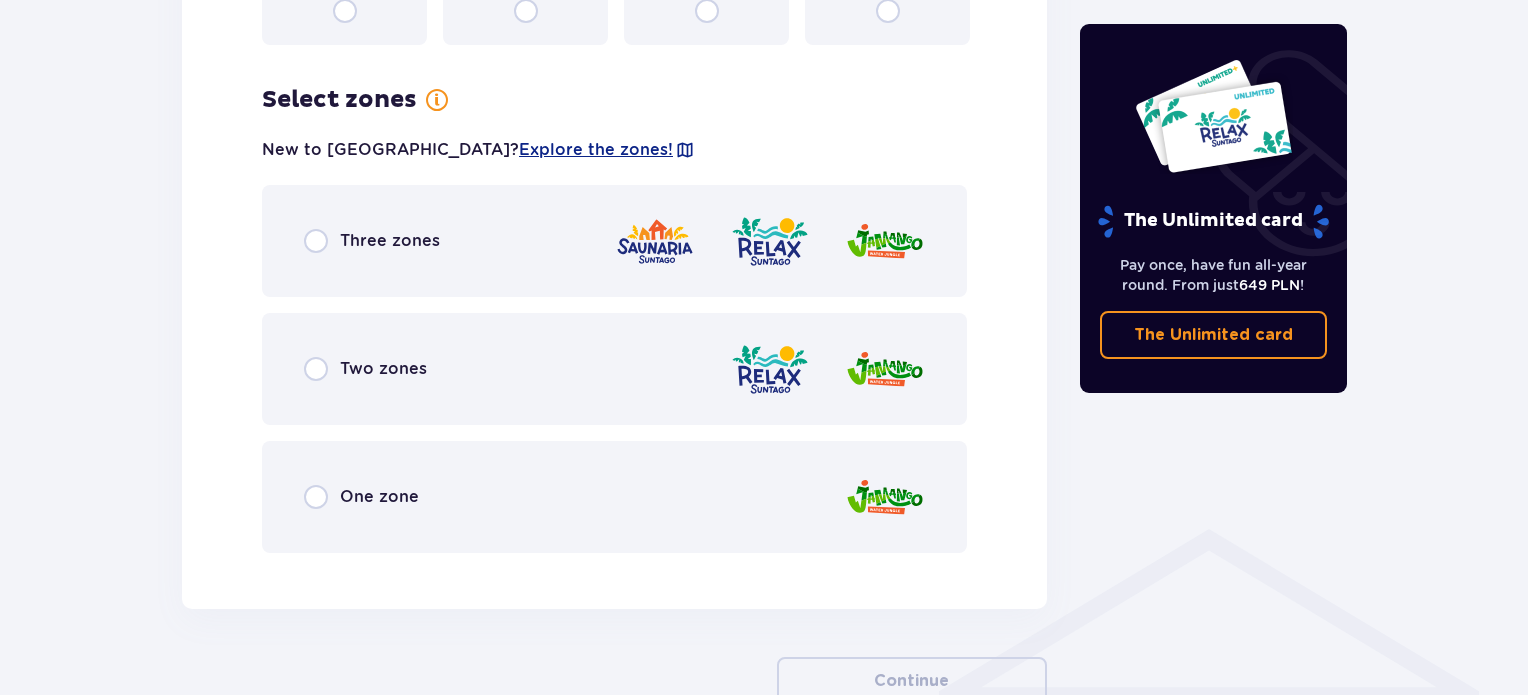 scroll, scrollTop: 1156, scrollLeft: 0, axis: vertical 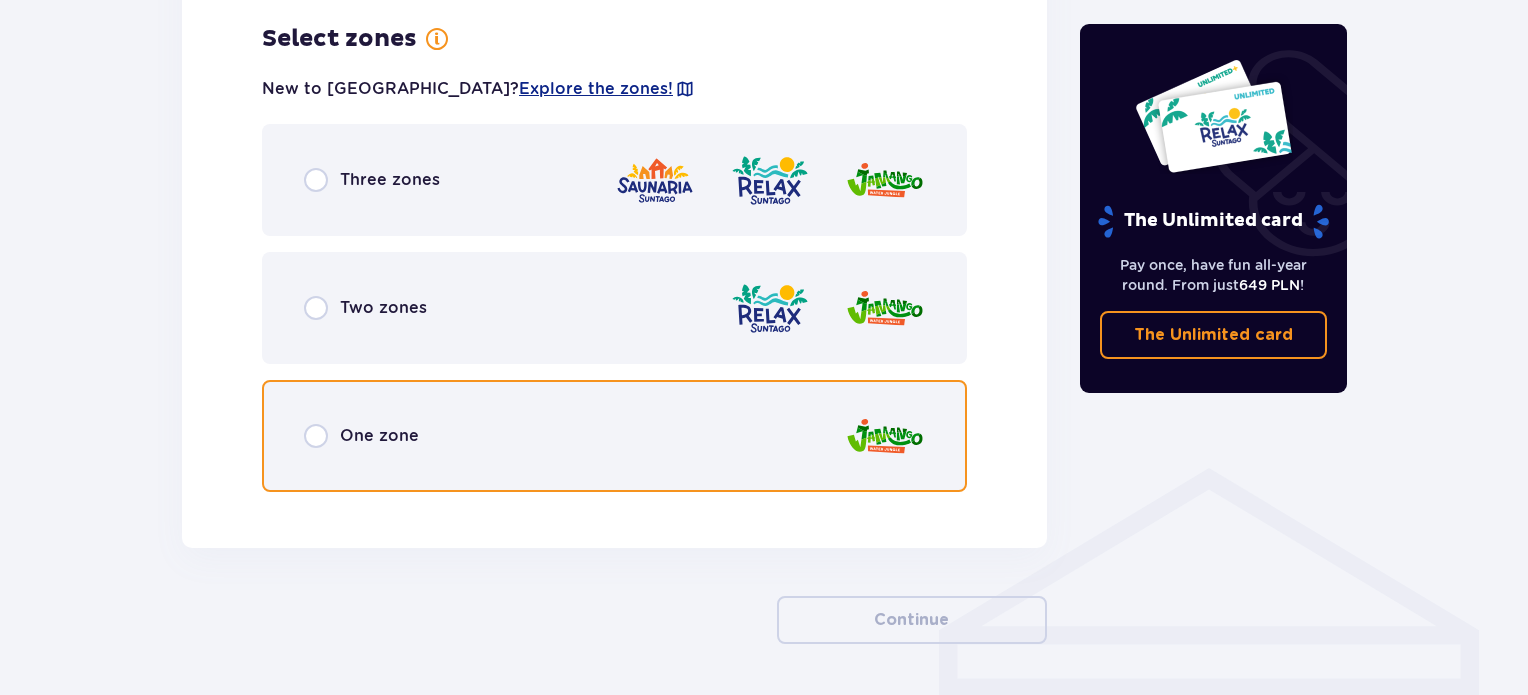 click at bounding box center (316, 436) 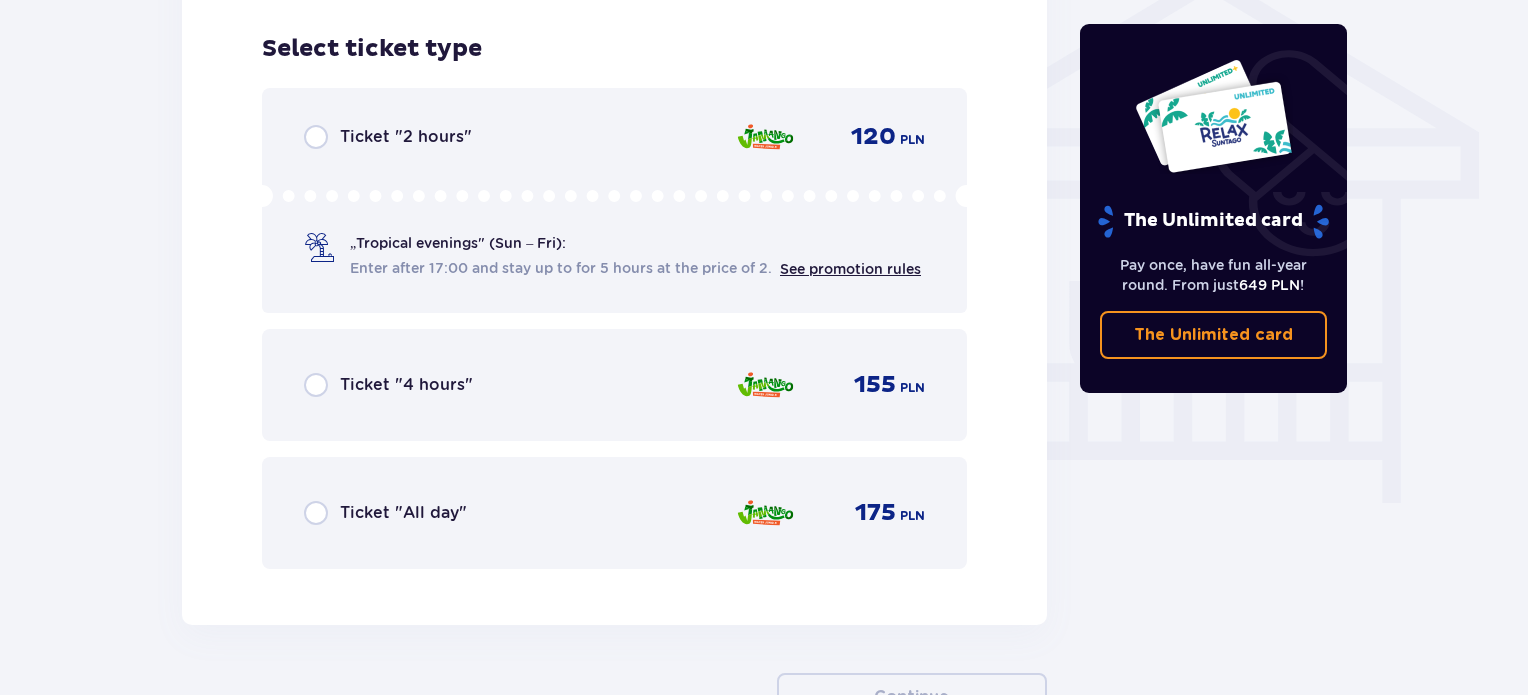 scroll, scrollTop: 1664, scrollLeft: 0, axis: vertical 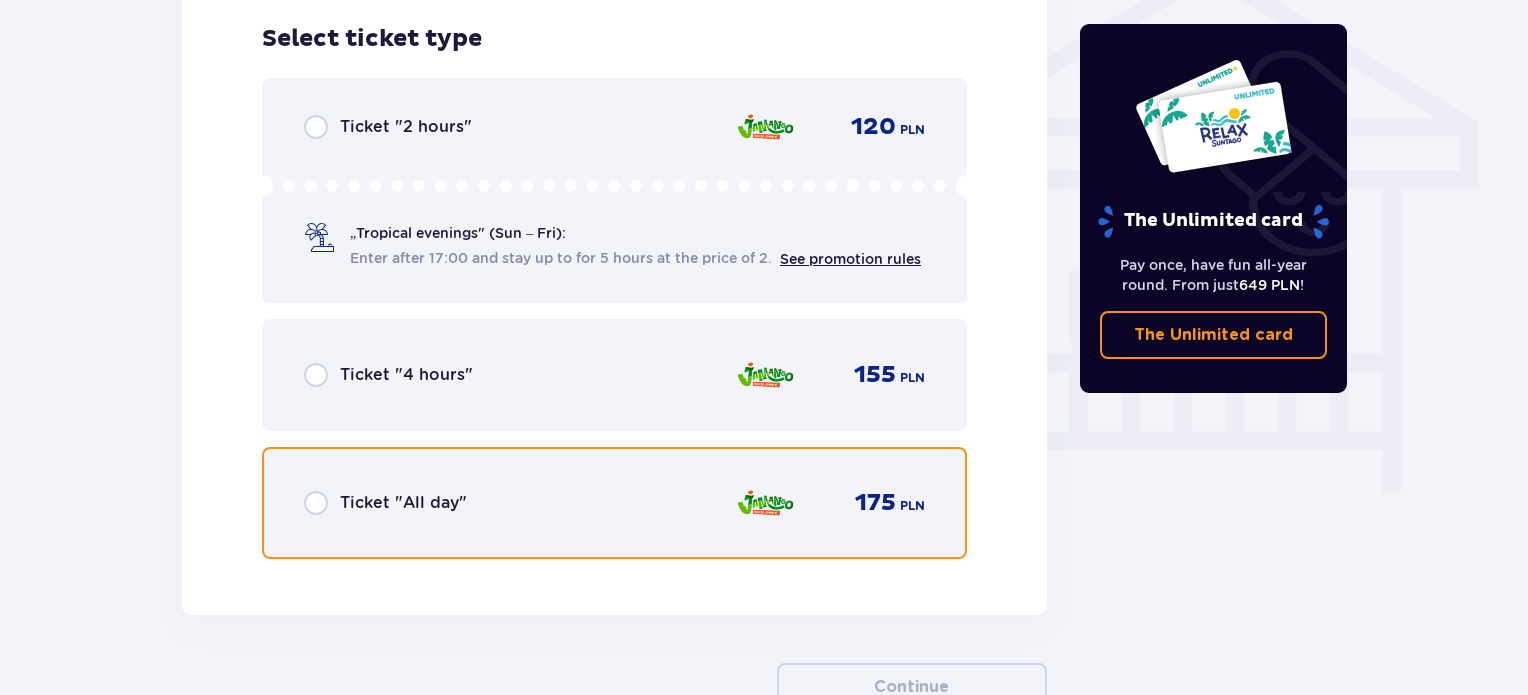 click at bounding box center [316, 503] 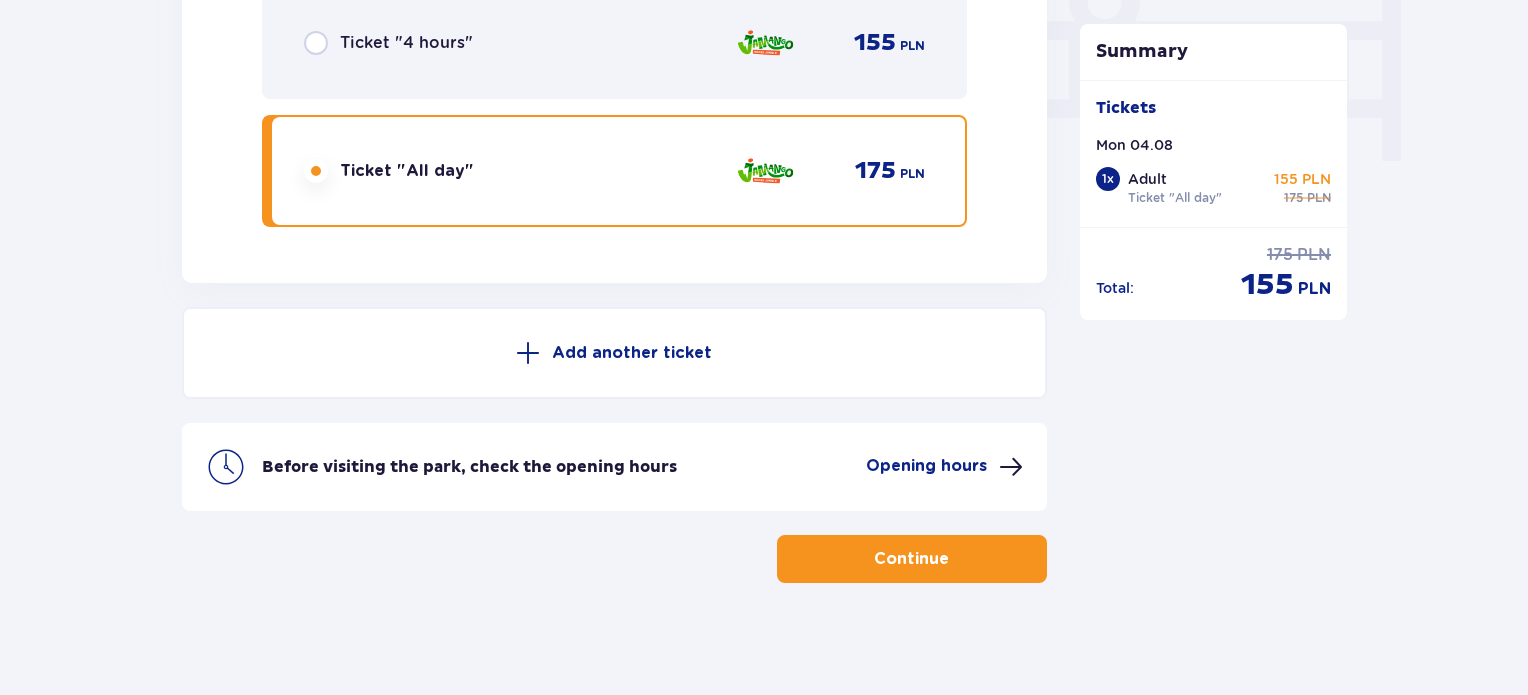 scroll, scrollTop: 2002, scrollLeft: 0, axis: vertical 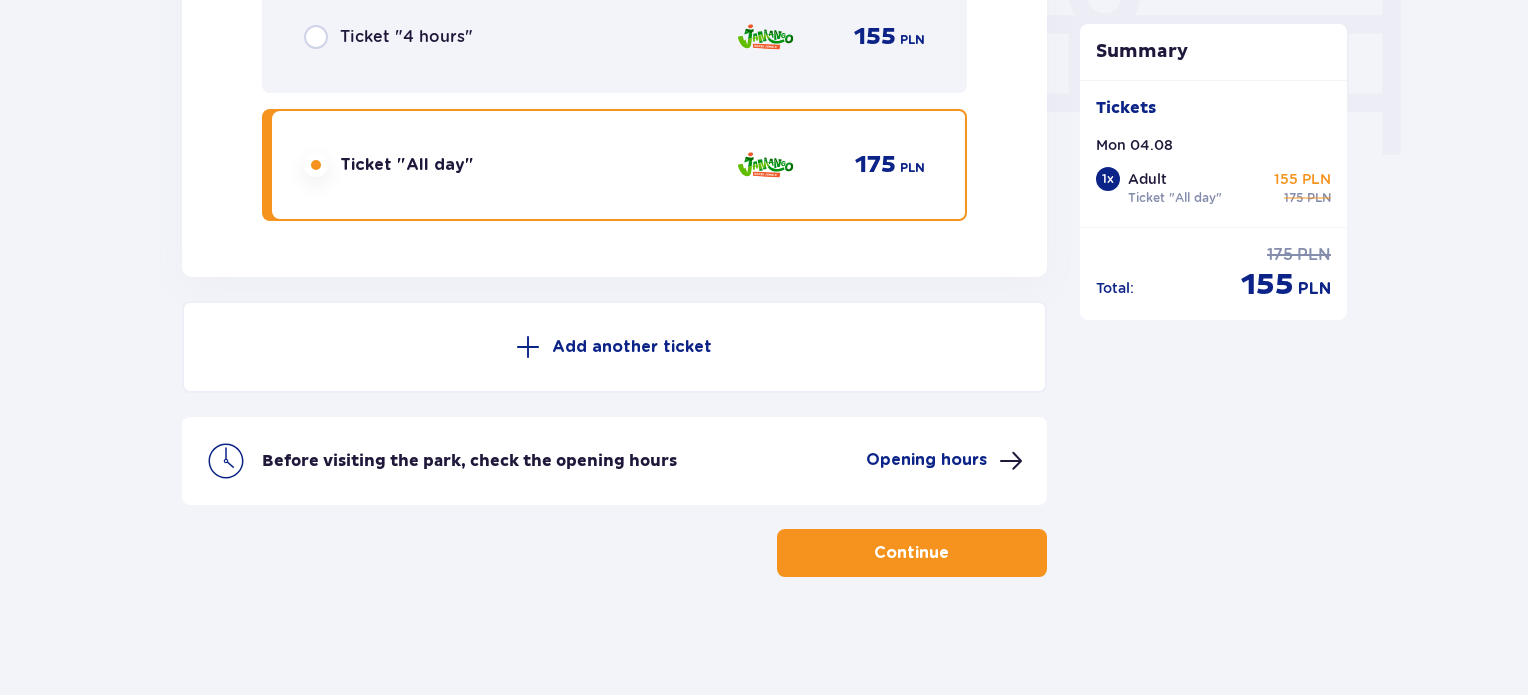click on "Continue" at bounding box center (911, 553) 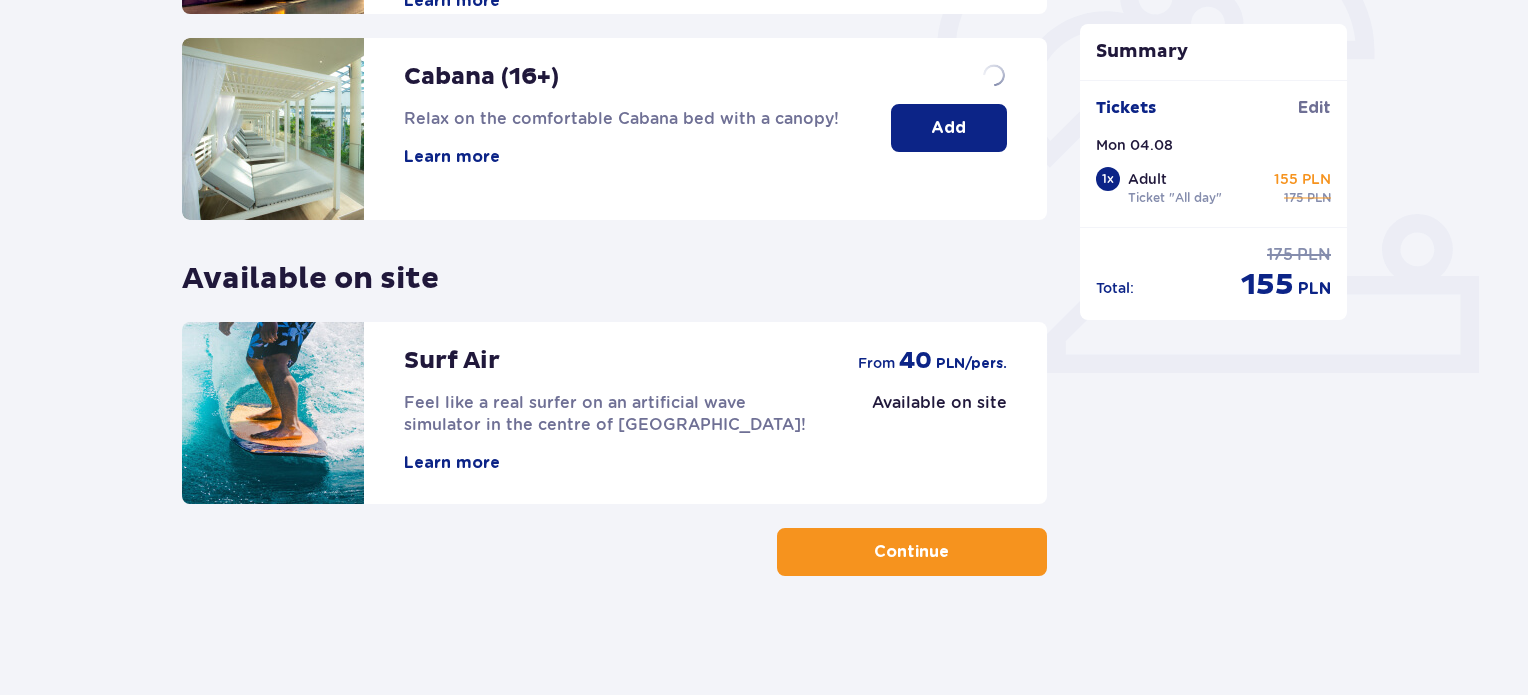 scroll, scrollTop: 0, scrollLeft: 0, axis: both 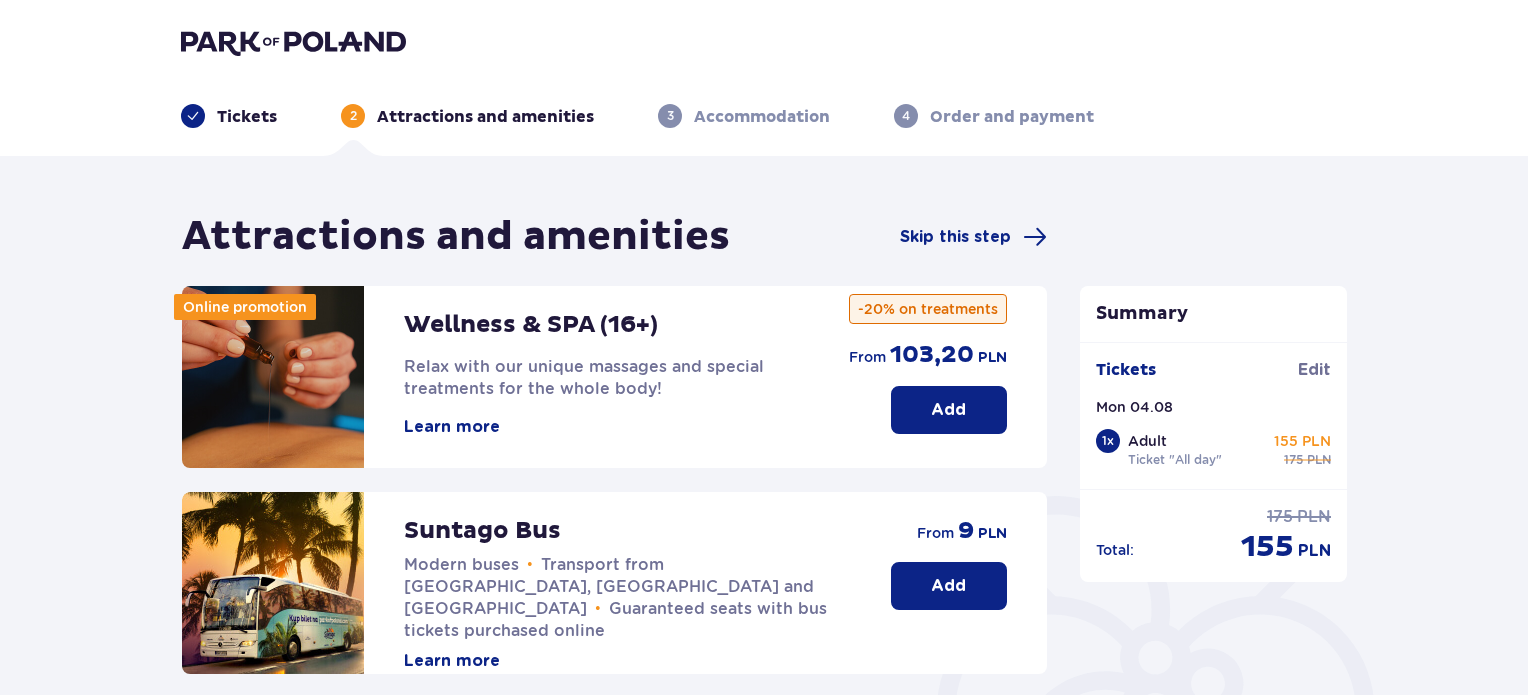click on "Attractions and amenities Skip this step Online promotion Wellness & SPA (16+) Relax with our unique massages and special treatments for the whole body! Learn more Add from 103,20 PLN -20% on treatments Suntago Bus Modern buses • Transport from Warsaw, Żyrardów and Łódź • Guaranteed seats with bus tickets purchased online Learn more Add from 9 PLN Cabana (16+) Relax on the comfortable Cabana bed with a canopy! Learn more The lowest price in the 30 days prior to the discount:   99 PLN Add 149 PLN 99 PLN /2 pers. Available on site Surf Air Feel like a real surfer on an artificial wave simulator in the centre of Poland! Learn more Available on site from 40 PLN /pers. Continue Summary Tickets Edit Mon 04.08   1 x Adult Ticket "All day" 155 PLN 175 PLN Total : 175 PLN 155 PLN" at bounding box center (764, 756) 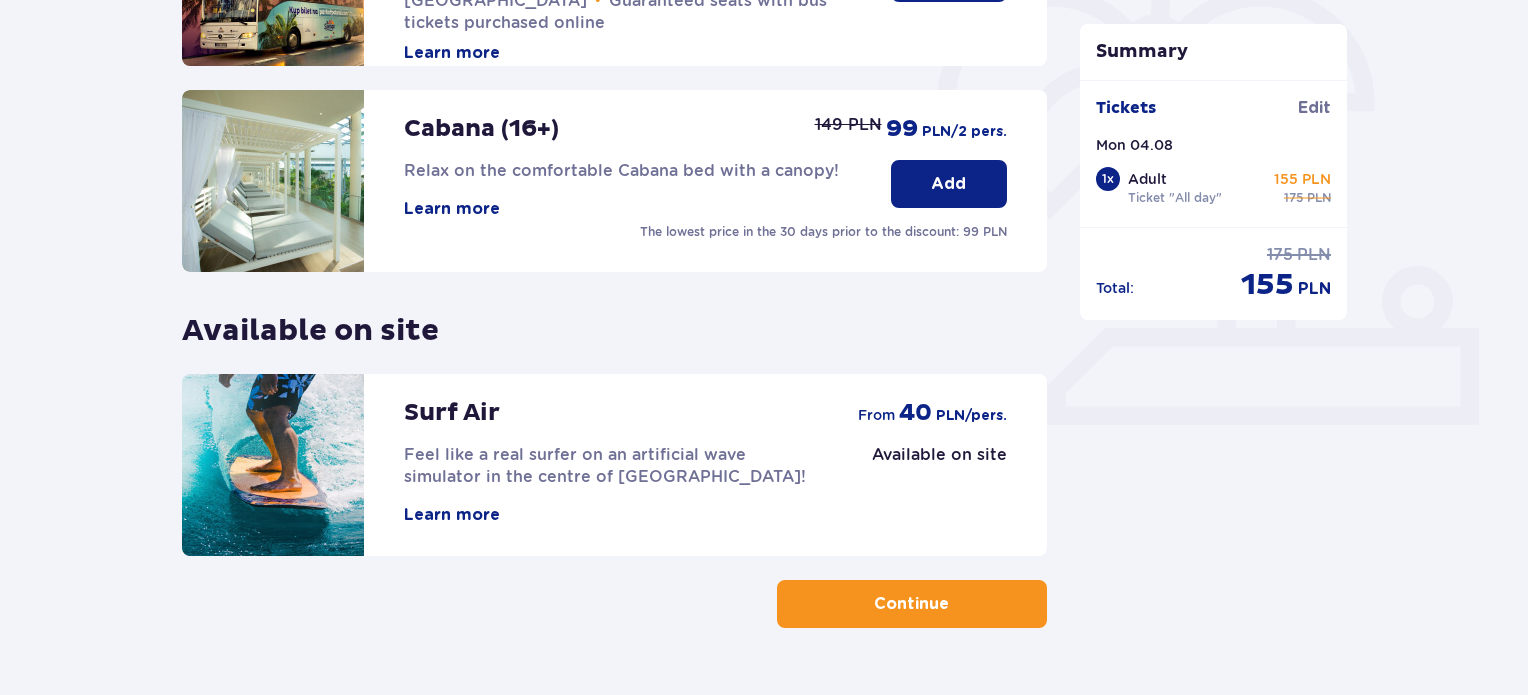 click on "Learn more" at bounding box center [452, 515] 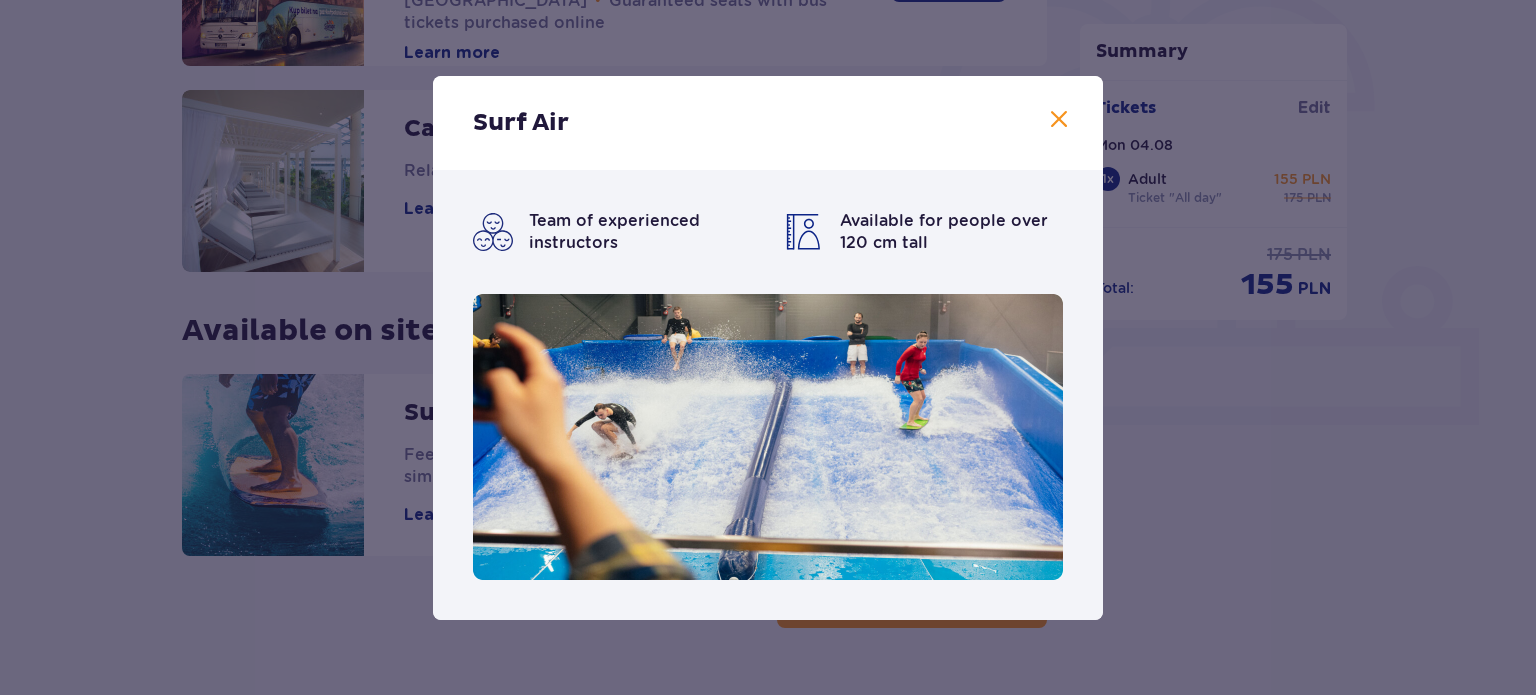 click at bounding box center [1059, 120] 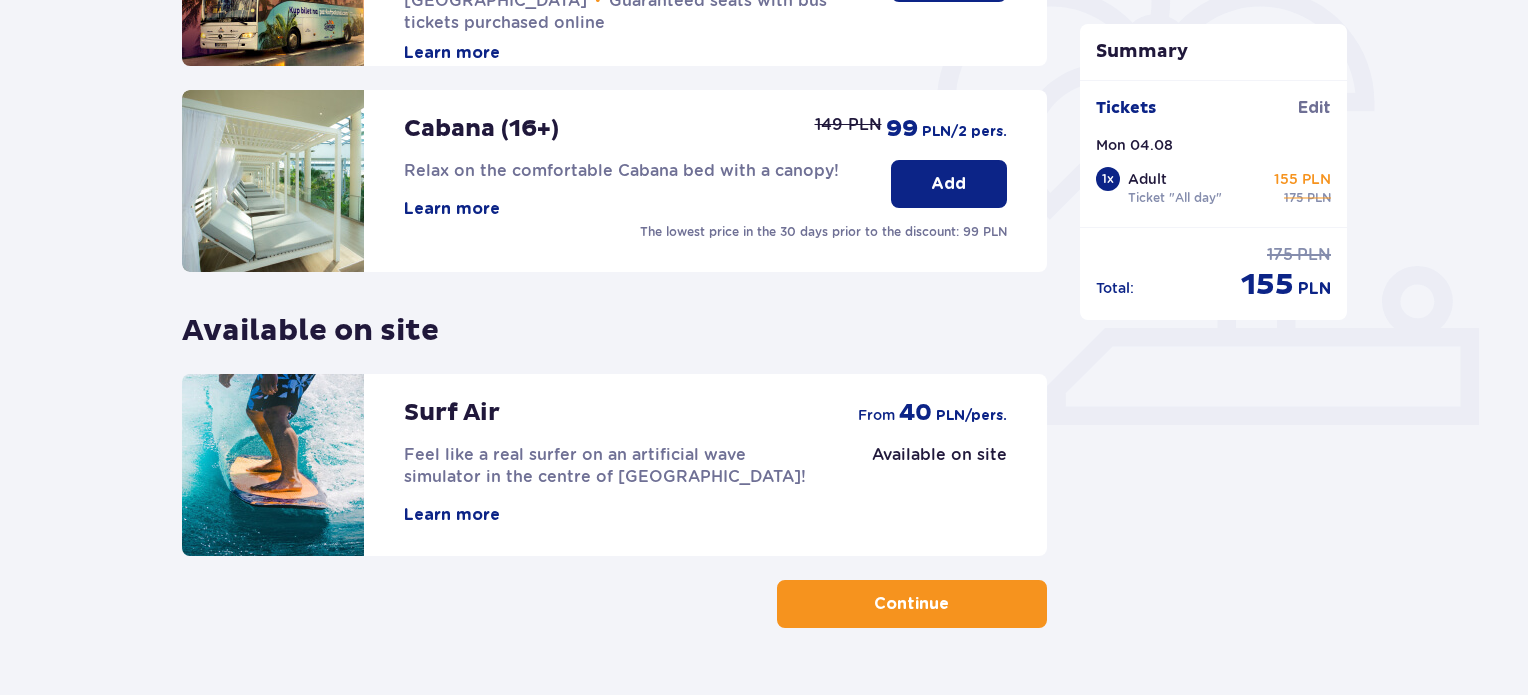 click on "Attractions and amenities Skip this step Online promotion Wellness & SPA (16+) Relax with our unique massages and special treatments for the whole body! Learn more Add from 103,20 PLN -20% on treatments Suntago Bus Modern buses • Transport from Warsaw, Żyrardów and Łódź • Guaranteed seats with bus tickets purchased online Learn more Add from 9 PLN Cabana (16+) Relax on the comfortable Cabana bed with a canopy! Learn more The lowest price in the 30 days prior to the discount:   99 PLN Add 149 PLN 99 PLN /2 pers. Available on site Surf Air Feel like a real surfer on an artificial wave simulator in the centre of Poland! Learn more Available on site from 40 PLN /pers. Continue" at bounding box center [614, 116] 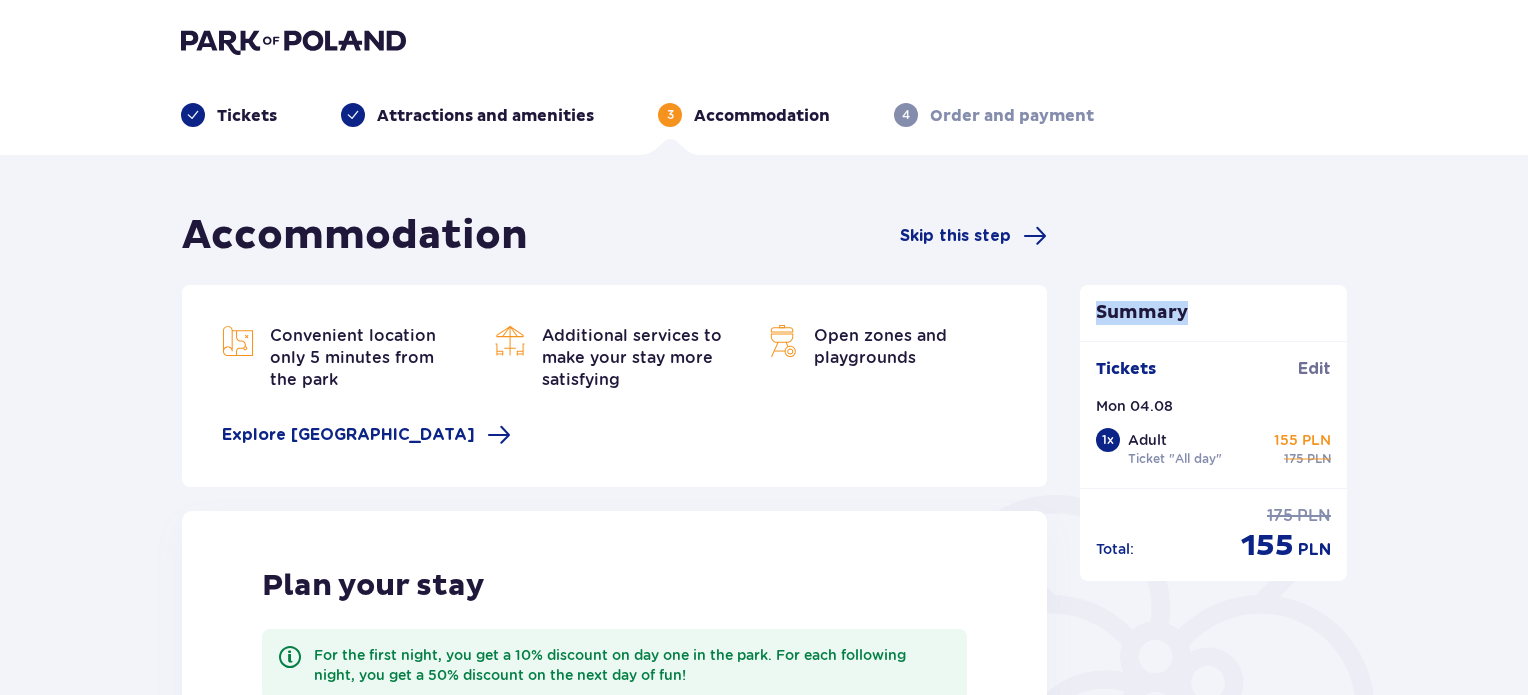 scroll, scrollTop: 0, scrollLeft: 0, axis: both 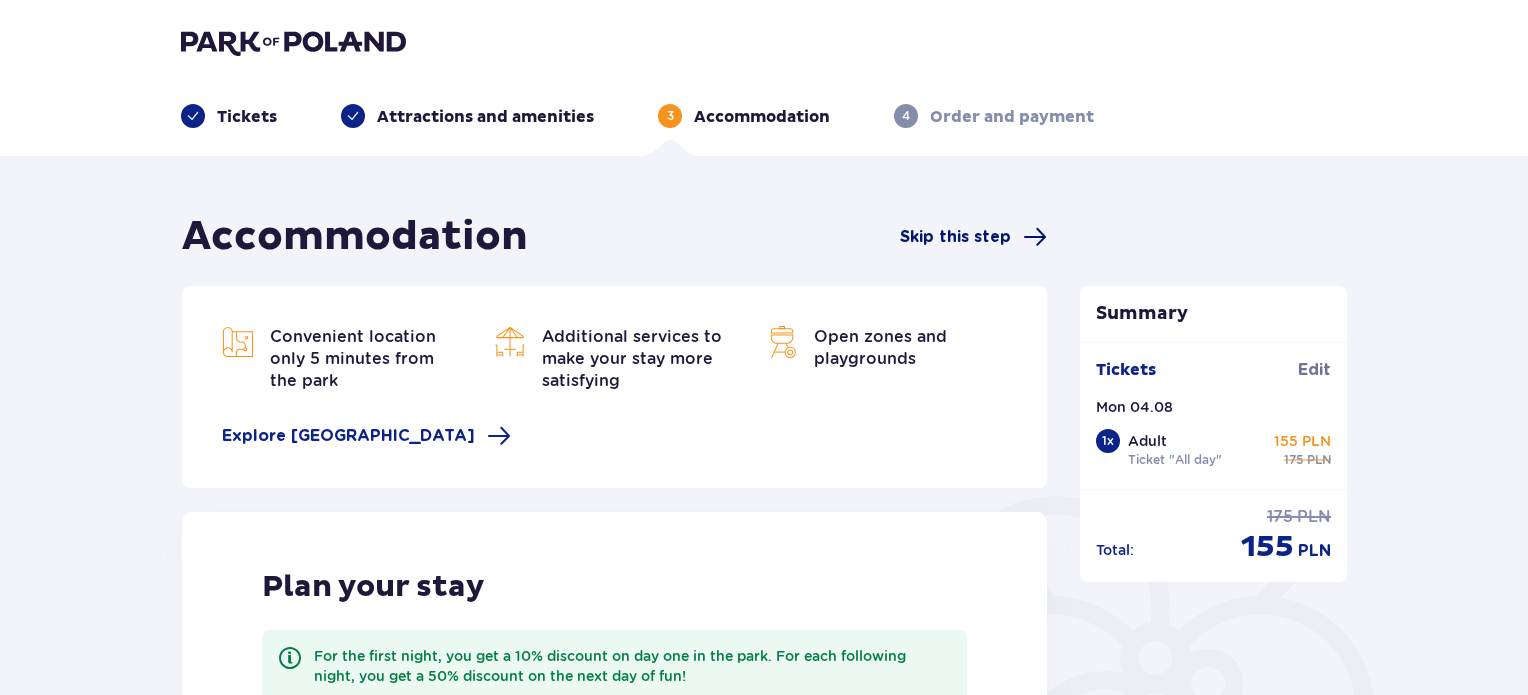 click on "Skip this step" at bounding box center (955, 237) 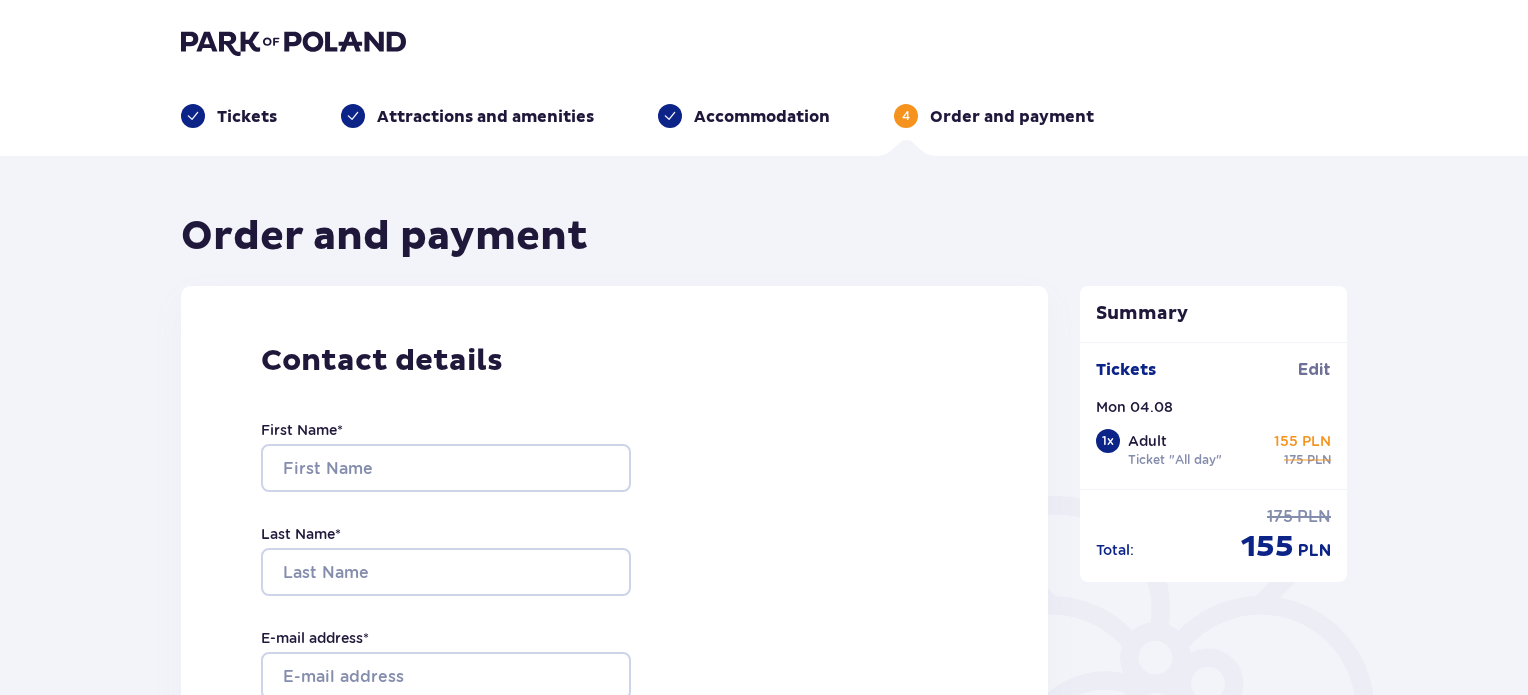 click on "Order and payment Contact details First Name * Last Name * E-mail address * Confirm e-mail address * Phone number * Phone number, including country code, e.g. 48 ​123 ​456 ​789 I want an invoice for my company A personal invoice will be issued automatically for Clients, who do not have a business or any economic activity. Add your address to personal invoice Create an account Yes, I want create an account *I agree and accept   Regulations for online ticket sales,   Rules and regulations for the use of the Suntago water park,   Suntago Village Sales Regulations,   Suntago Village Accommodation Terms & Conditions ,  VIP zone regulations ,  Special conditions for the purchase of Family Package ,  Rules of the Senior Package promotion ,  Regulations for the promotion “Online cheaper 10/20 PLN”   and   Privacy policy I accept other consents Show I want to receive from Moyome Sp. z o. o. its offers via phone calls, so for this purpose I agree to the processing of my personal data by this company. Apply 1" at bounding box center (764, 1406) 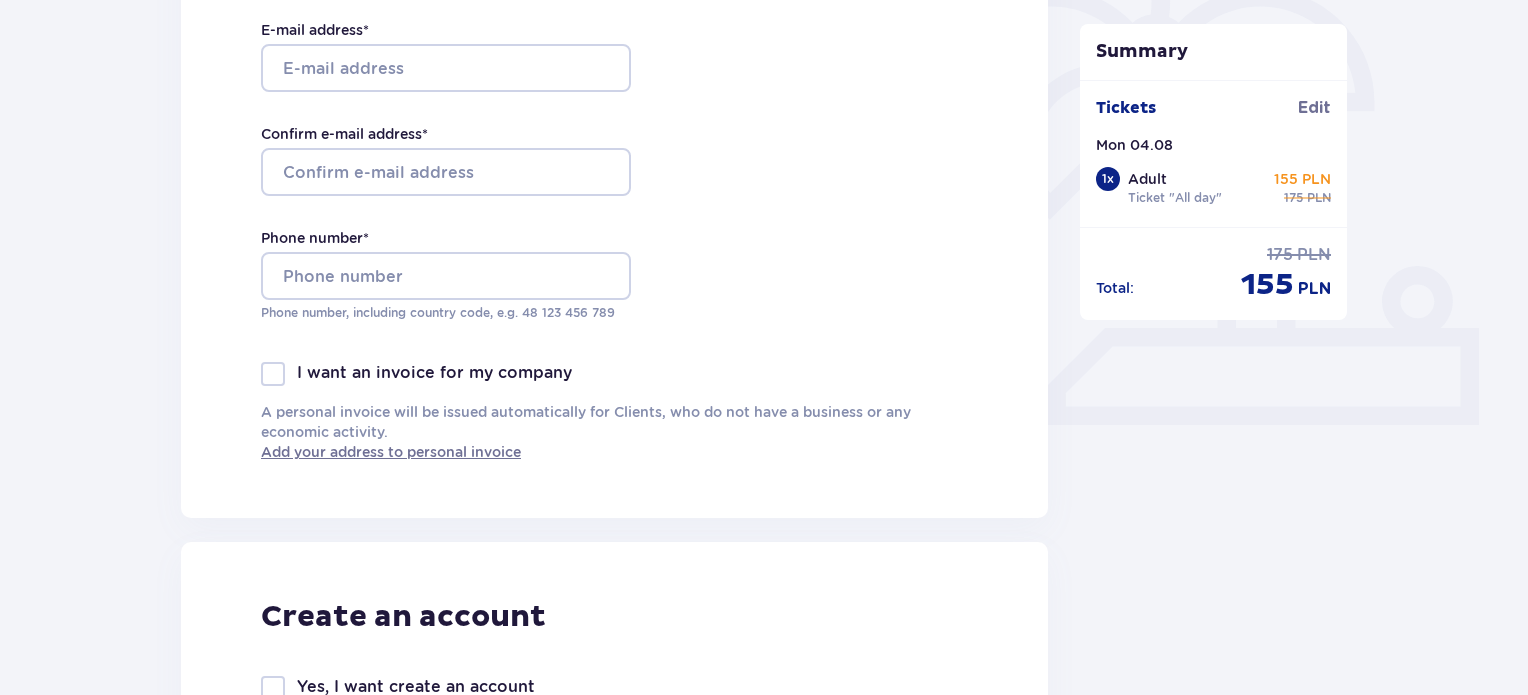 click on "Order and payment Contact details First Name * Last Name * E-mail address * Confirm e-mail address * Phone number * Phone number, including country code, e.g. 48 ​123 ​456 ​789 I want an invoice for my company A personal invoice will be issued automatically for Clients, who do not have a business or any economic activity. Add your address to personal invoice Create an account Yes, I want create an account *I agree and accept   Regulations for online ticket sales,   Rules and regulations for the use of the Suntago water park,   Suntago Village Sales Regulations,   Suntago Village Accommodation Terms & Conditions ,  VIP zone regulations ,  Special conditions for the purchase of Family Package ,  Rules of the Senior Package promotion ,  Regulations for the promotion “Online cheaper 10/20 PLN”   and   Privacy policy I accept other consents Show I want to receive from Moyome Sp. z o. o. its offers via phone calls, so for this purpose I agree to the processing of my personal data by this company. Apply 1" at bounding box center [764, 798] 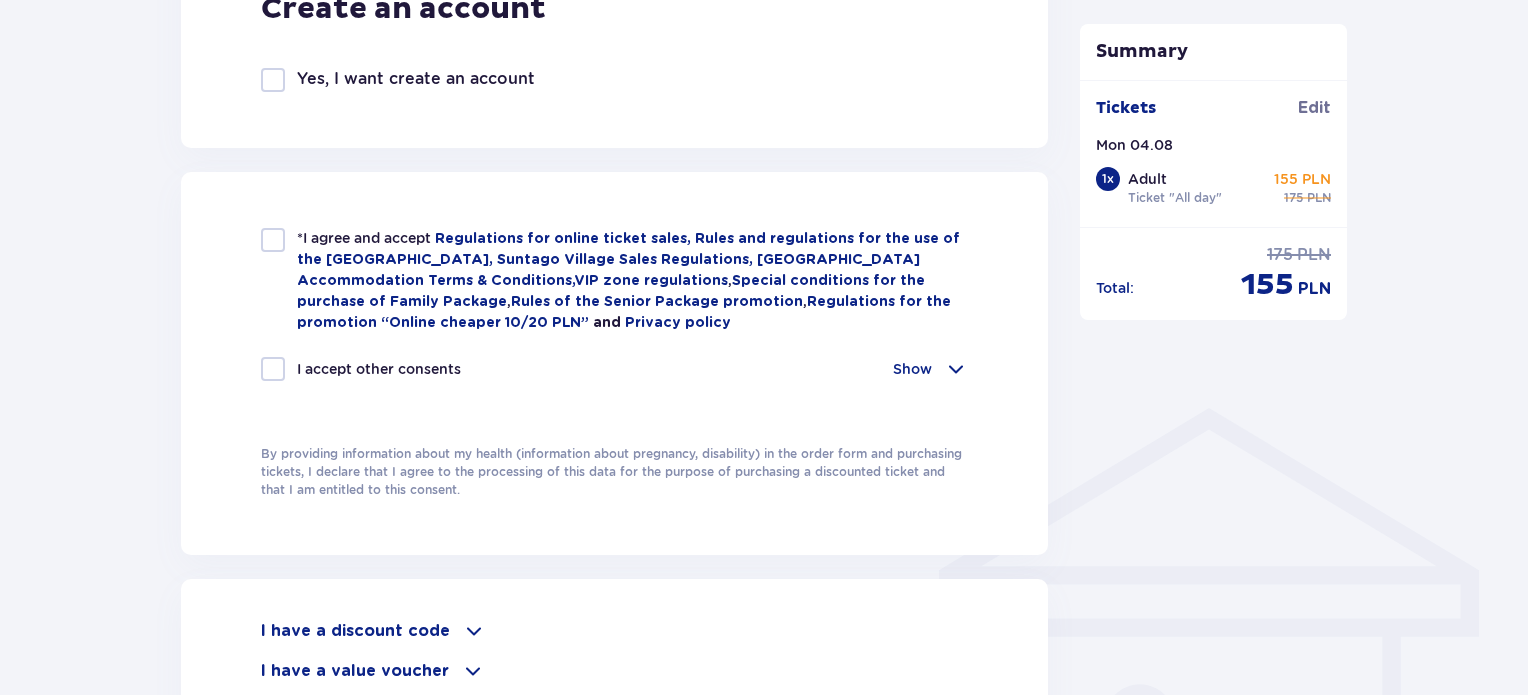 scroll, scrollTop: 1824, scrollLeft: 0, axis: vertical 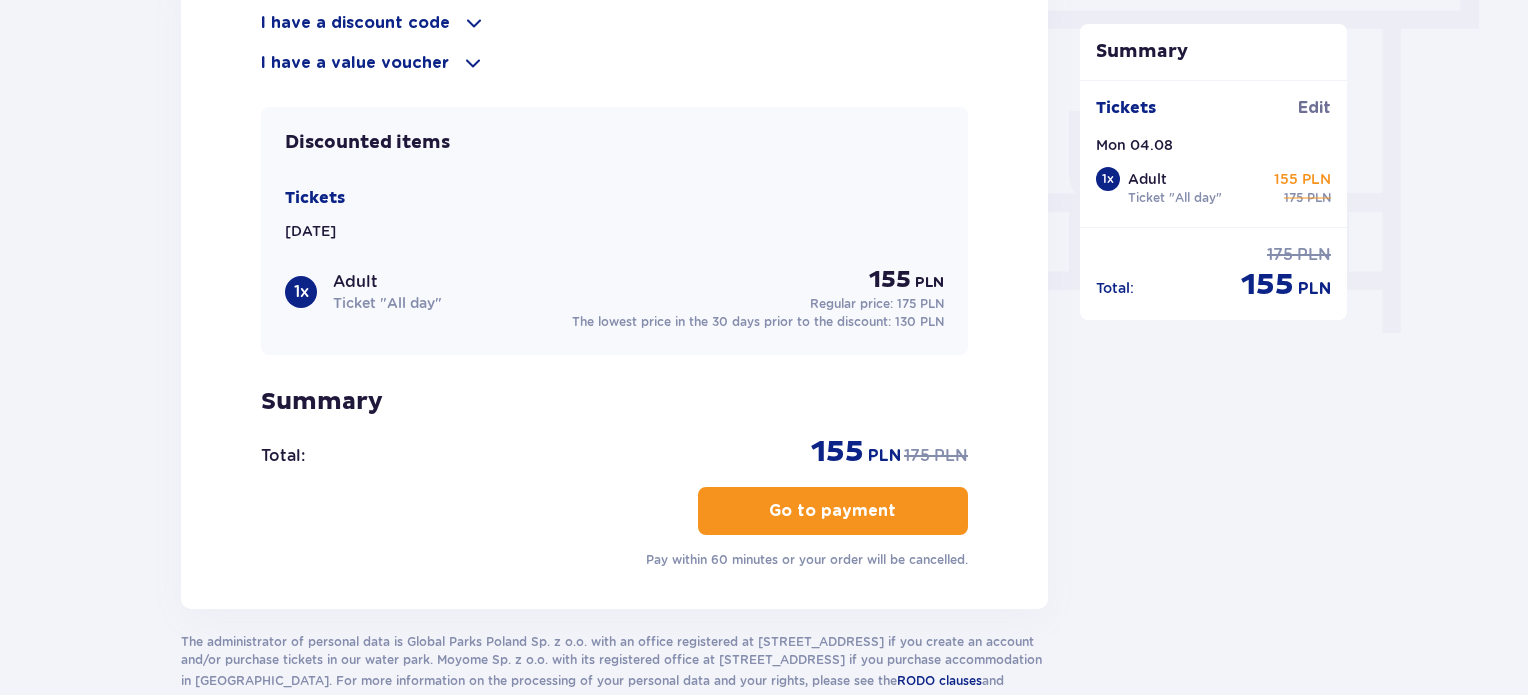 click at bounding box center (474, 23) 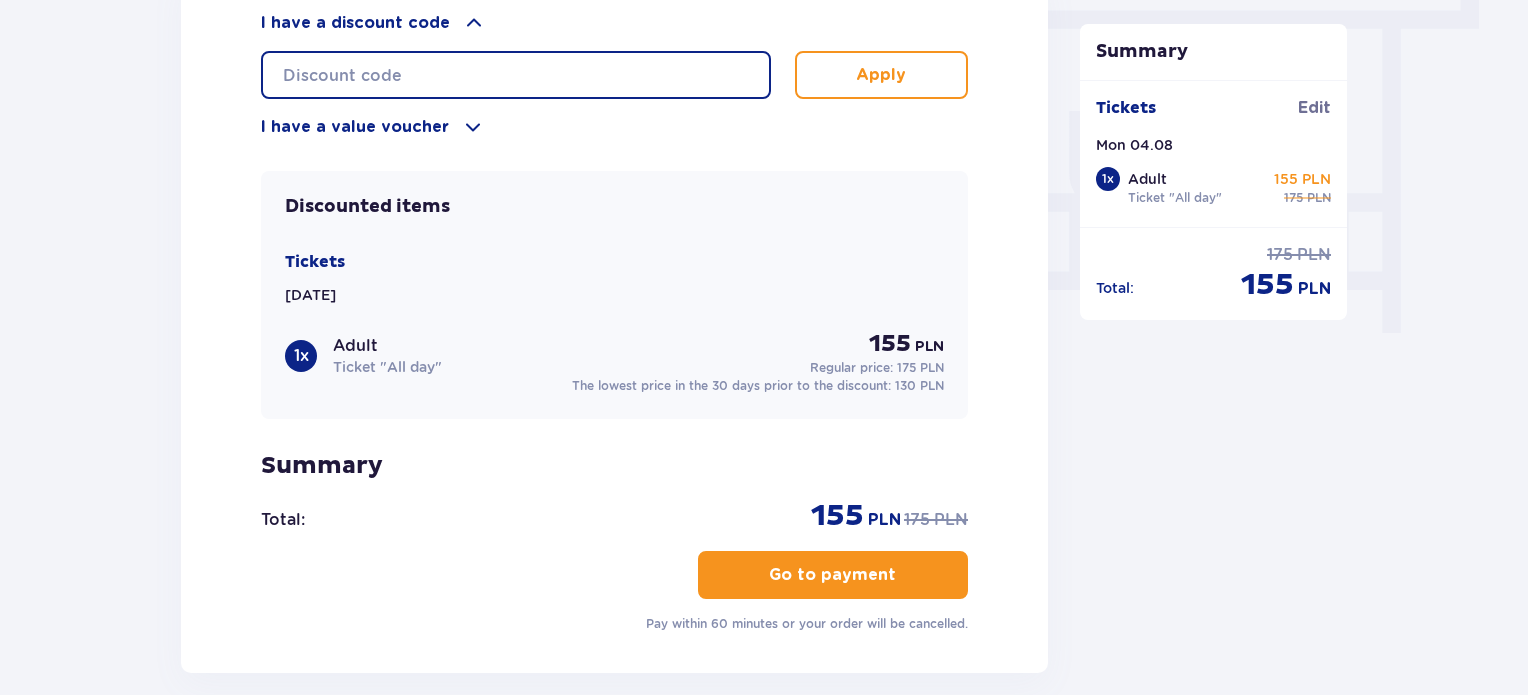 click at bounding box center (516, 75) 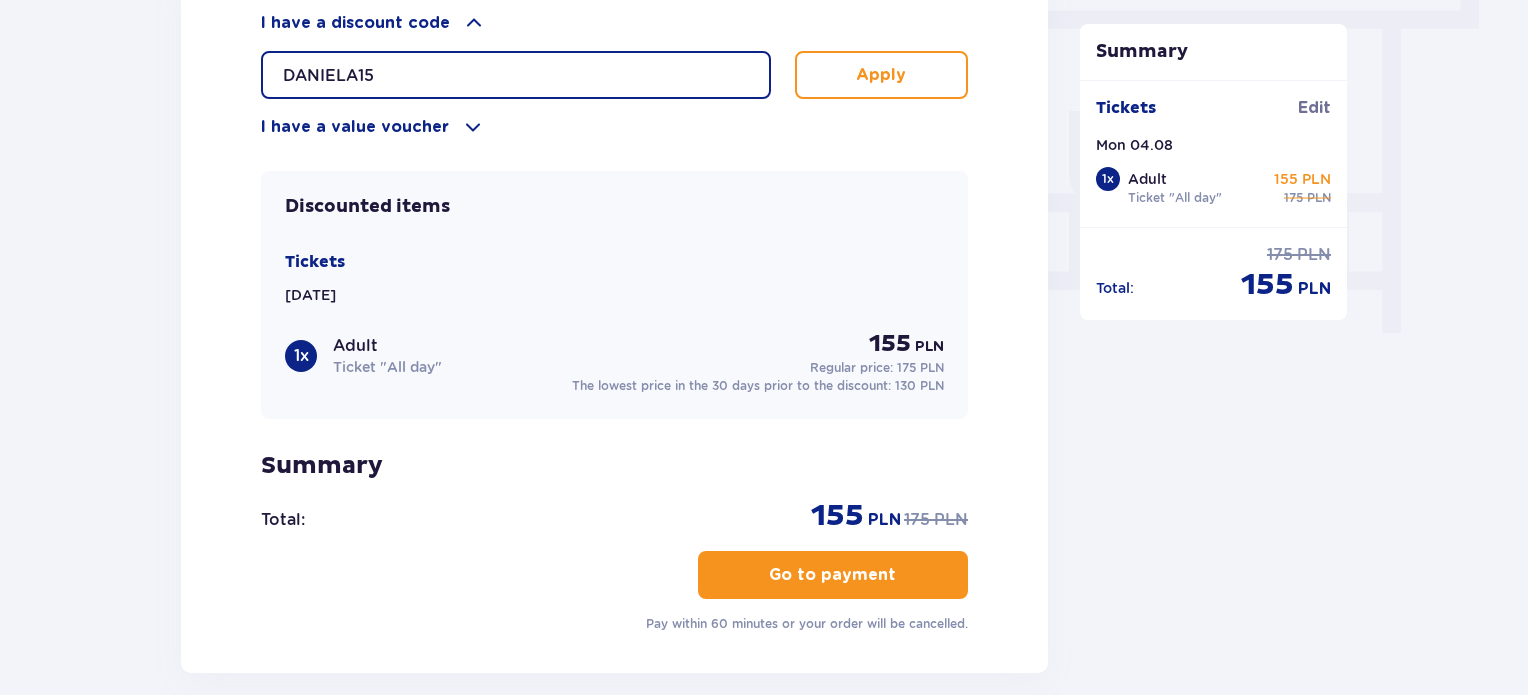 type on "DANIELA15" 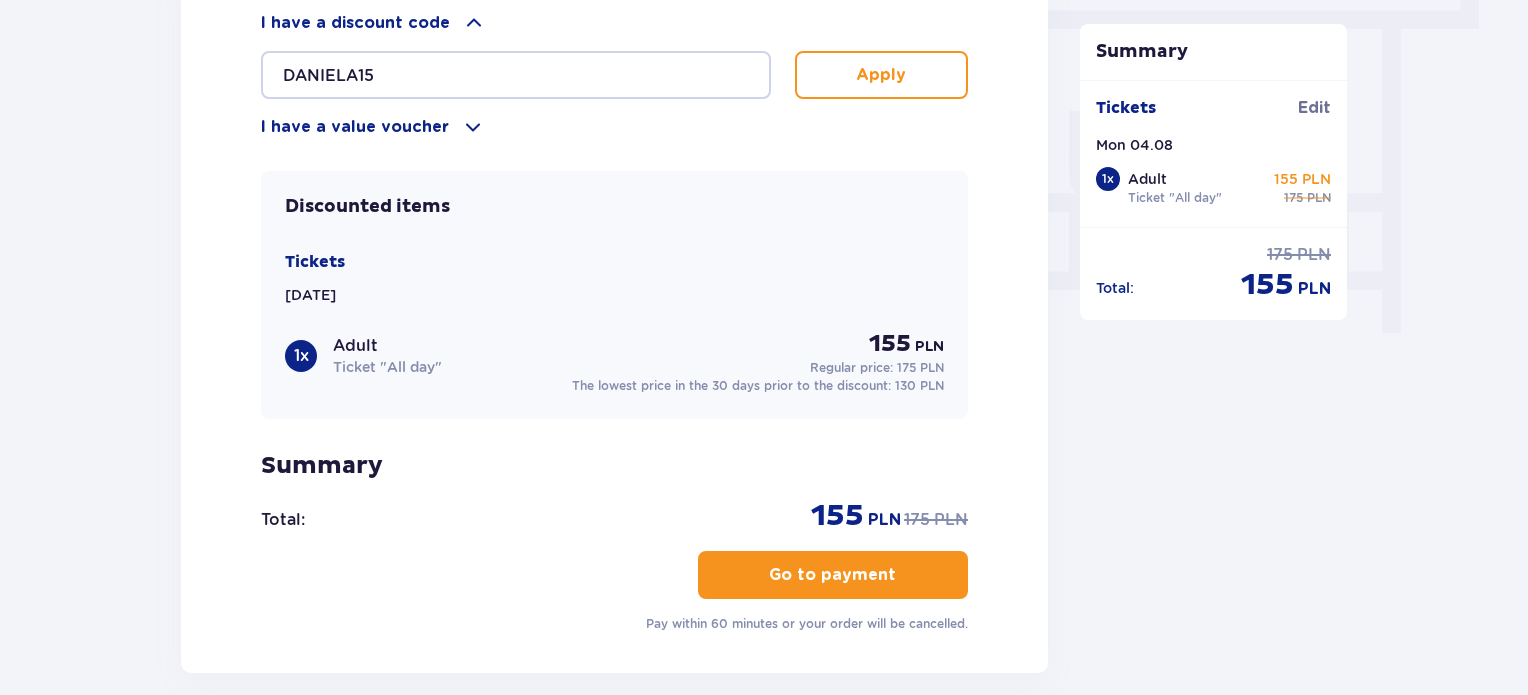 click on "Apply" at bounding box center (881, 75) 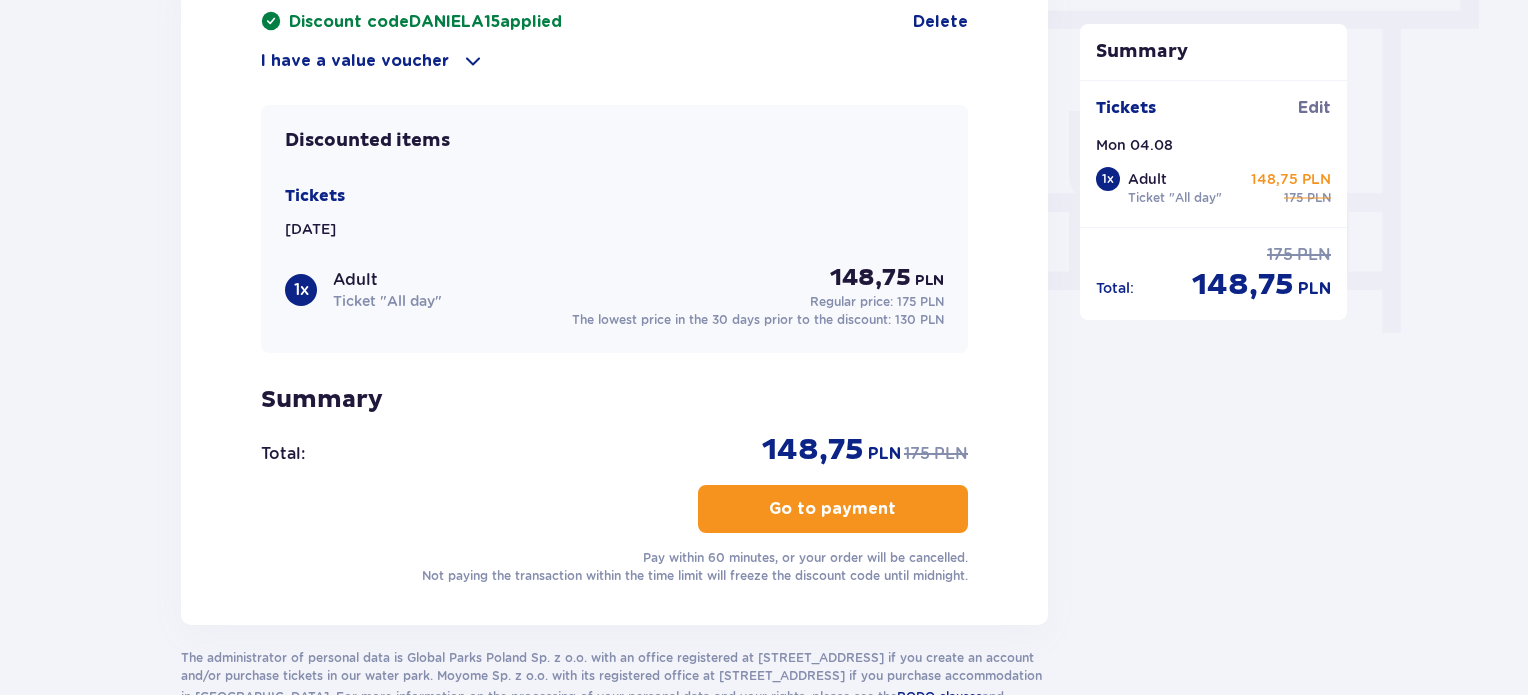 click on "Order and payment Contact details First Name * Last Name * E-mail address * Confirm e-mail address * Phone number * Phone number, including country code, e.g. 48 ​123 ​456 ​789 I want an invoice for my company A personal invoice will be issued automatically for Clients, who do not have a business or any economic activity. Add your address to personal invoice Create an account Yes, I want create an account *I agree and accept   Regulations for online ticket sales,   Rules and regulations for the use of the Suntago water park,   Suntago Village Sales Regulations,   Suntago Village Accommodation Terms & Conditions ,  VIP zone regulations ,  Special conditions for the purchase of Family Package ,  Rules of the Senior Package promotion ,  Regulations for the promotion “Online cheaper 10/20 PLN”   and   Privacy policy I accept other consents Show I want to receive from Moyome Sp. z o. o. its offers via phone calls, so for this purpose I agree to the processing of my personal data by this company.  applied" at bounding box center (764, -410) 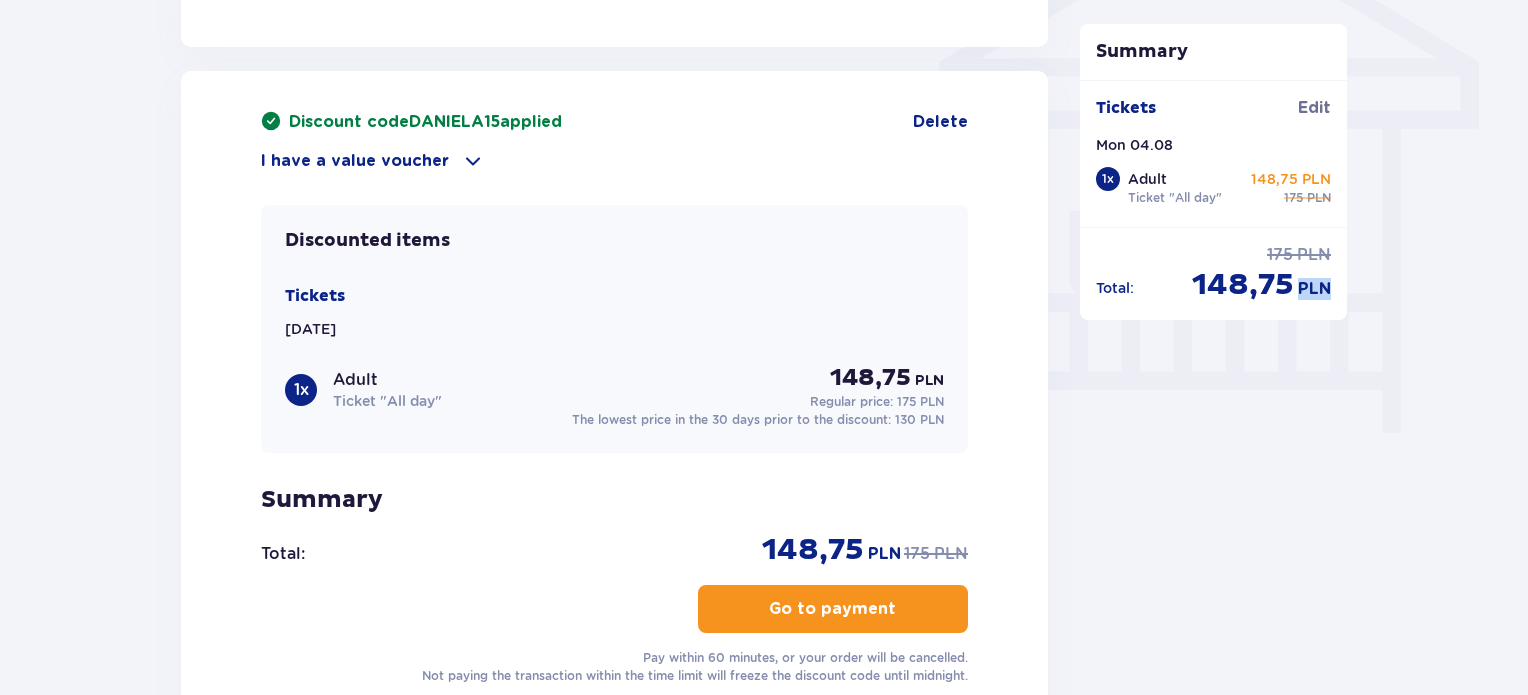 scroll, scrollTop: 1714, scrollLeft: 0, axis: vertical 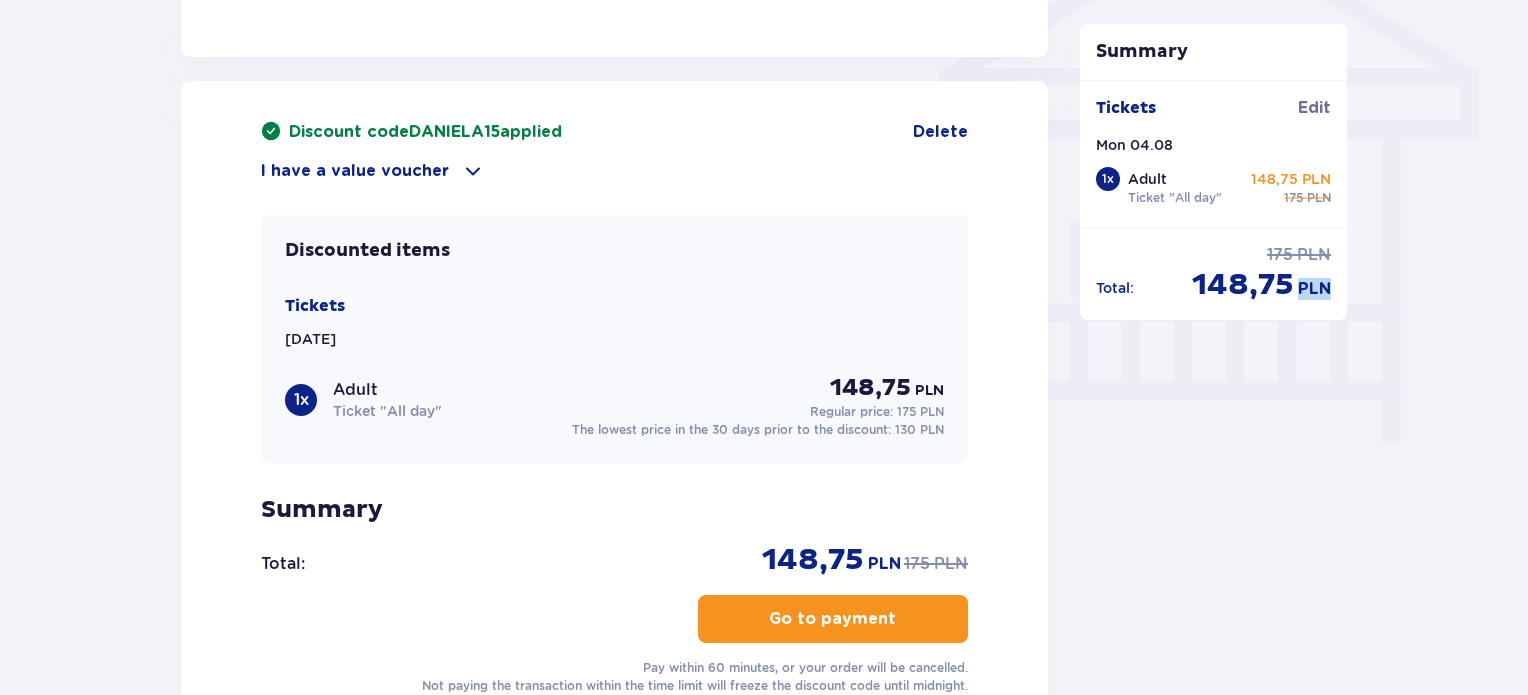 click on "Order and payment Contact details First Name * Last Name * E-mail address * Confirm e-mail address * Phone number * Phone number, including country code, e.g. 48 ​123 ​456 ​789 I want an invoice for my company A personal invoice will be issued automatically for Clients, who do not have a business or any economic activity. Add your address to personal invoice Create an account Yes, I want create an account *I agree and accept   Regulations for online ticket sales,   Rules and regulations for the use of the Suntago water park,   Suntago Village Sales Regulations,   Suntago Village Accommodation Terms & Conditions ,  VIP zone regulations ,  Special conditions for the purchase of Family Package ,  Rules of the Senior Package promotion ,  Regulations for the promotion “Online cheaper 10/20 PLN”   and   Privacy policy I accept other consents Show I want to receive from Moyome Sp. z o. o. its offers via phone calls, so for this purpose I agree to the processing of my personal data by this company.  applied" at bounding box center [764, -300] 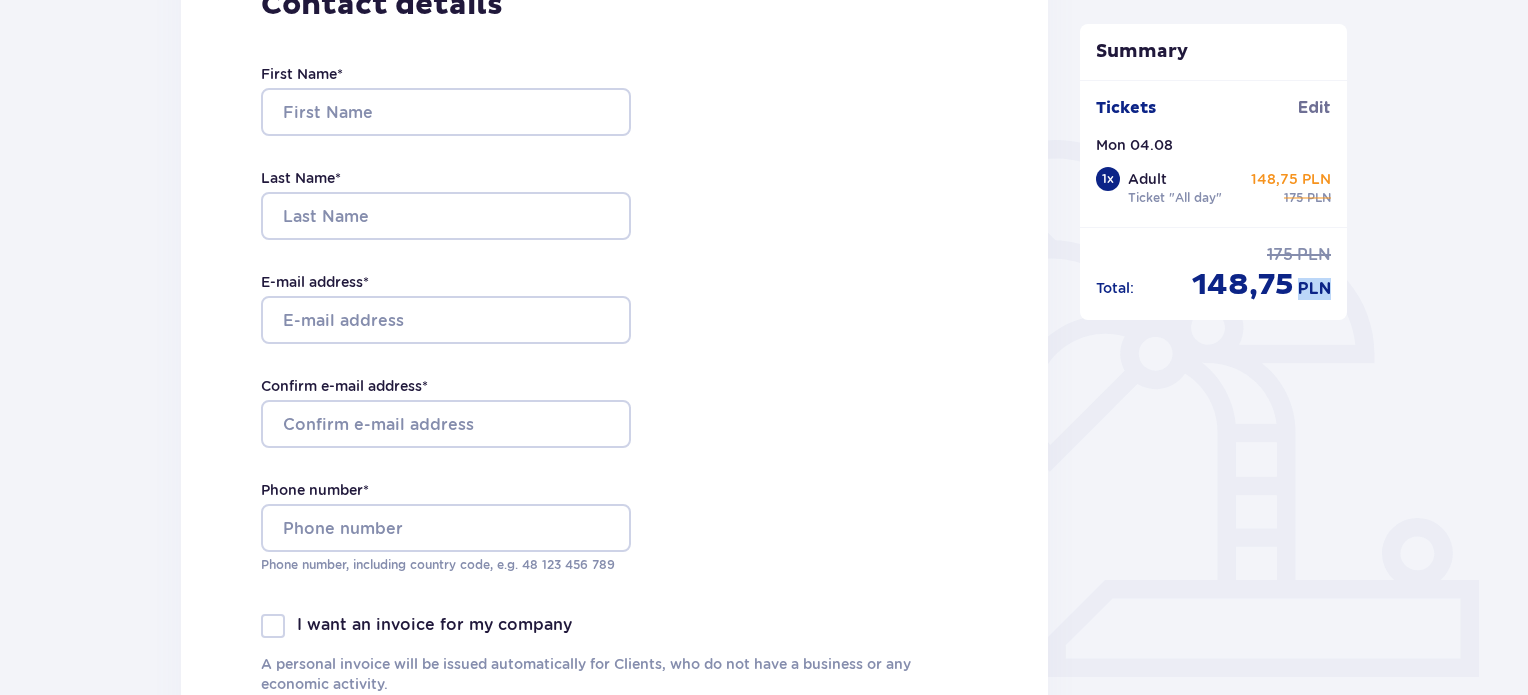 scroll, scrollTop: 0, scrollLeft: 0, axis: both 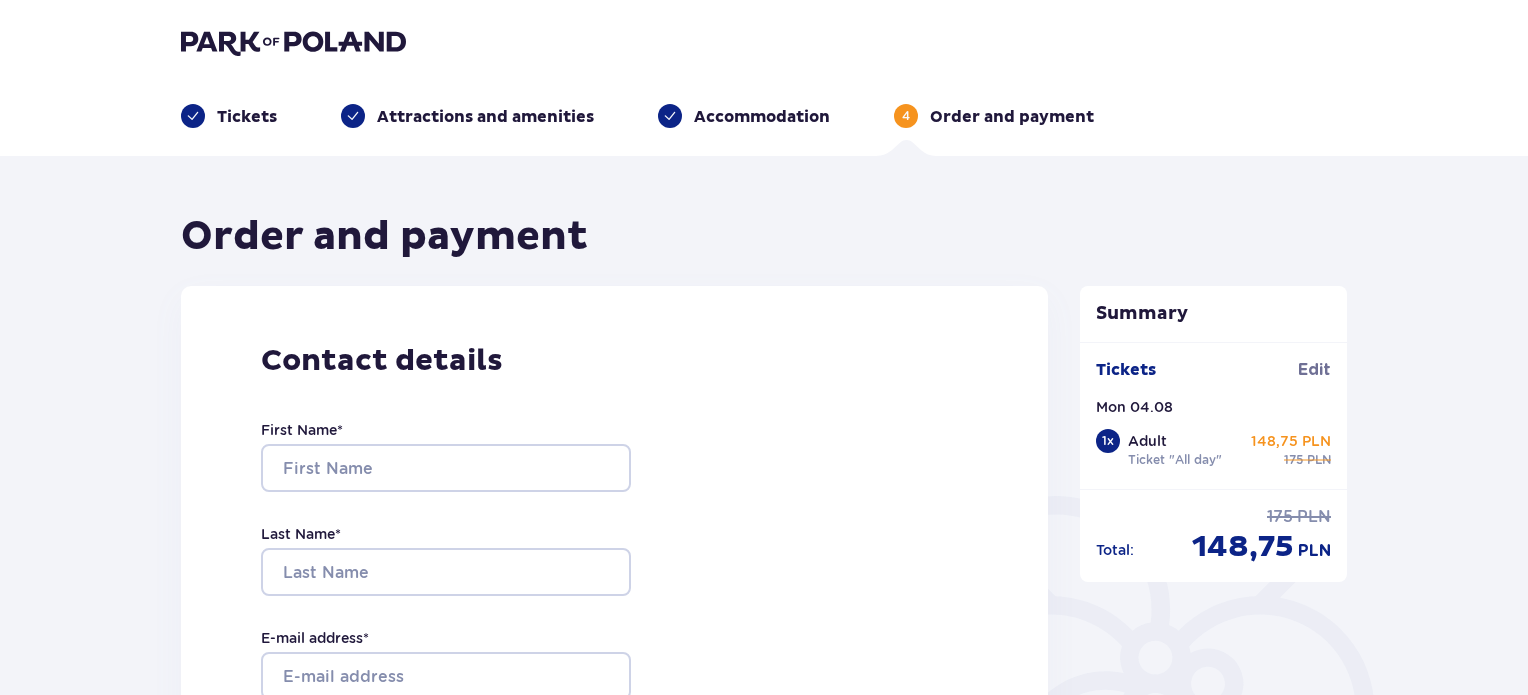 click on "Tickets" at bounding box center [247, 117] 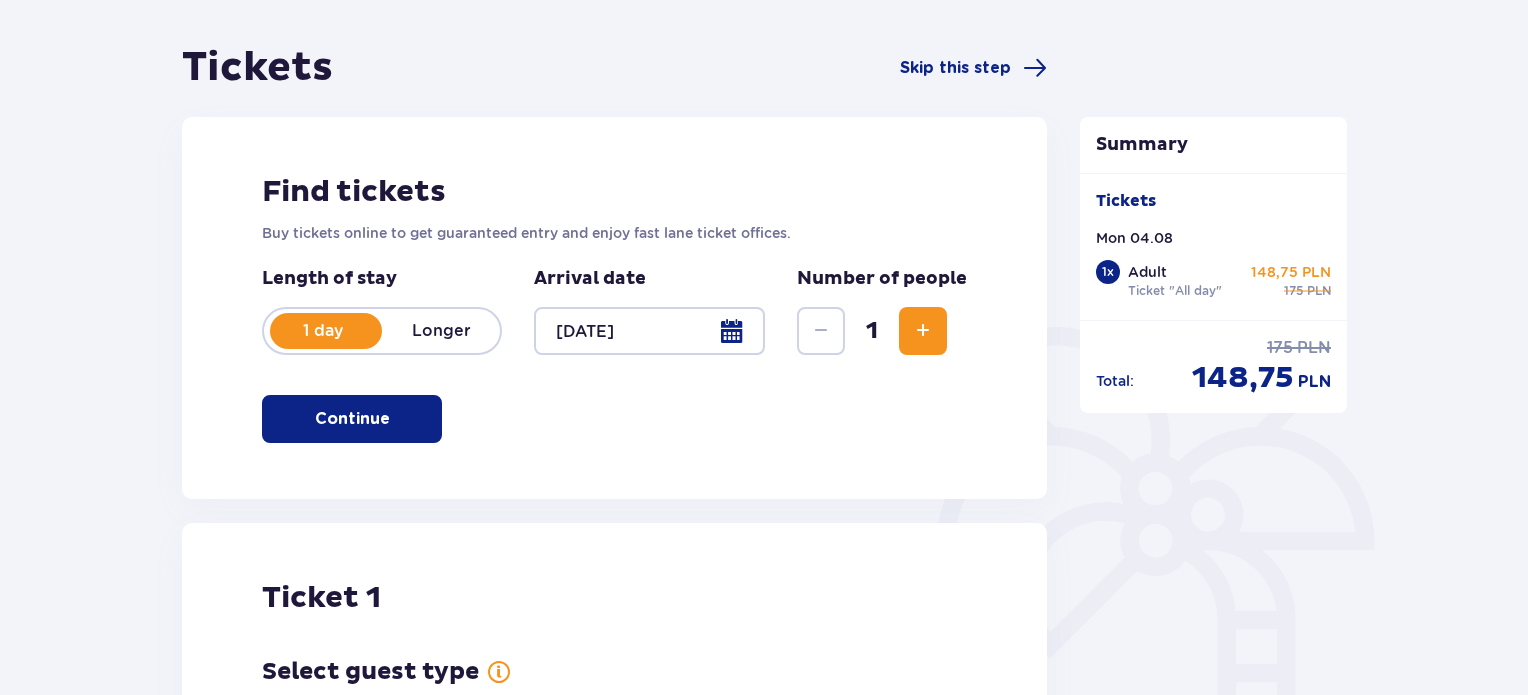 scroll, scrollTop: 200, scrollLeft: 0, axis: vertical 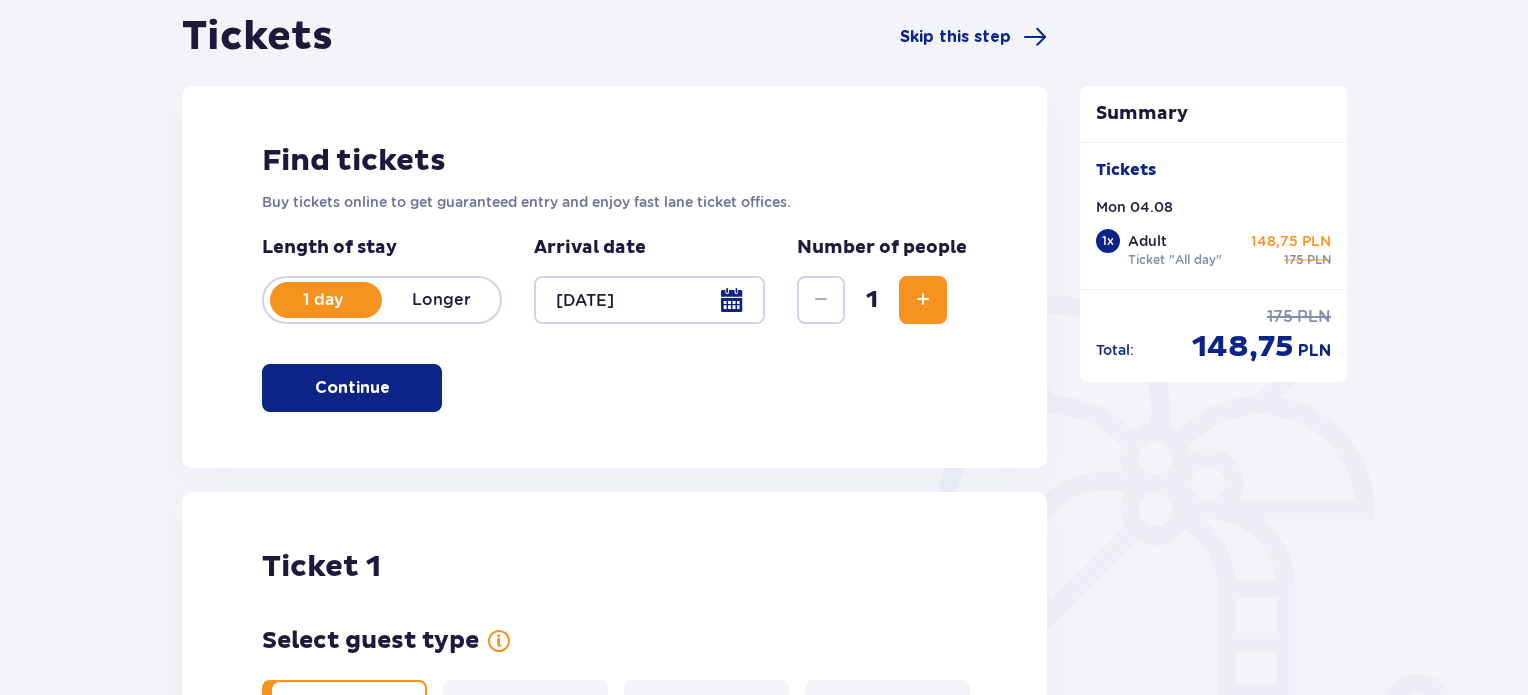 click at bounding box center (923, 300) 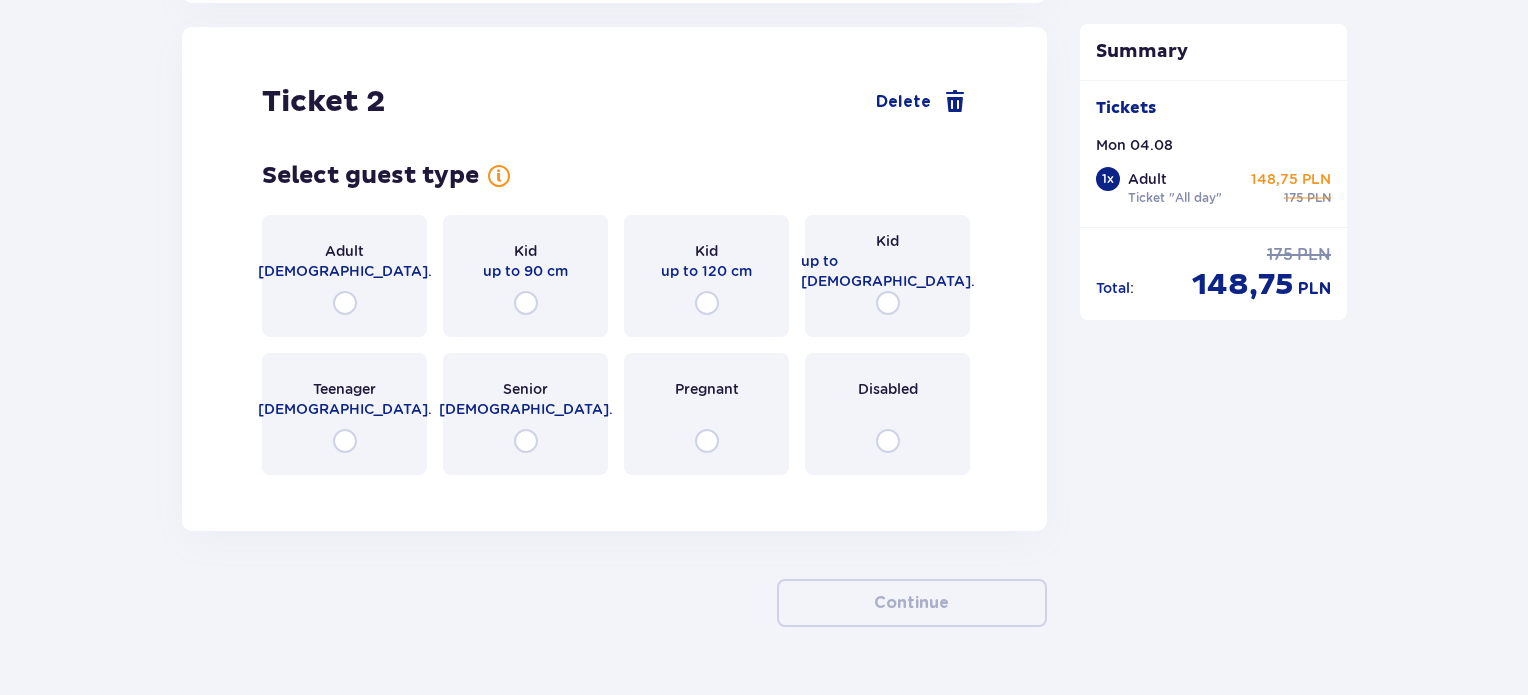 scroll, scrollTop: 2278, scrollLeft: 0, axis: vertical 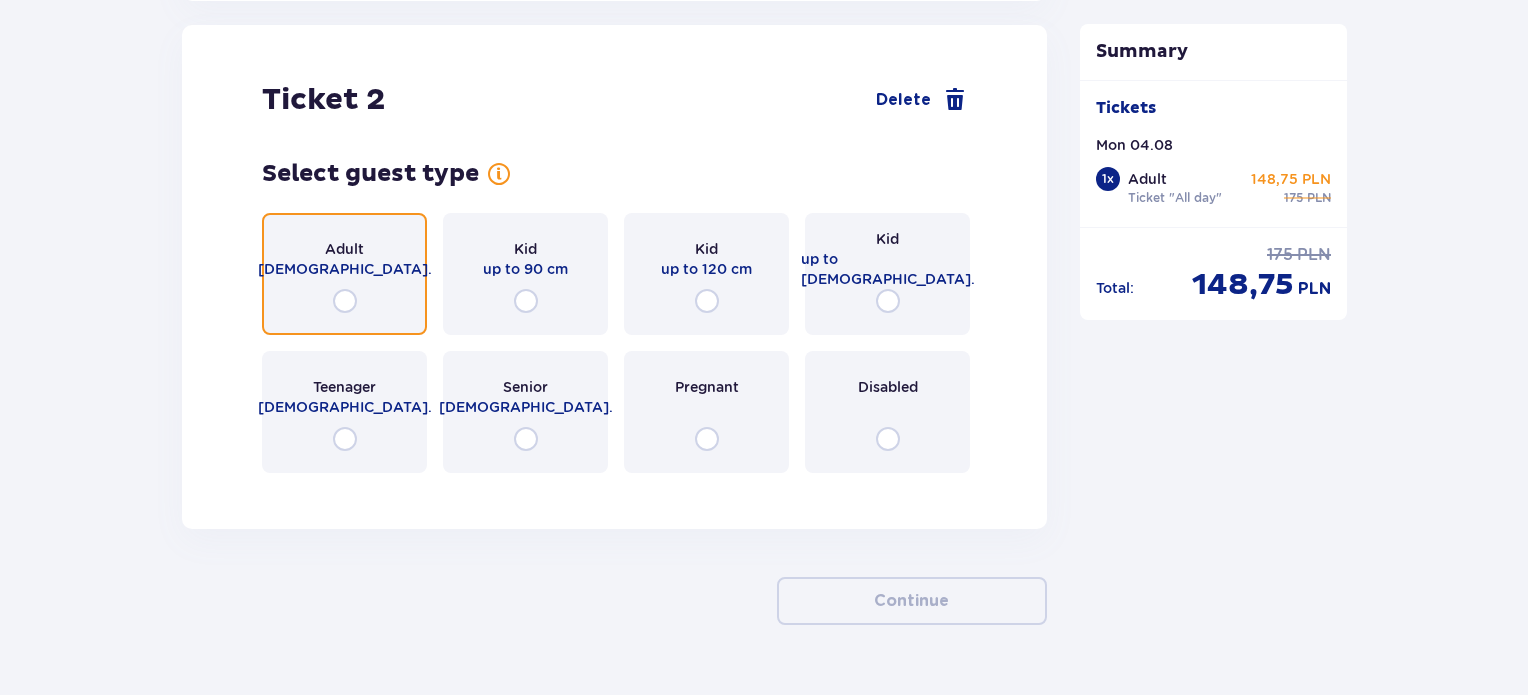 click at bounding box center (345, 301) 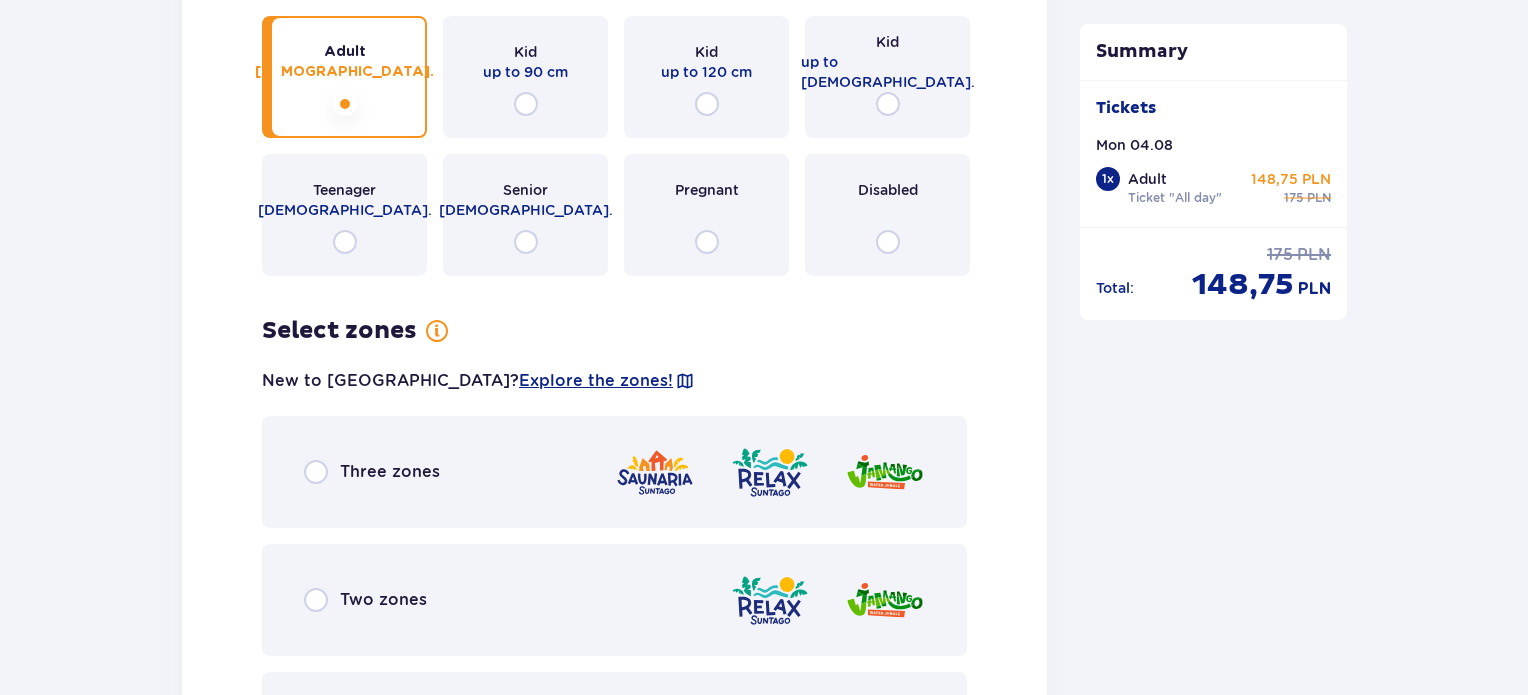 scroll, scrollTop: 2466, scrollLeft: 0, axis: vertical 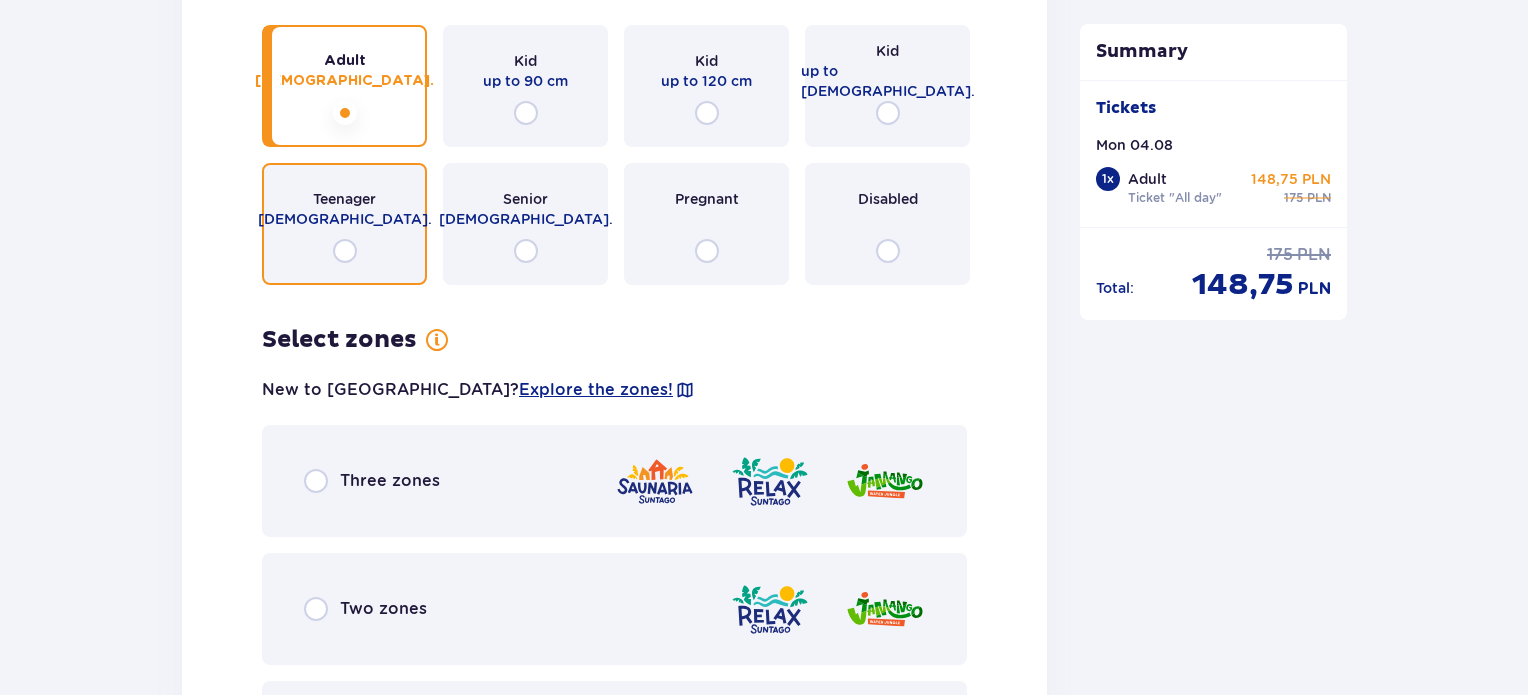 click at bounding box center [345, 251] 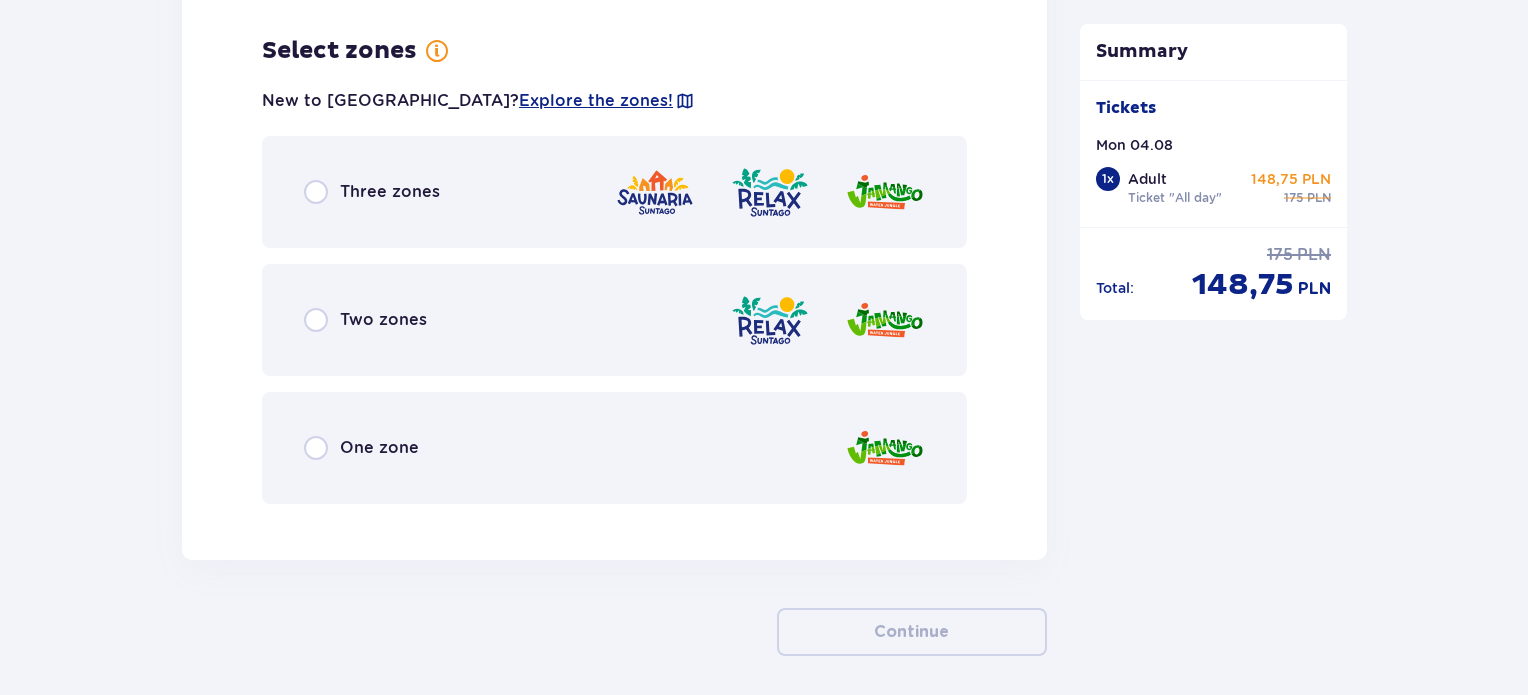 scroll, scrollTop: 2766, scrollLeft: 0, axis: vertical 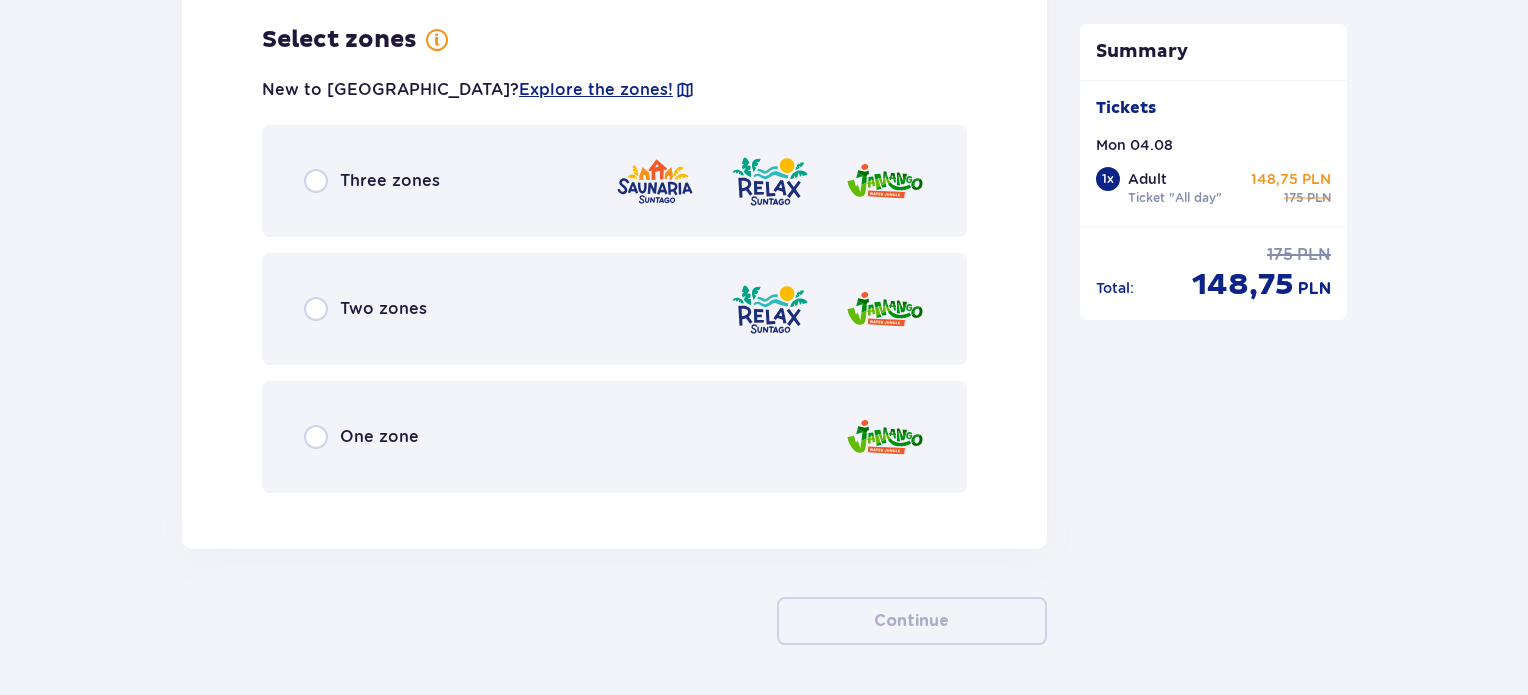 click at bounding box center [885, 437] 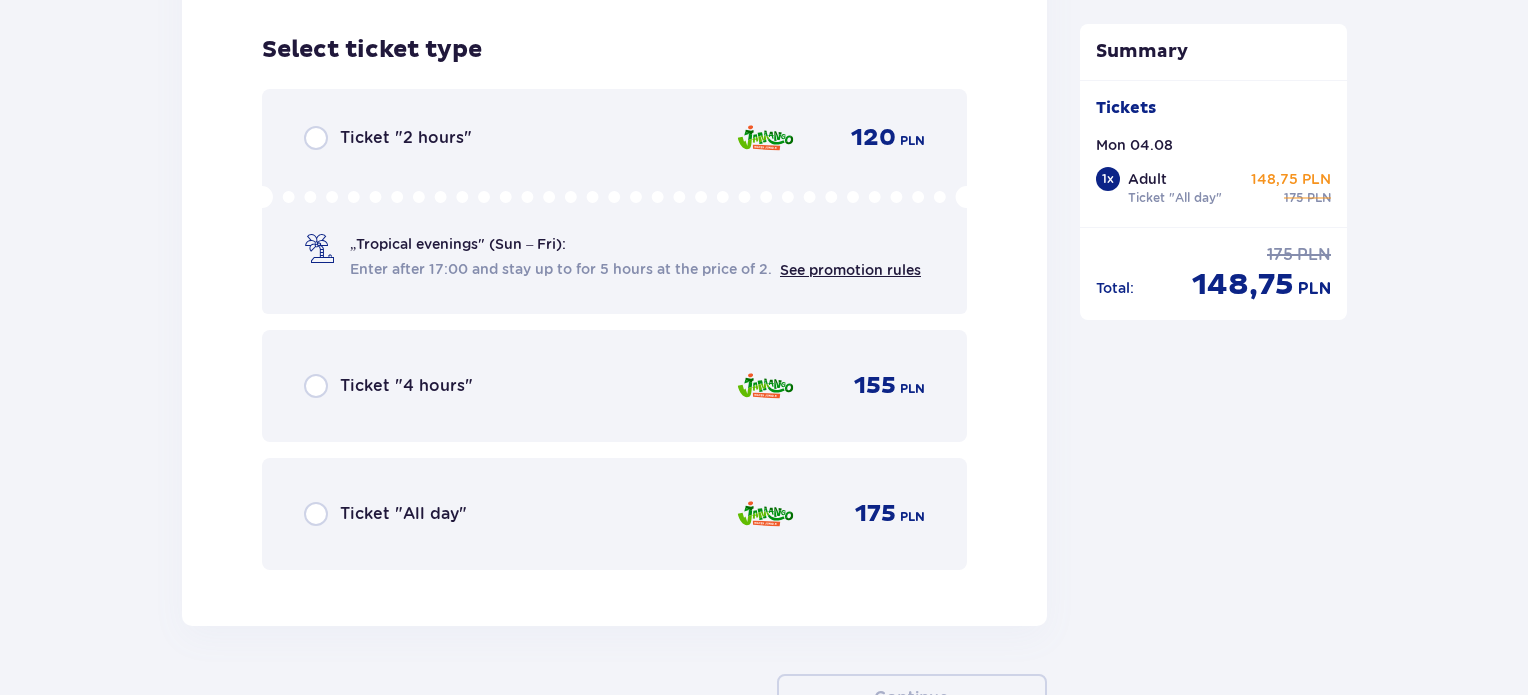 scroll, scrollTop: 3274, scrollLeft: 0, axis: vertical 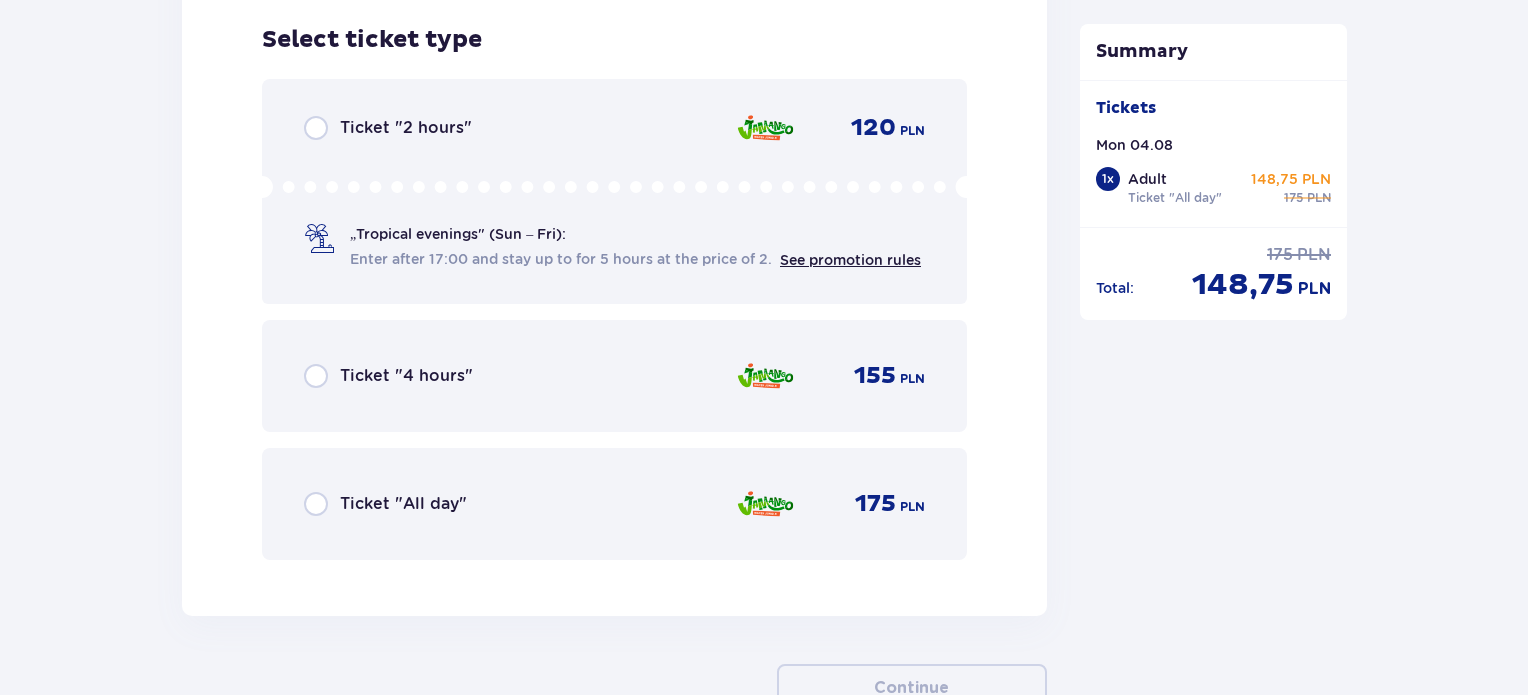 click on "175" at bounding box center [875, 504] 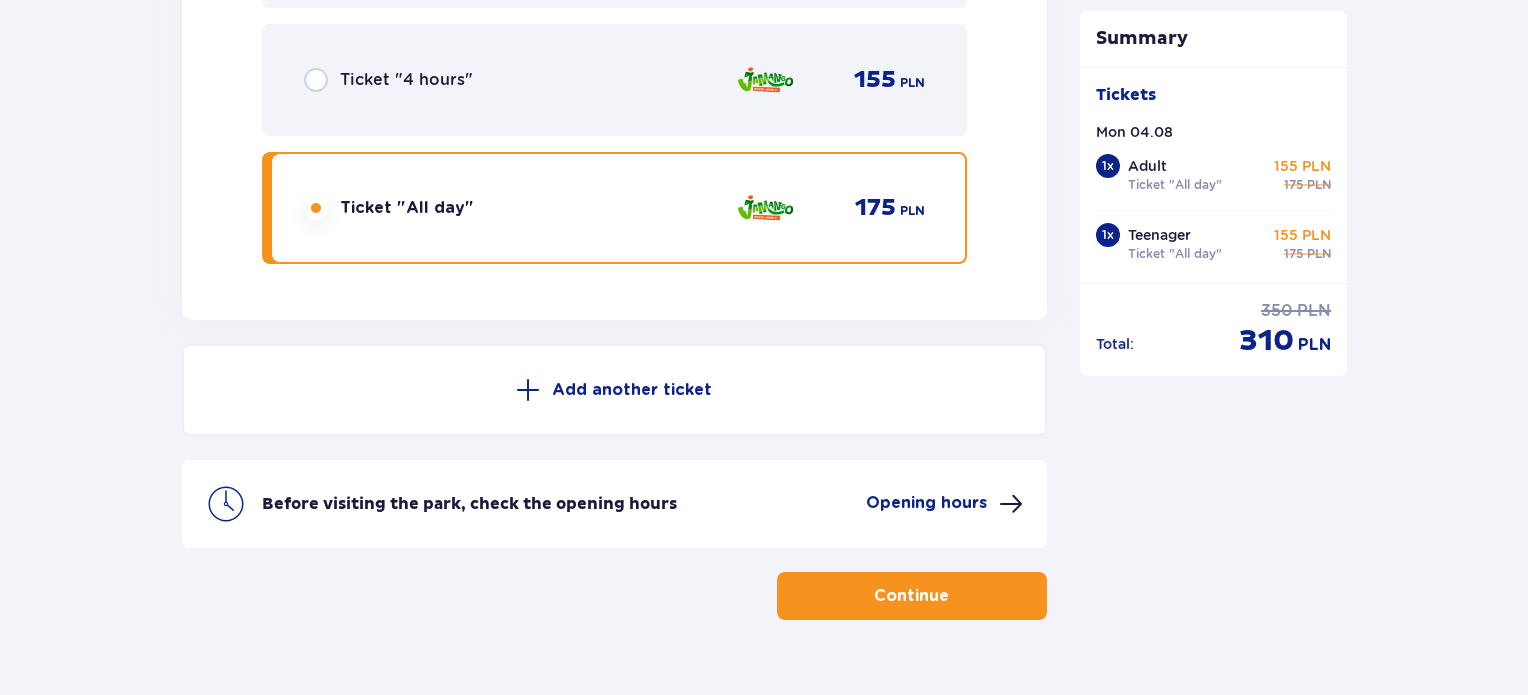 scroll, scrollTop: 3612, scrollLeft: 0, axis: vertical 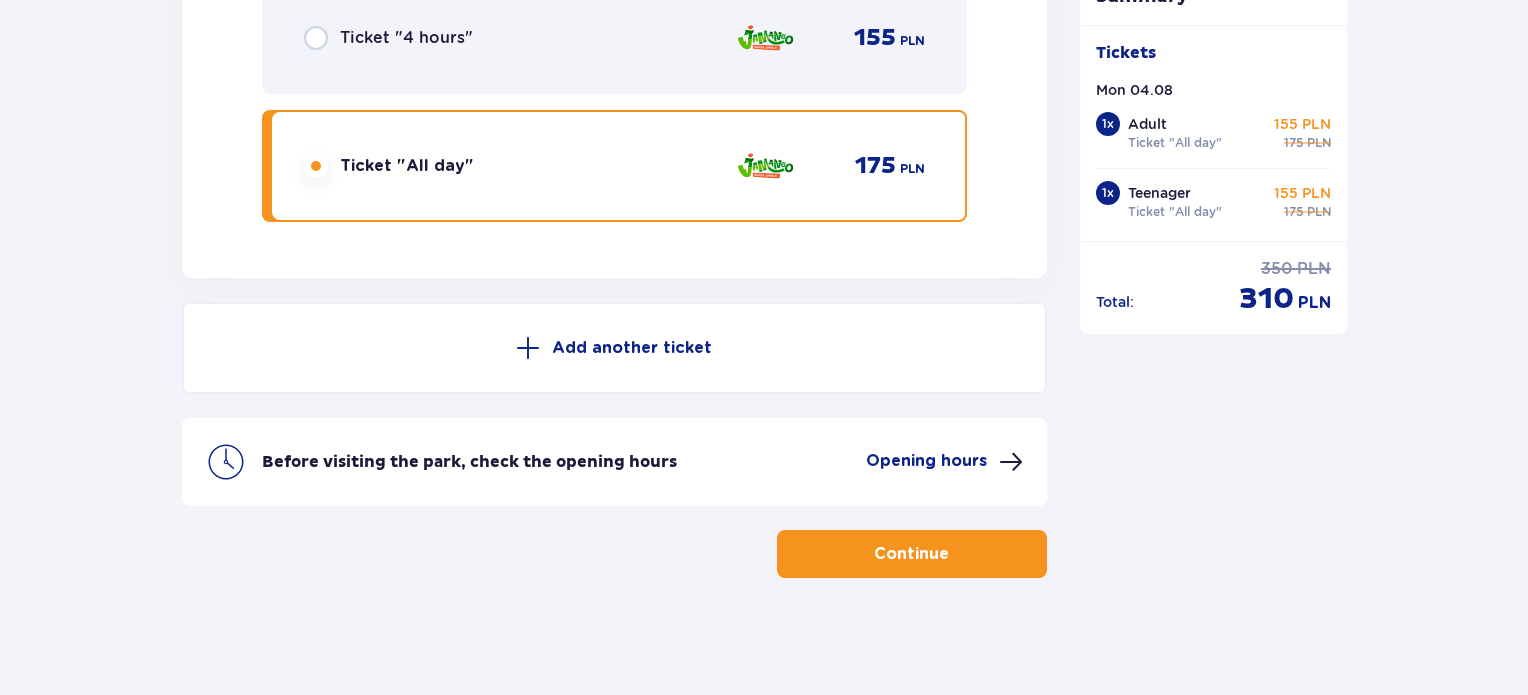 click on "1 x" at bounding box center (1108, 124) 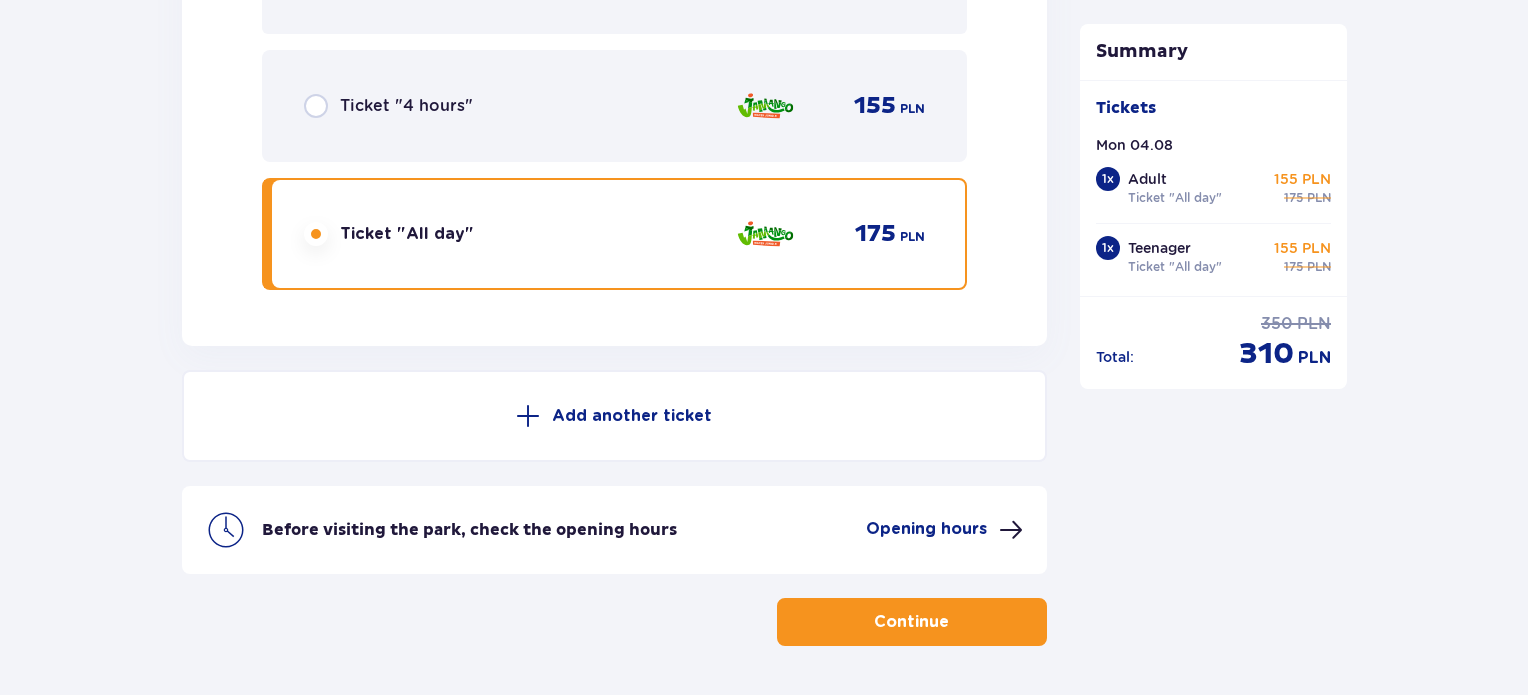 scroll, scrollTop: 3512, scrollLeft: 0, axis: vertical 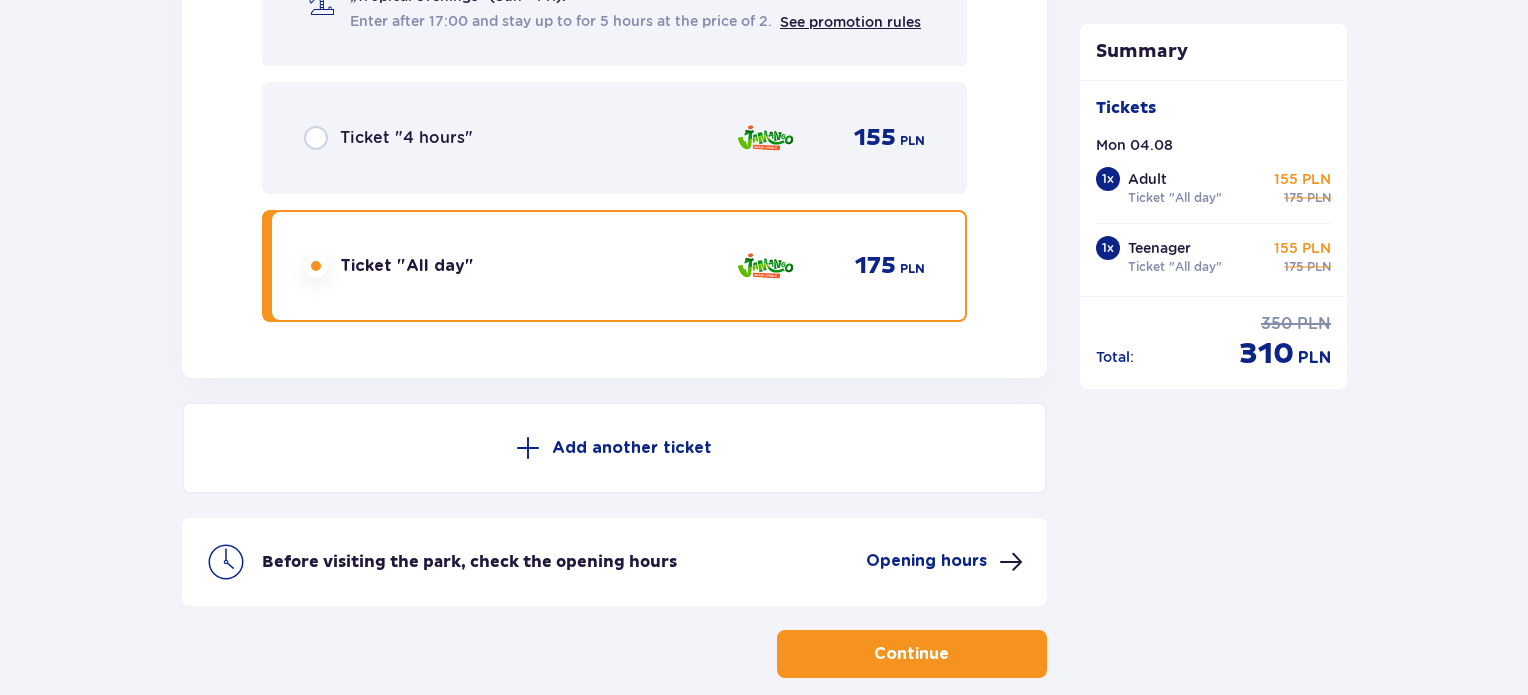 click at bounding box center [528, 448] 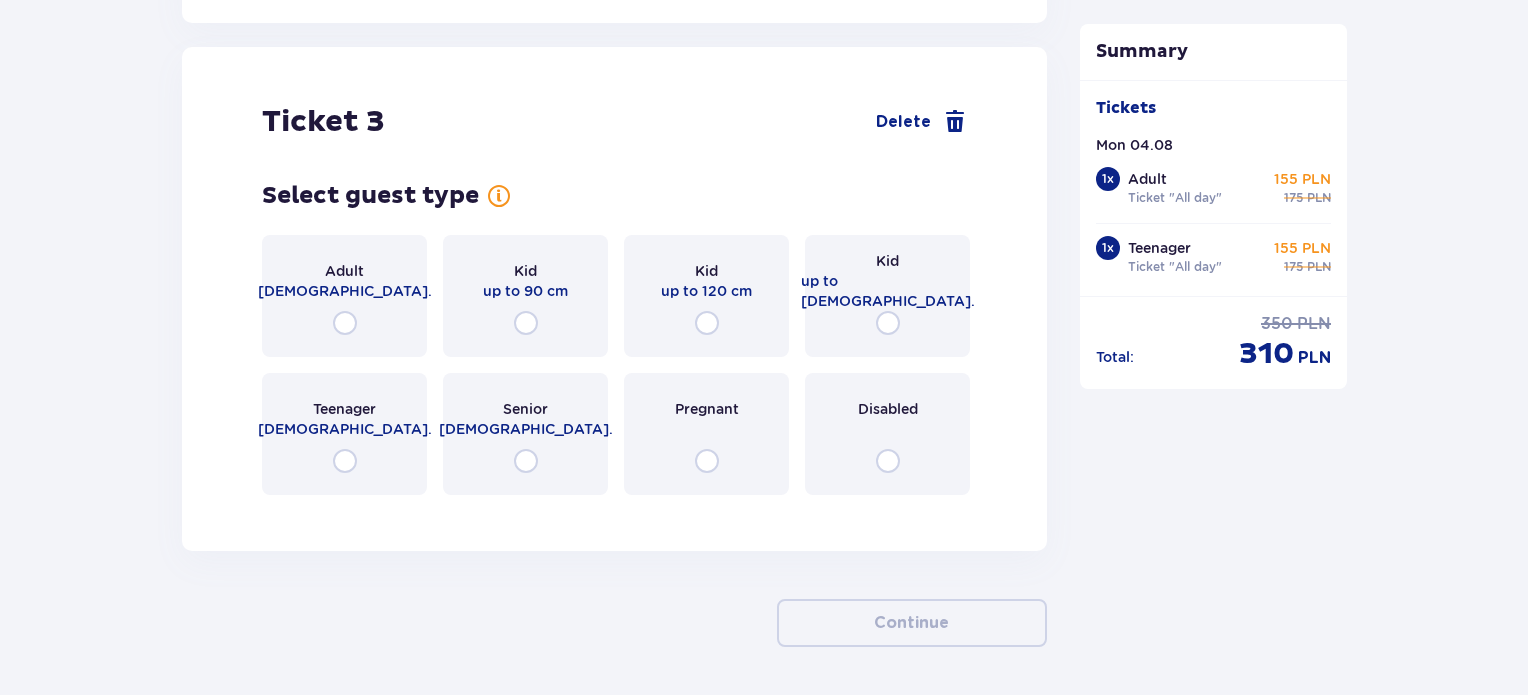 scroll, scrollTop: 4128, scrollLeft: 0, axis: vertical 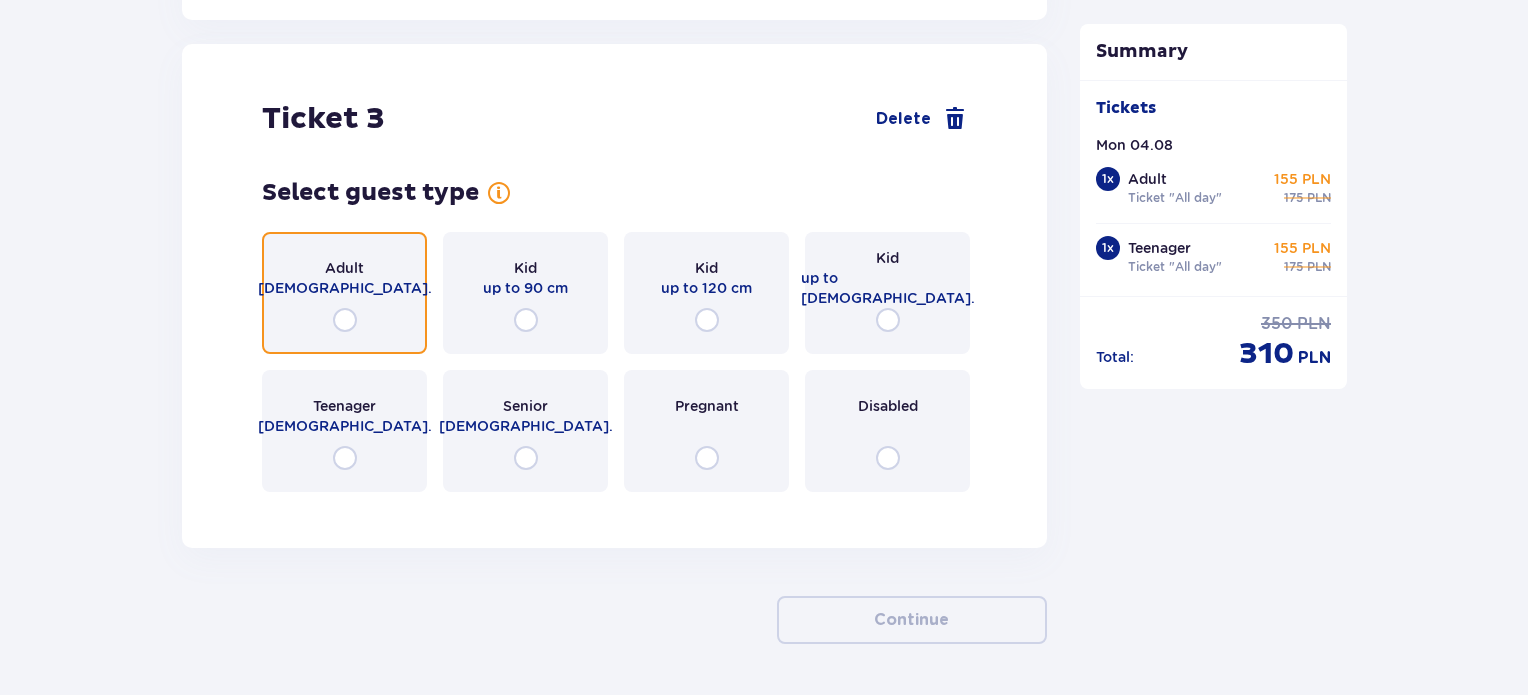 click at bounding box center [345, 320] 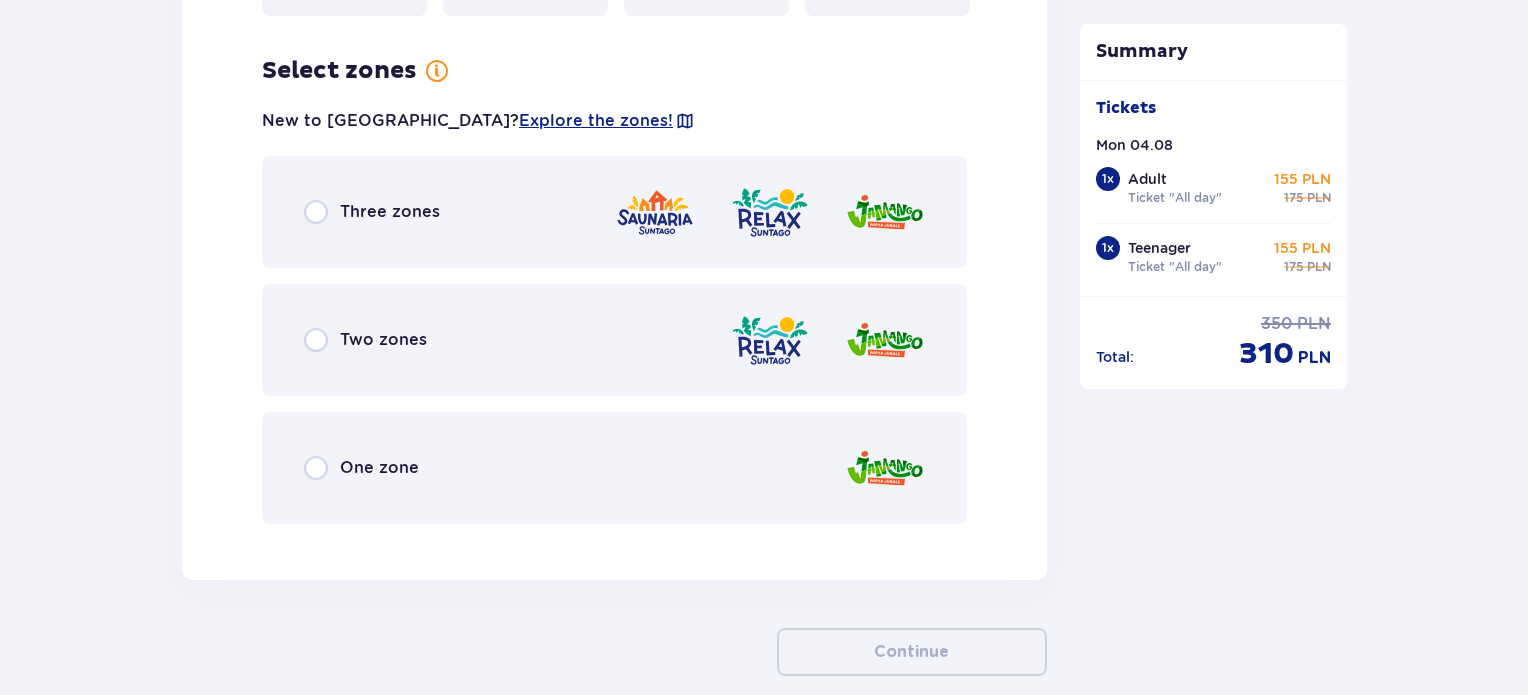 scroll, scrollTop: 4617, scrollLeft: 0, axis: vertical 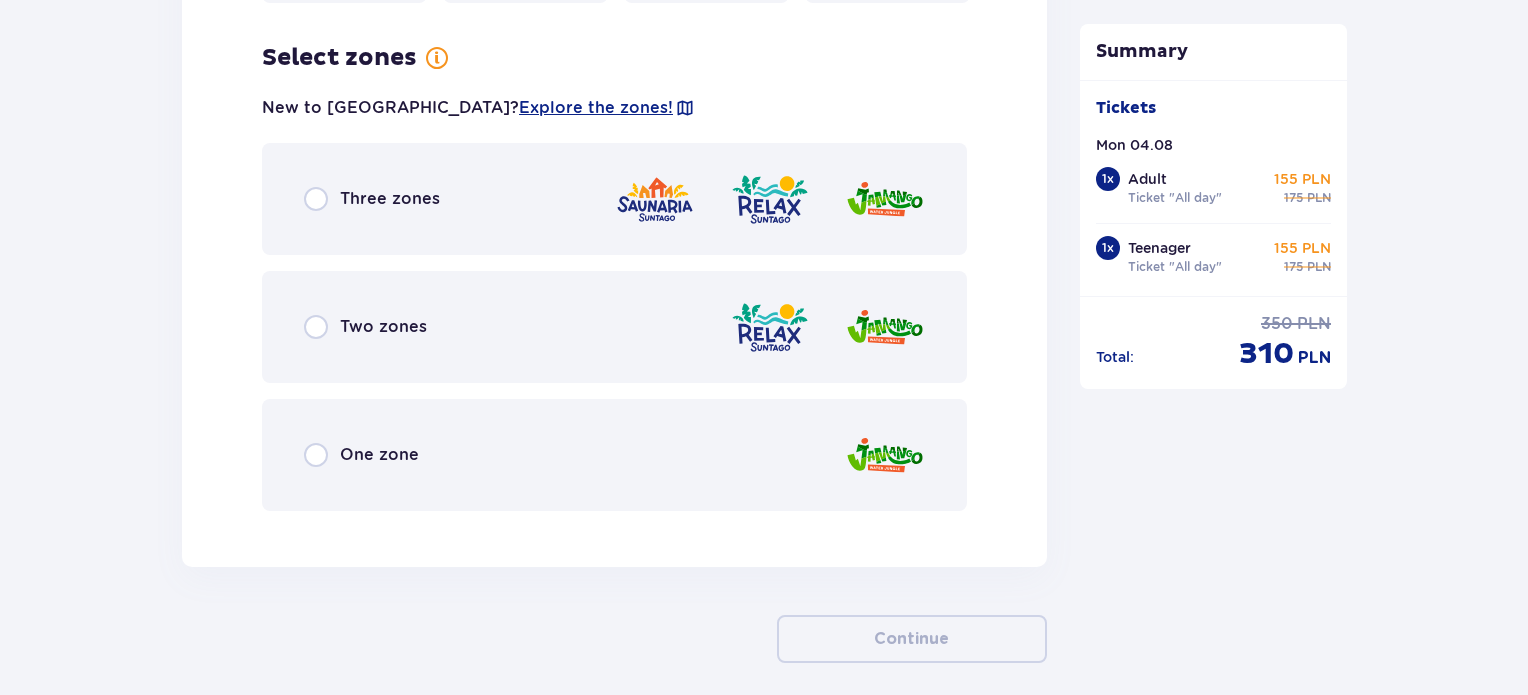 click at bounding box center (885, 455) 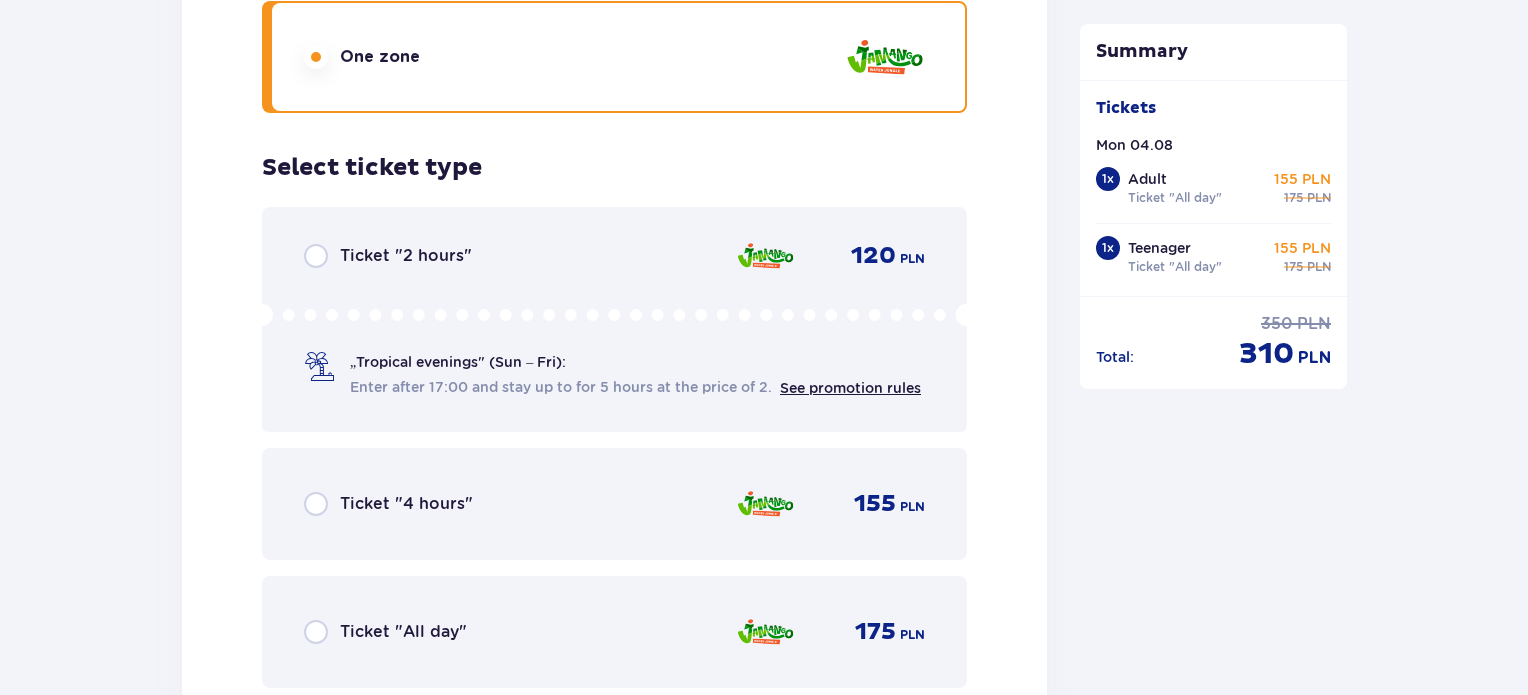scroll, scrollTop: 5125, scrollLeft: 0, axis: vertical 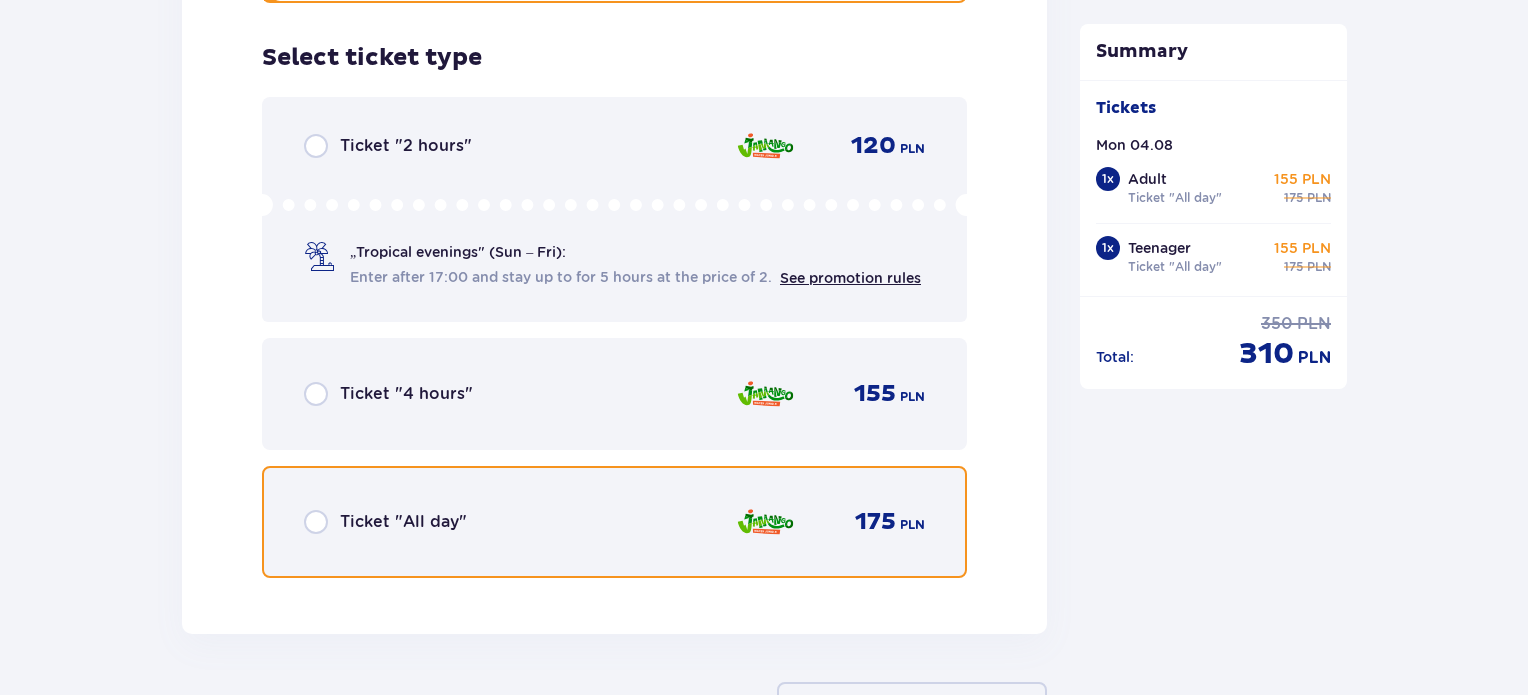 click at bounding box center (316, 522) 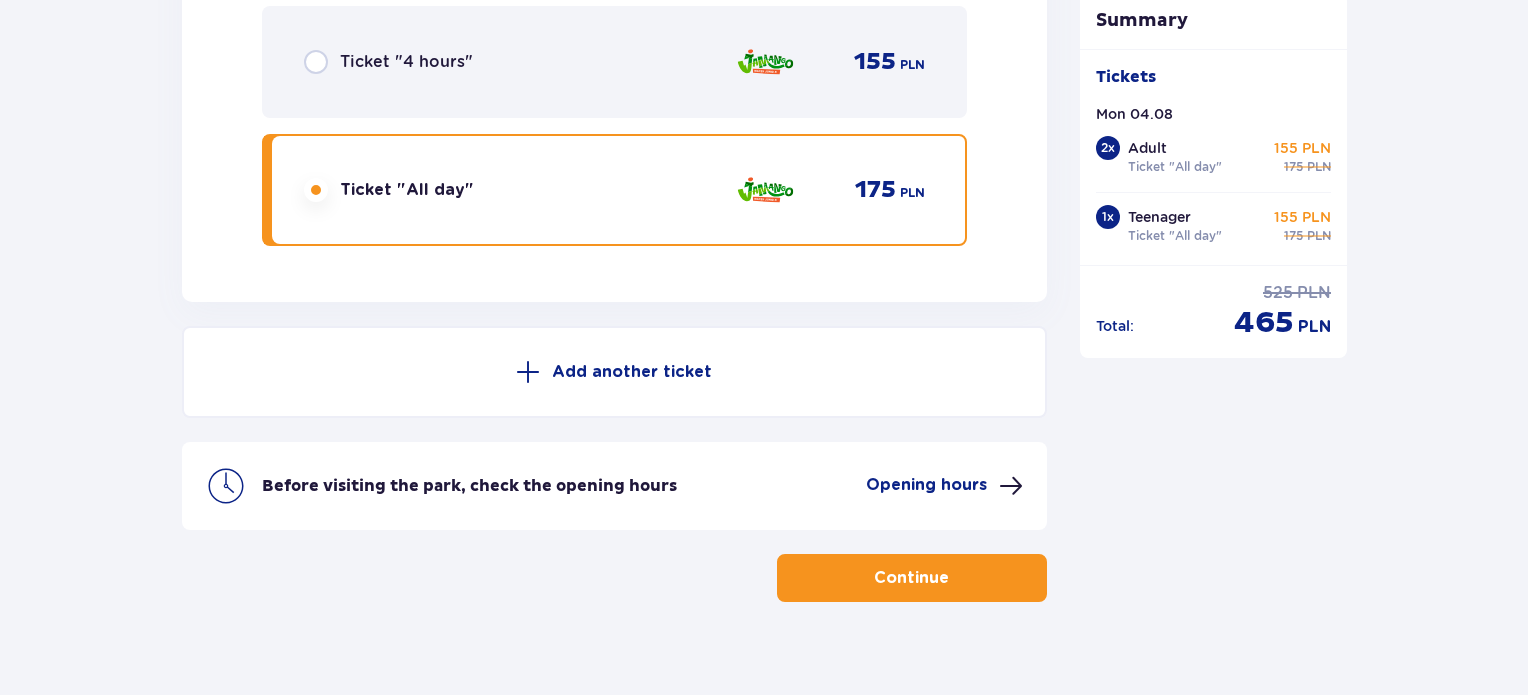scroll, scrollTop: 5464, scrollLeft: 0, axis: vertical 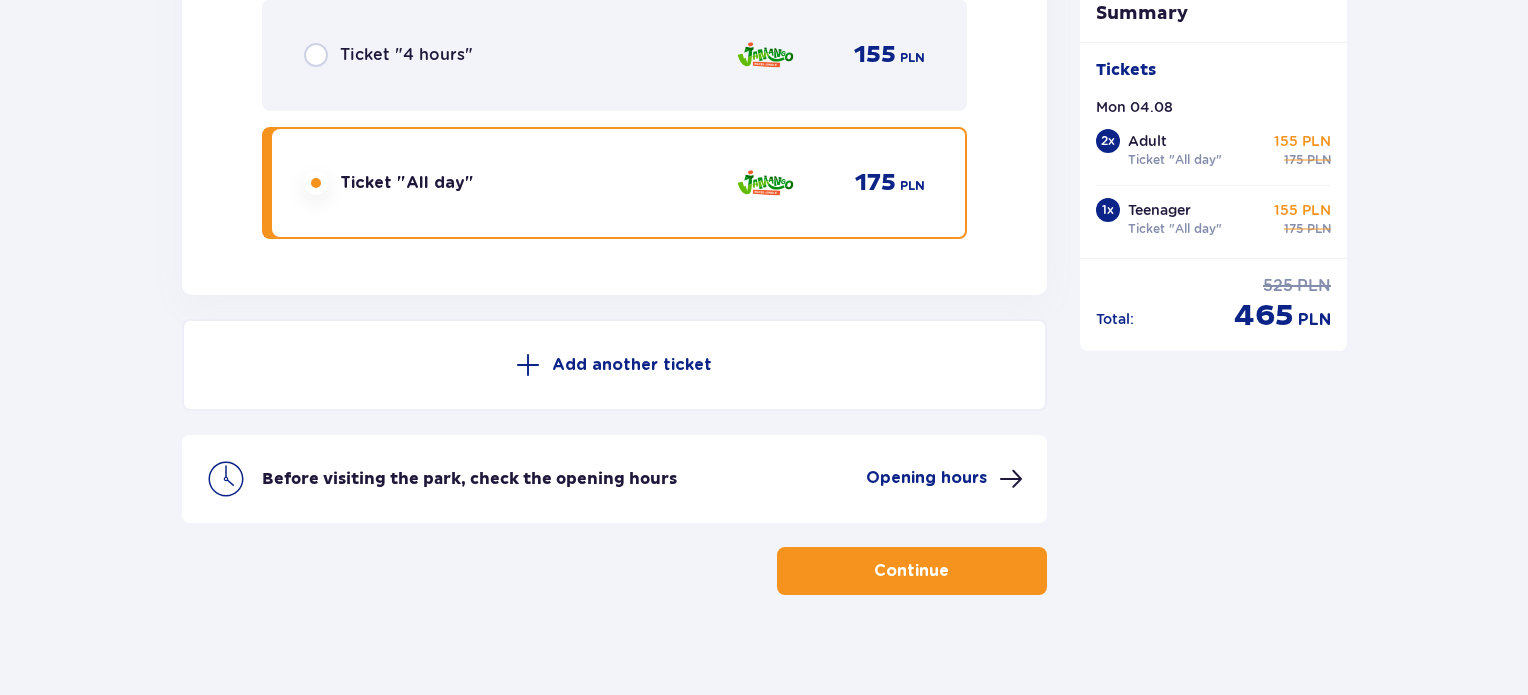 click at bounding box center [528, 365] 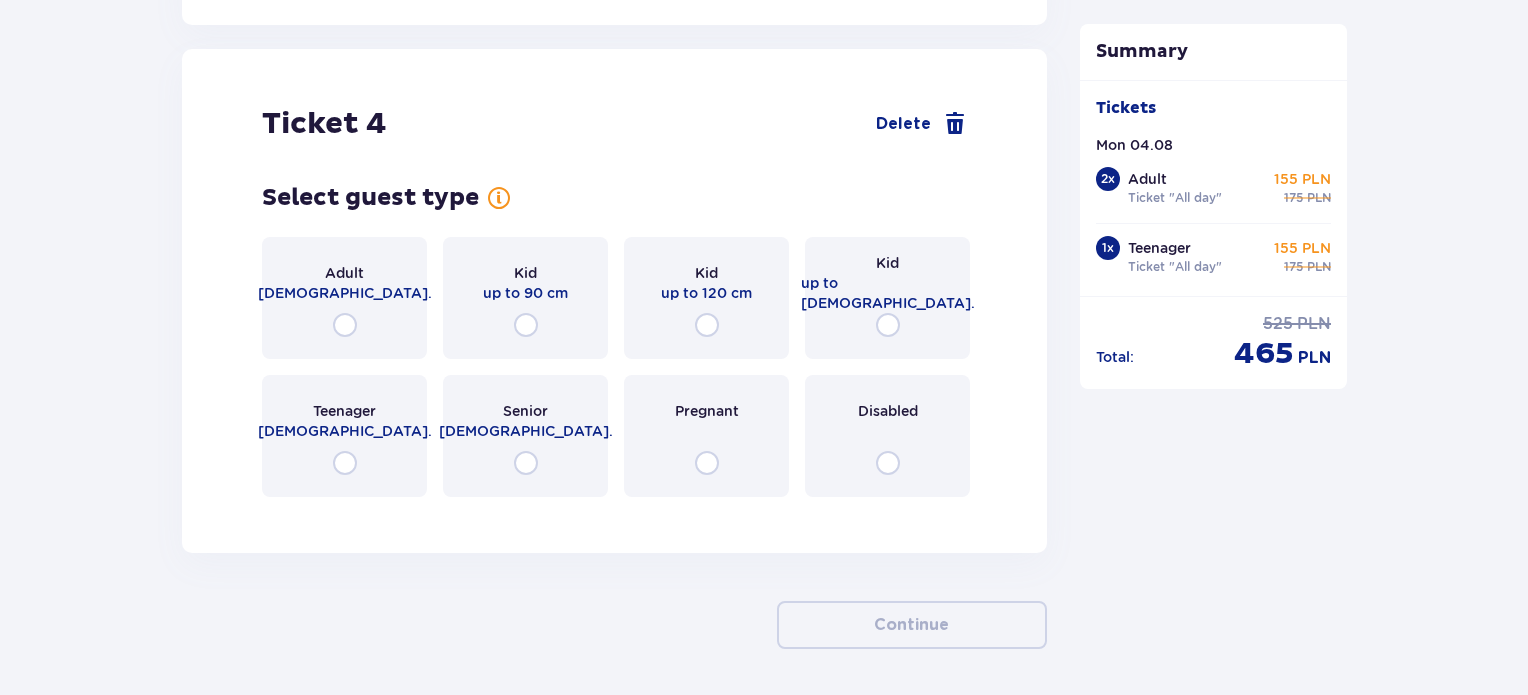 scroll, scrollTop: 5740, scrollLeft: 0, axis: vertical 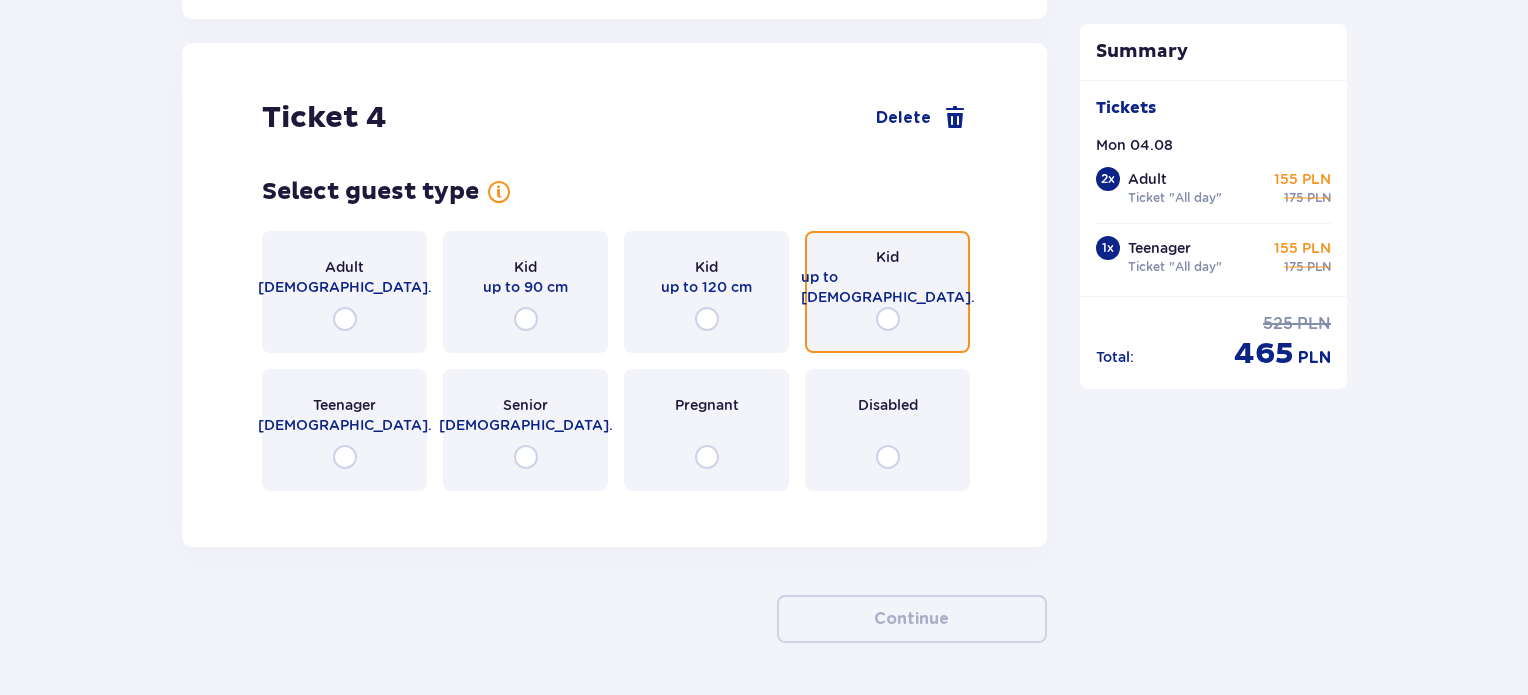 click at bounding box center [888, 319] 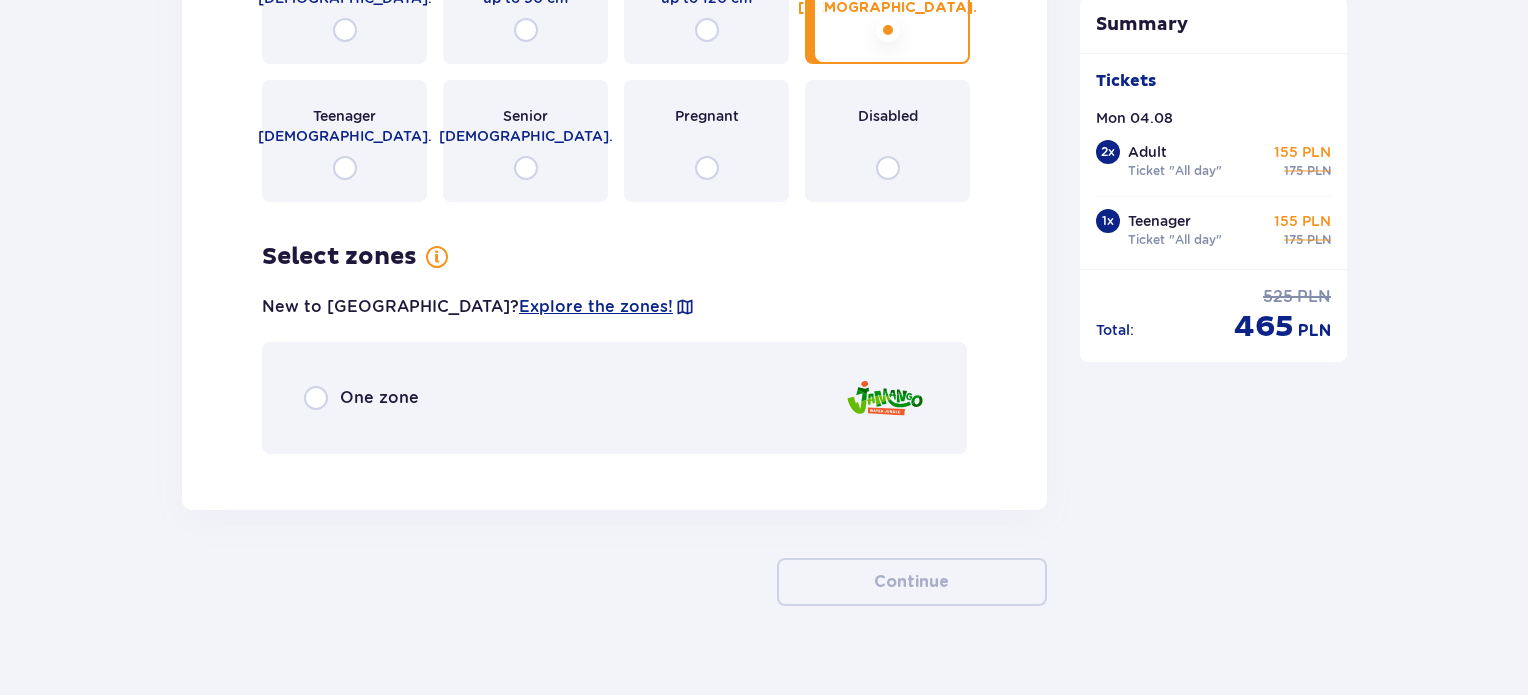 scroll, scrollTop: 6040, scrollLeft: 0, axis: vertical 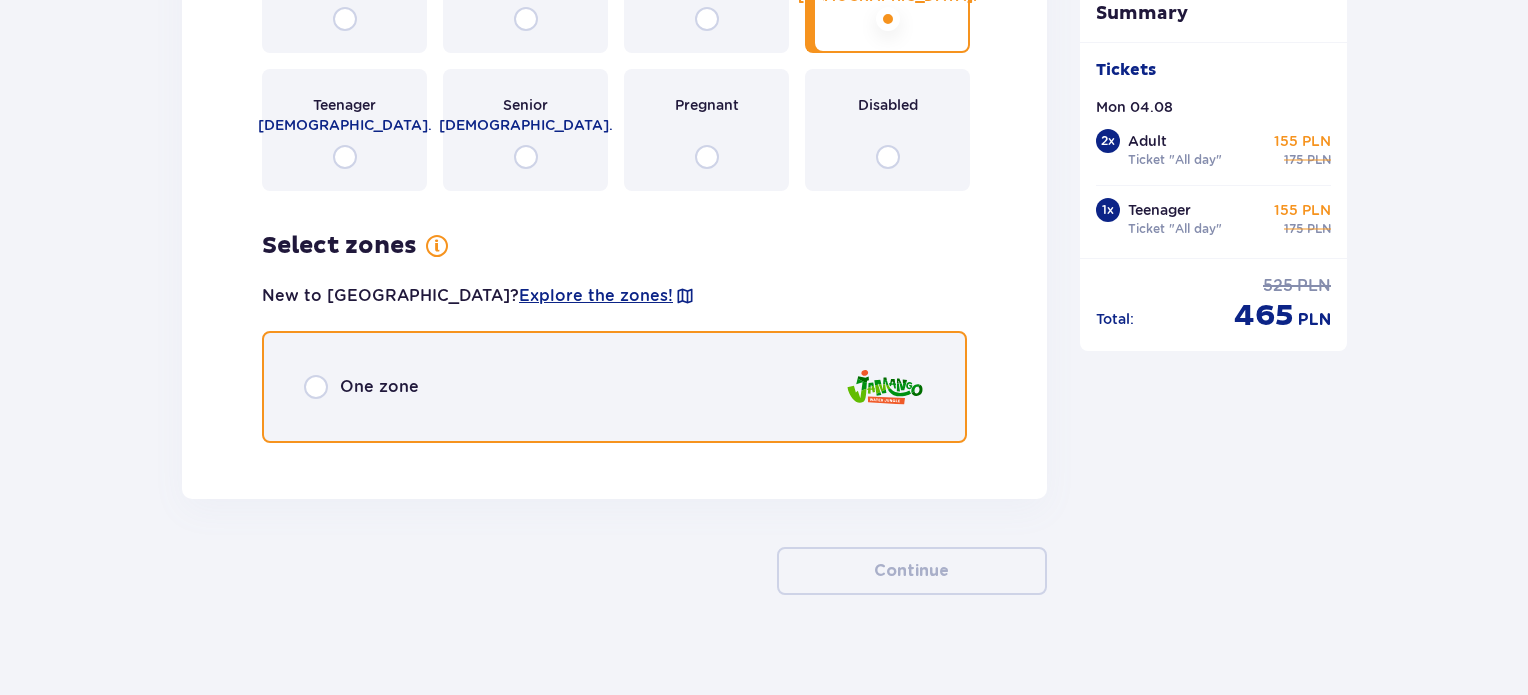 click at bounding box center (316, 387) 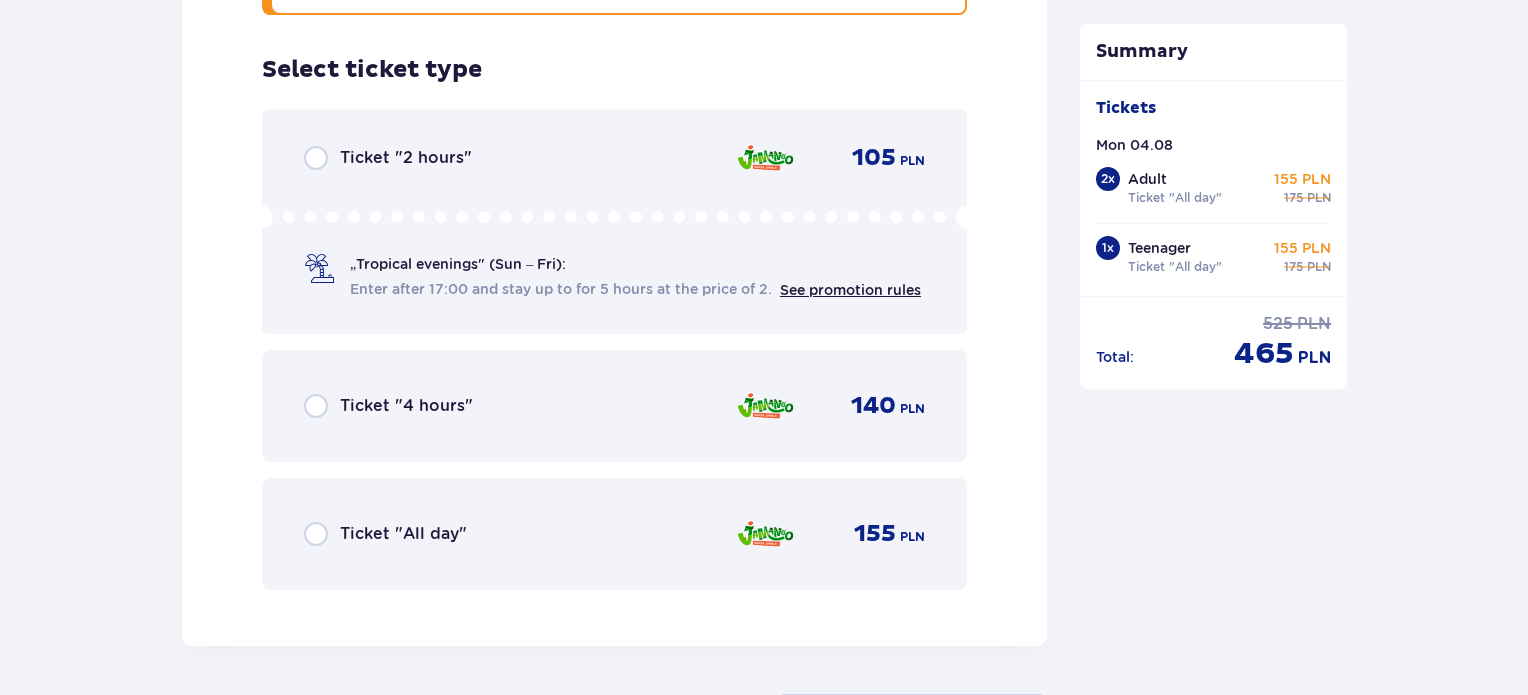scroll, scrollTop: 6480, scrollLeft: 0, axis: vertical 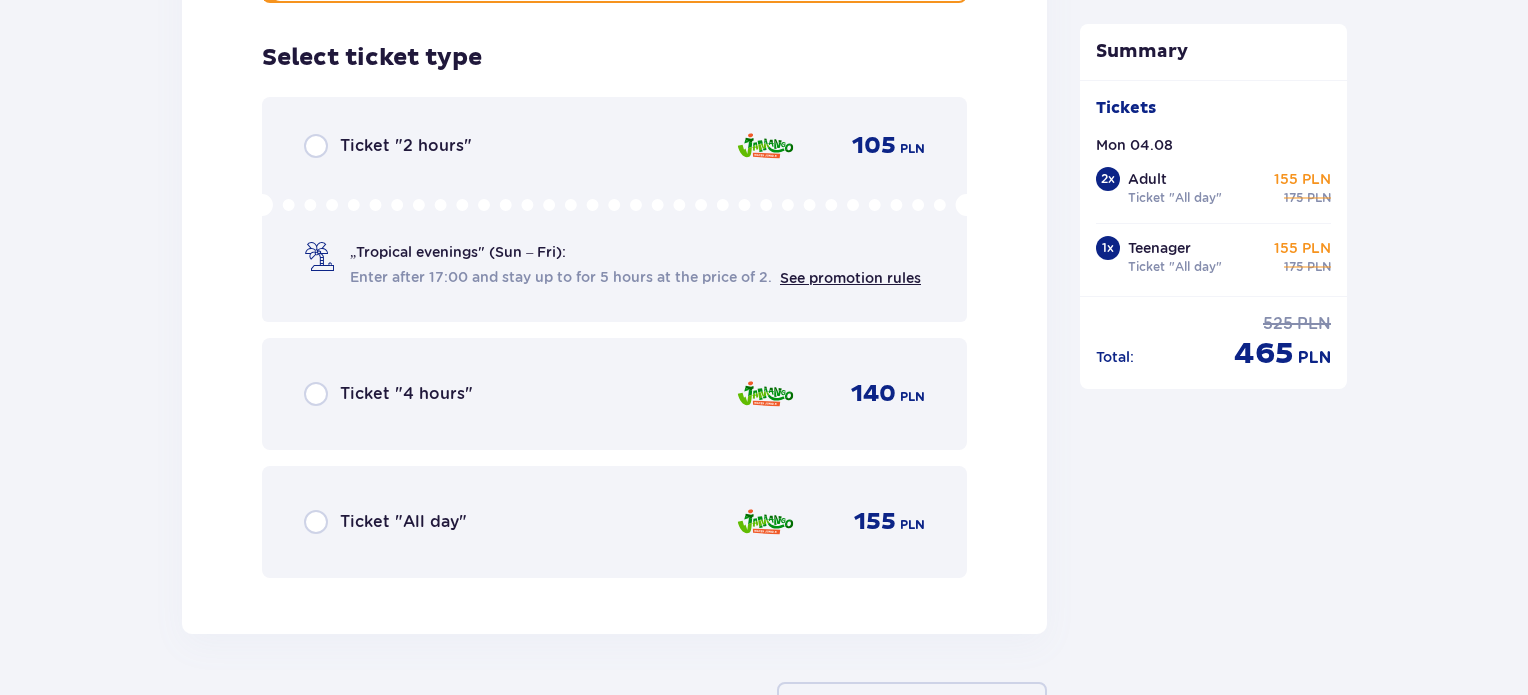 click on "PLN" at bounding box center [912, 525] 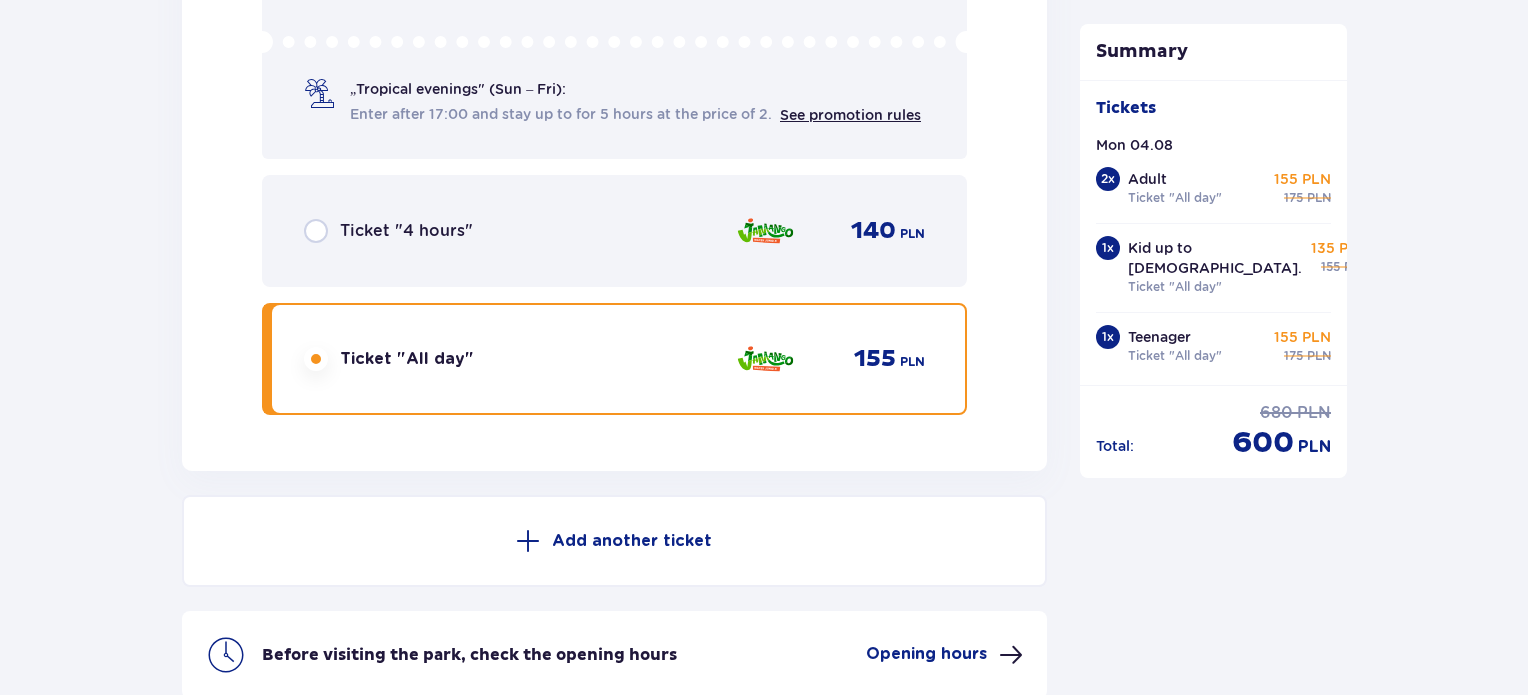scroll, scrollTop: 6618, scrollLeft: 0, axis: vertical 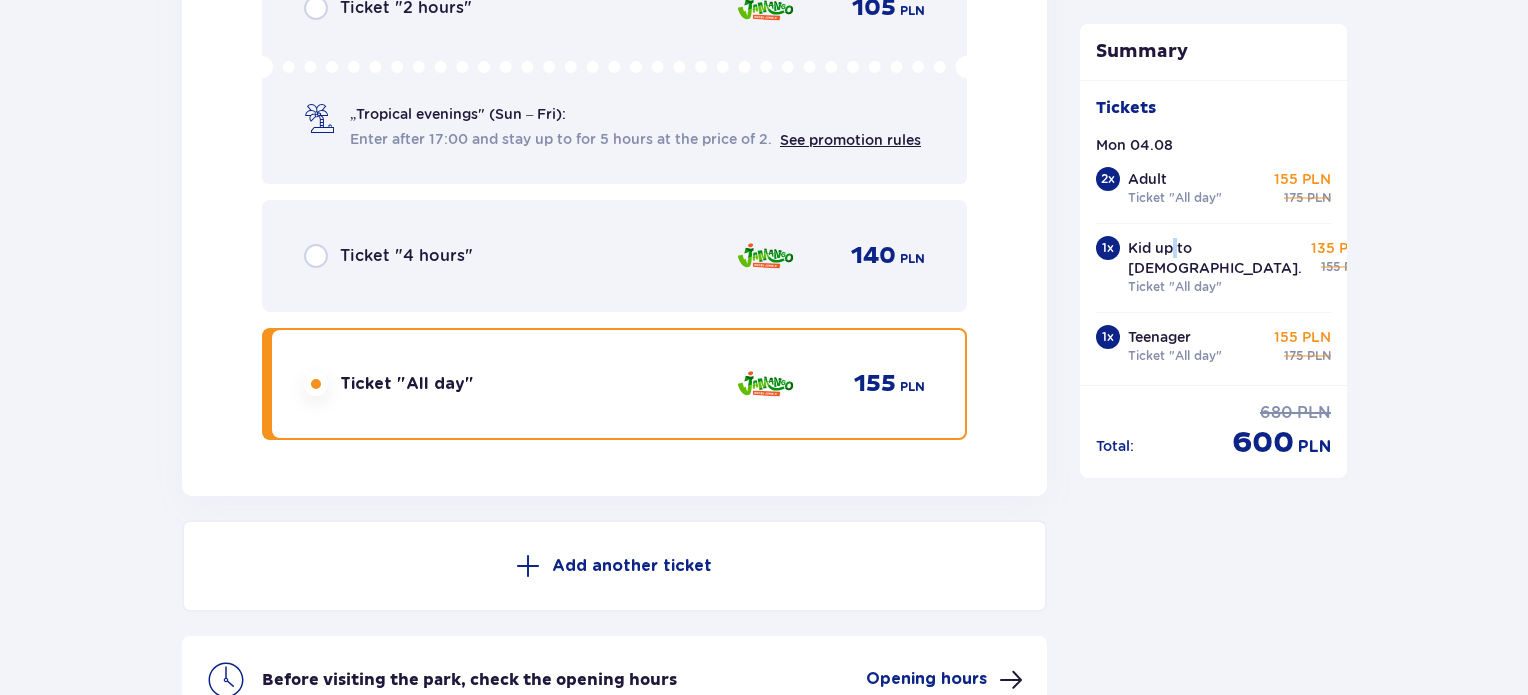 drag, startPoint x: 1164, startPoint y: 255, endPoint x: 1135, endPoint y: 255, distance: 29 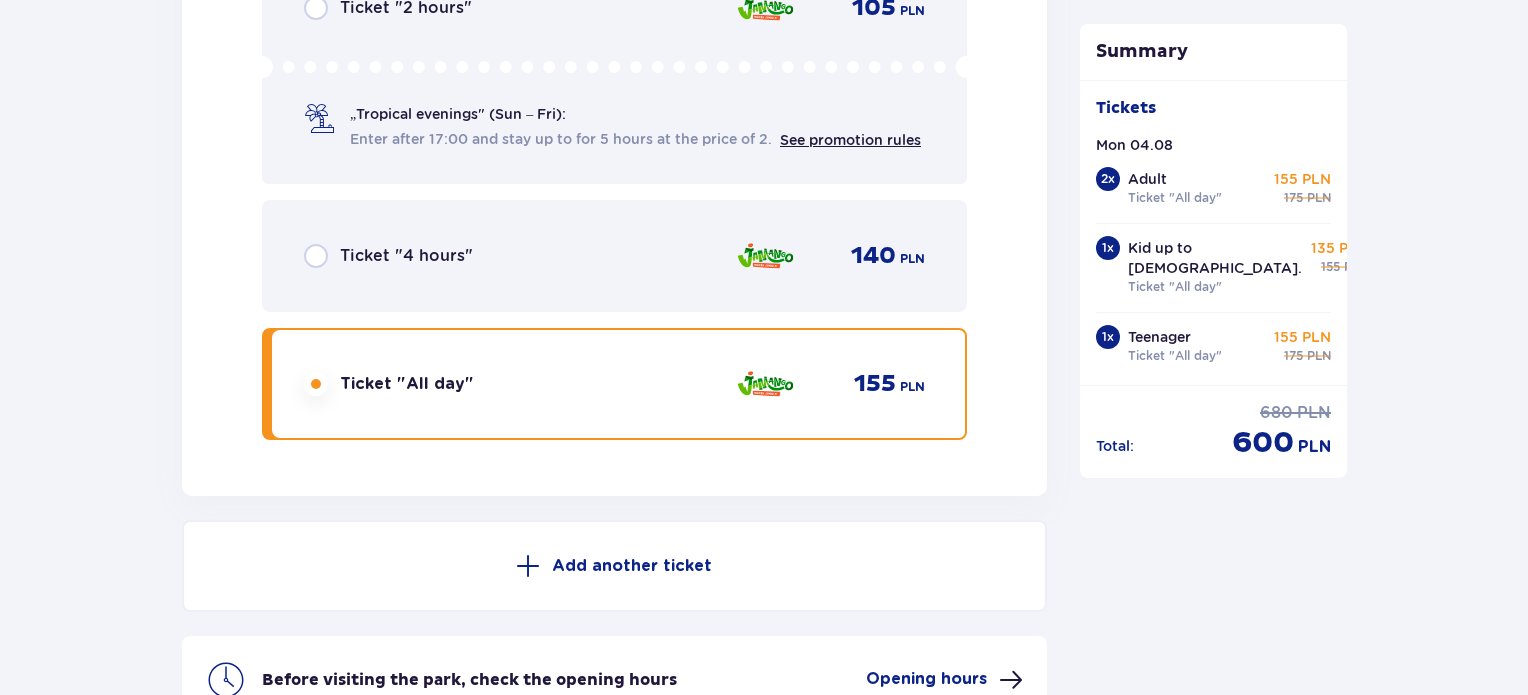 click on "1 x" at bounding box center (1108, 248) 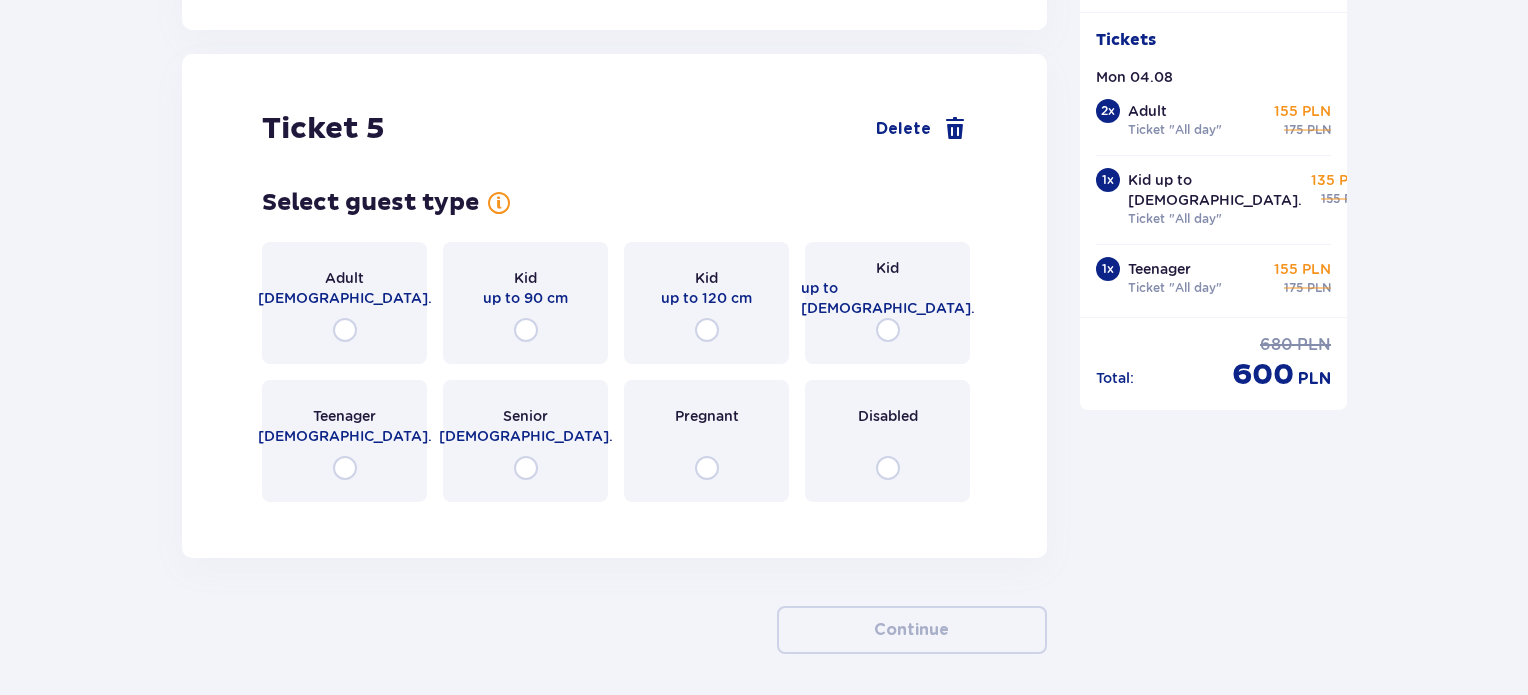 scroll, scrollTop: 7094, scrollLeft: 0, axis: vertical 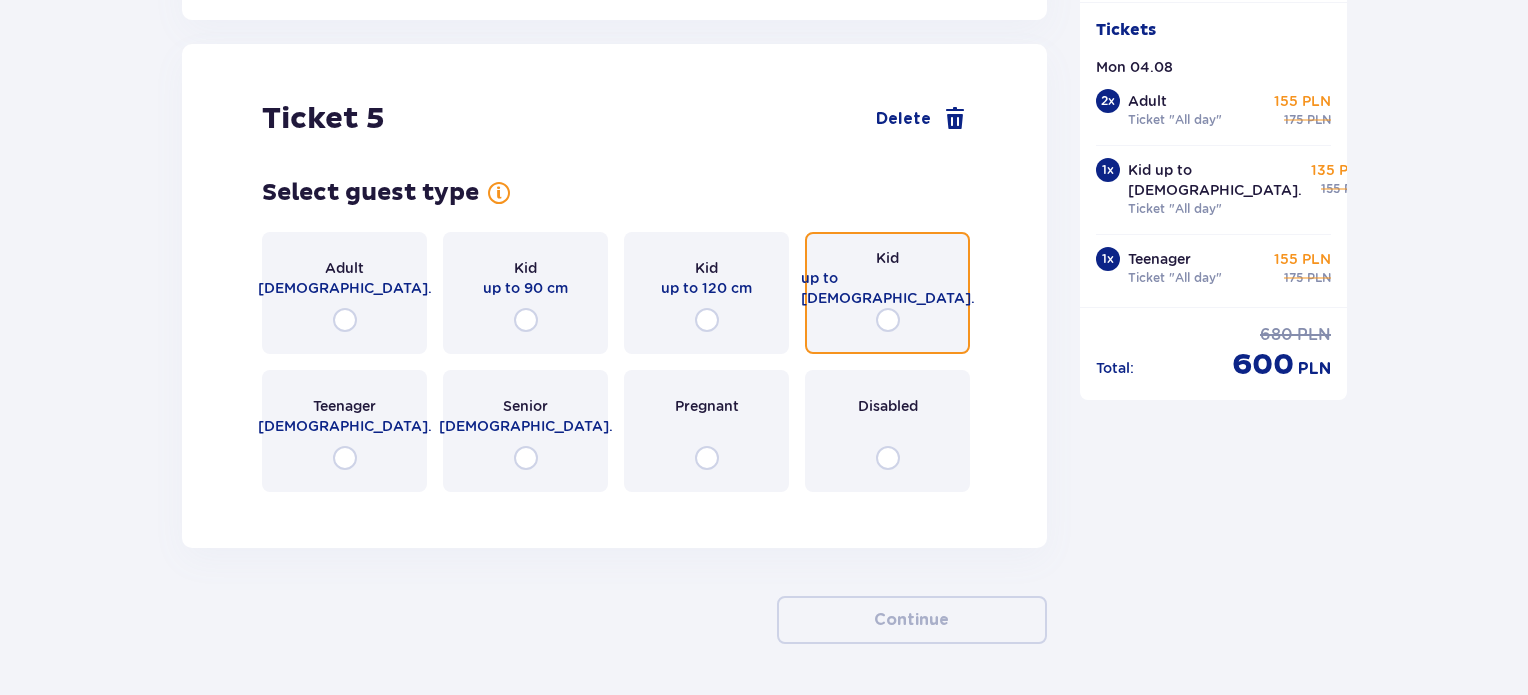 click at bounding box center [888, 320] 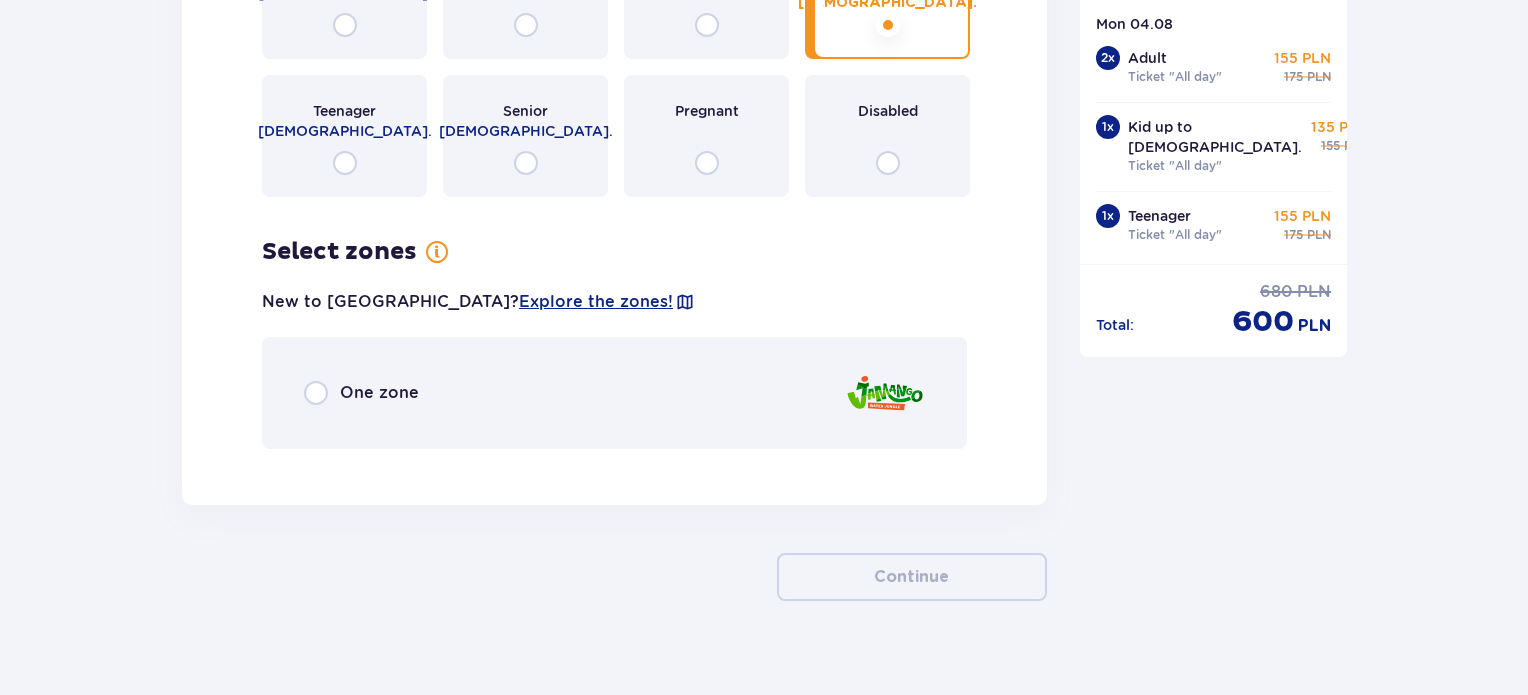 scroll, scrollTop: 7395, scrollLeft: 0, axis: vertical 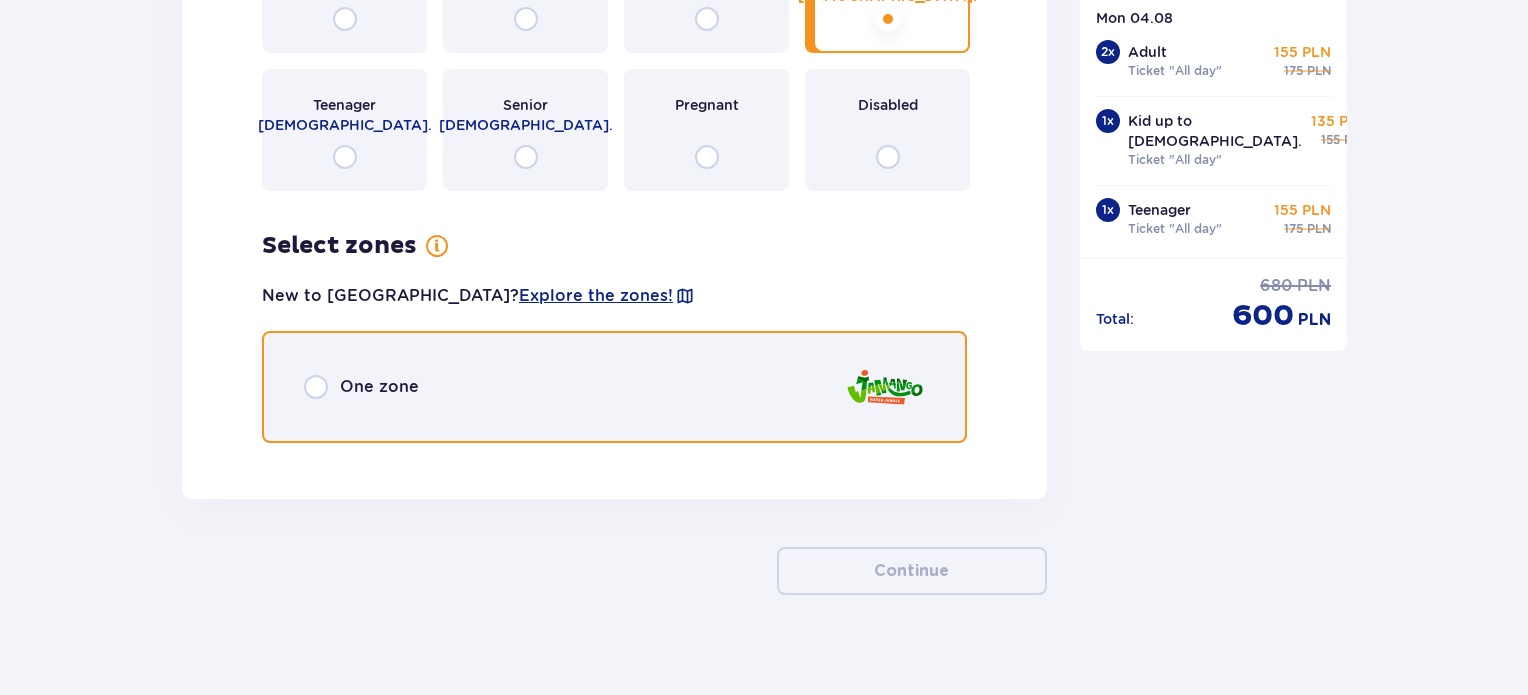 click at bounding box center [316, 387] 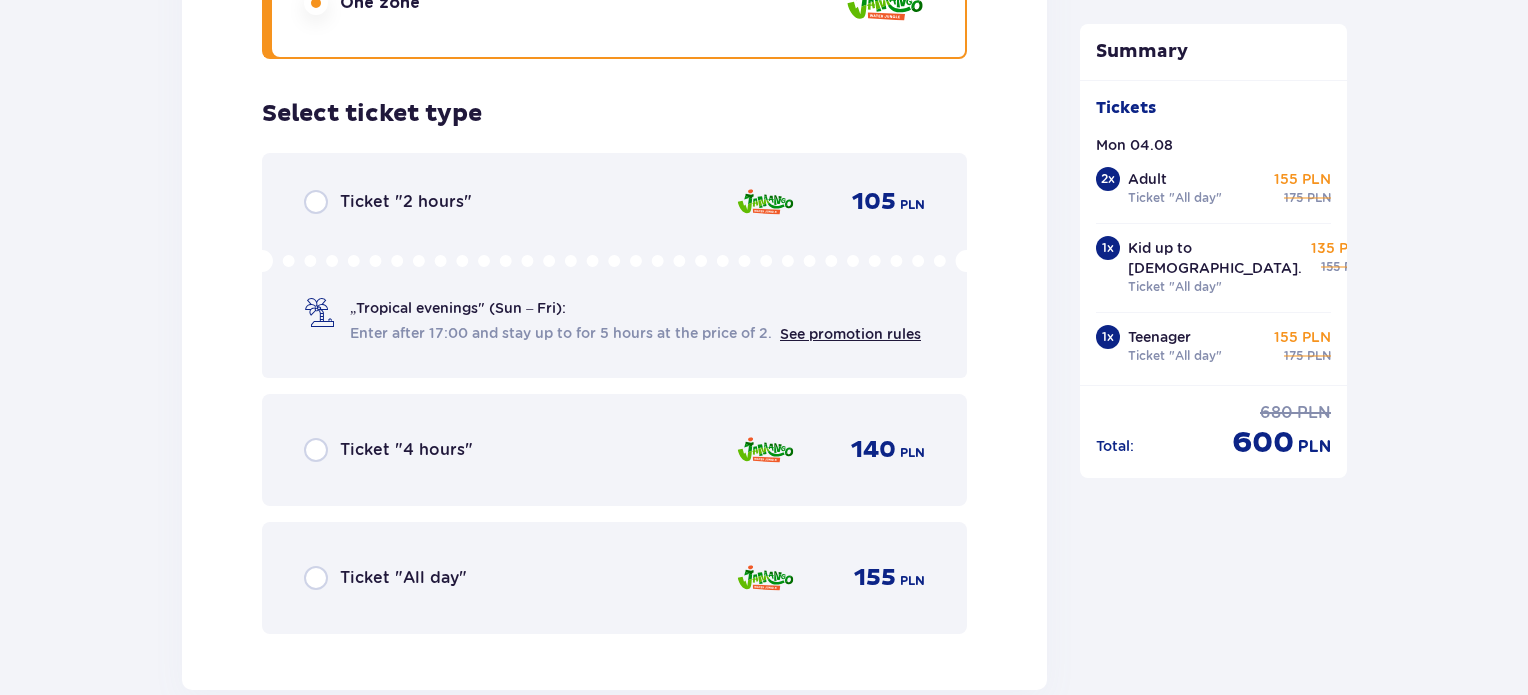 scroll, scrollTop: 7834, scrollLeft: 0, axis: vertical 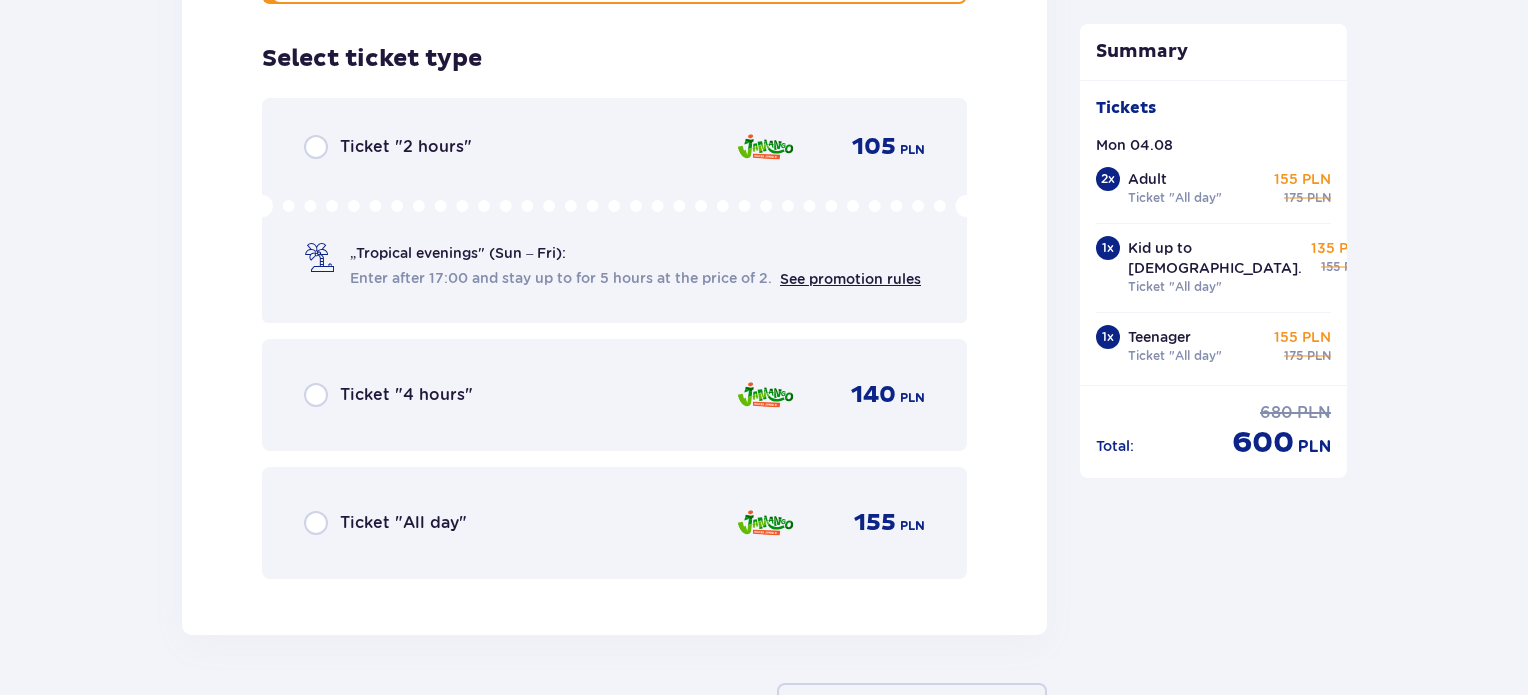 click on "155 PLN" at bounding box center (880, 523) 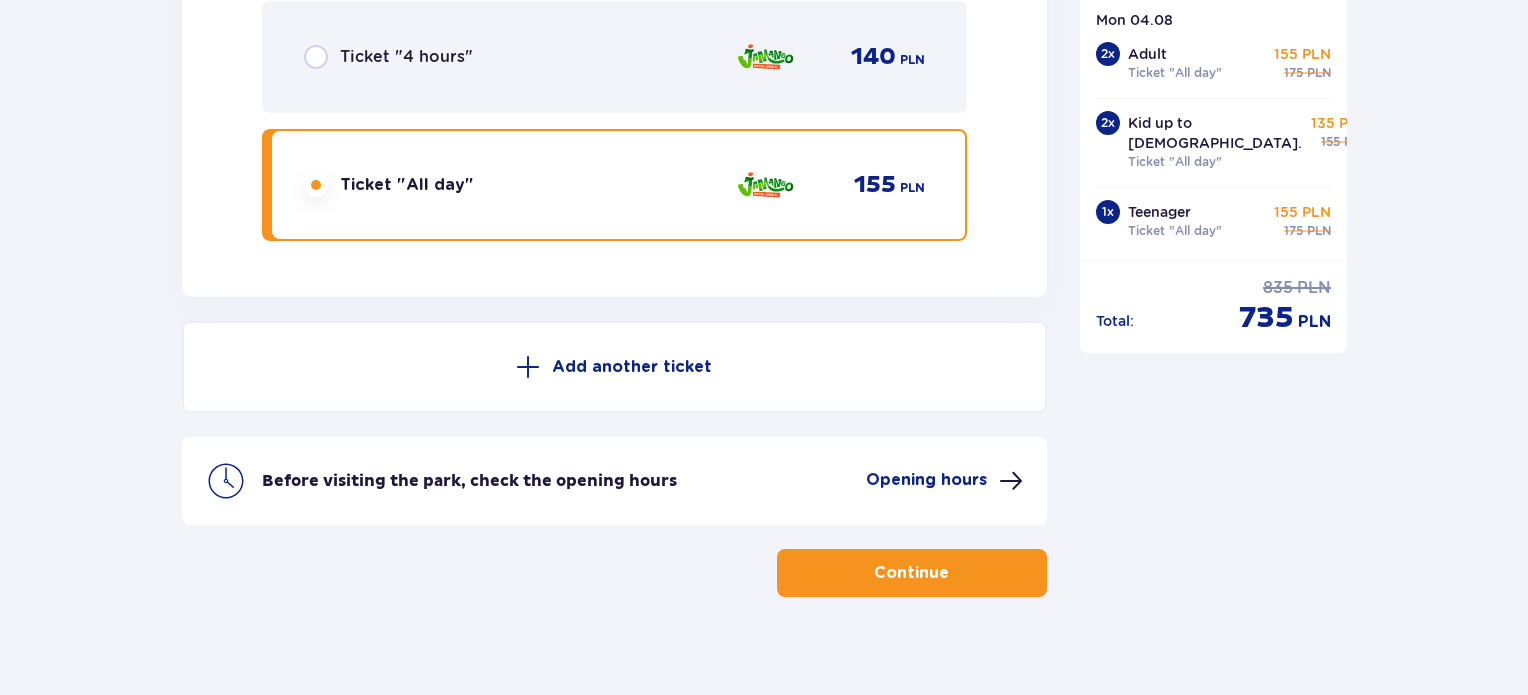 scroll, scrollTop: 8072, scrollLeft: 0, axis: vertical 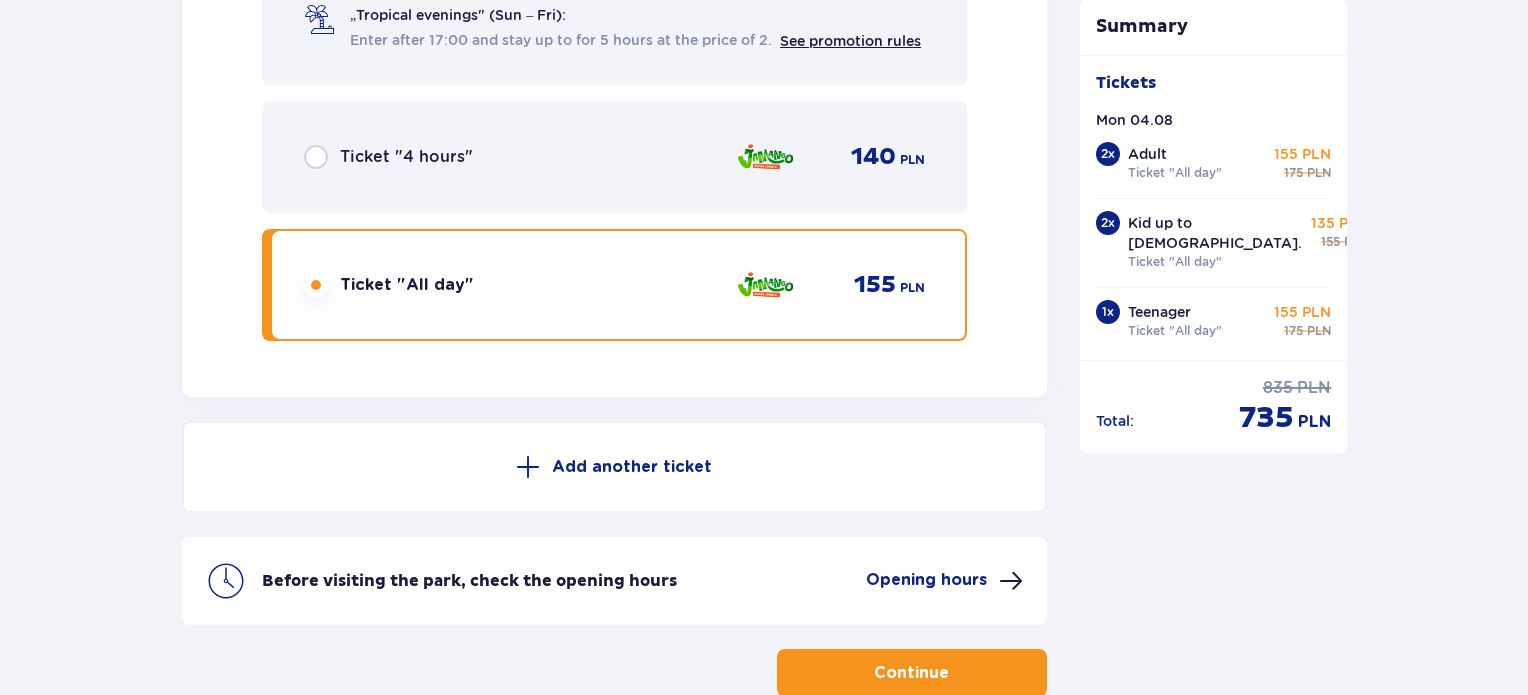click on "Continue" at bounding box center (912, 673) 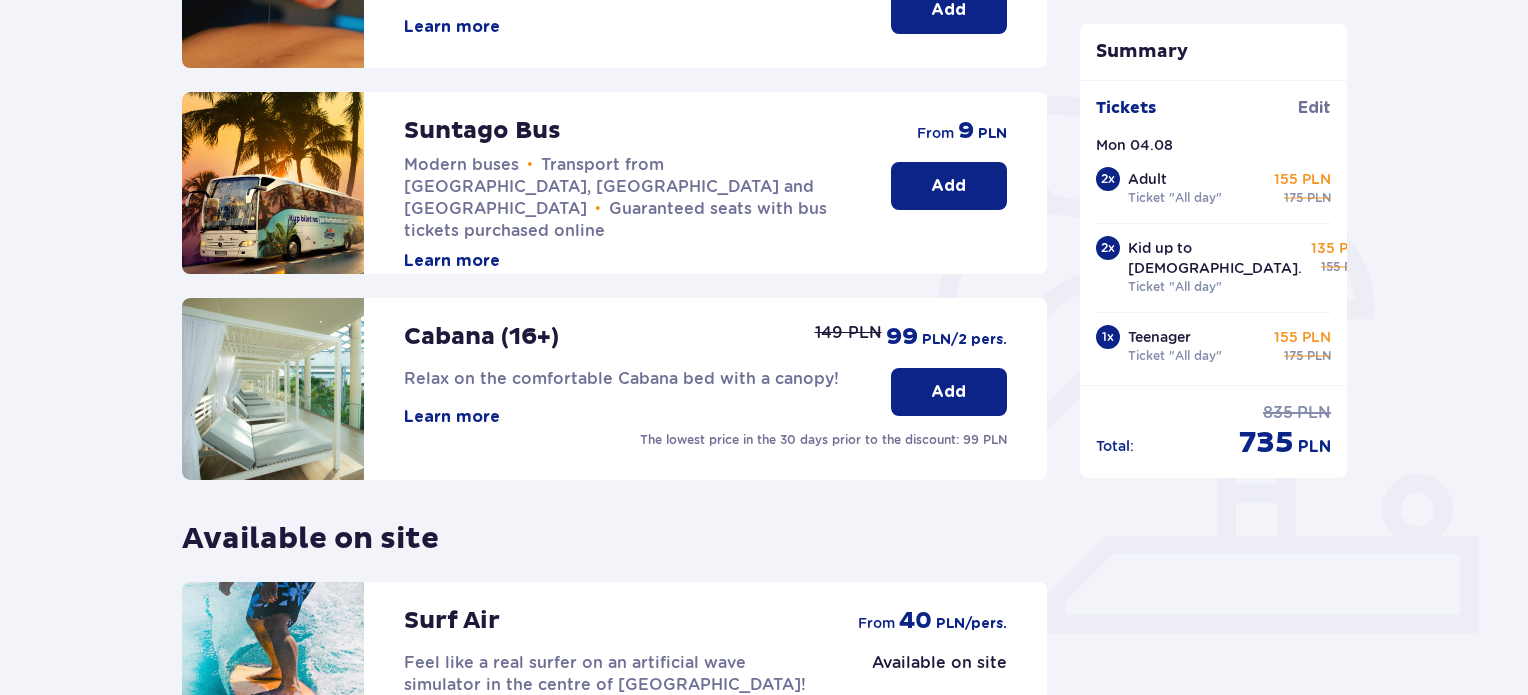 scroll, scrollTop: 600, scrollLeft: 0, axis: vertical 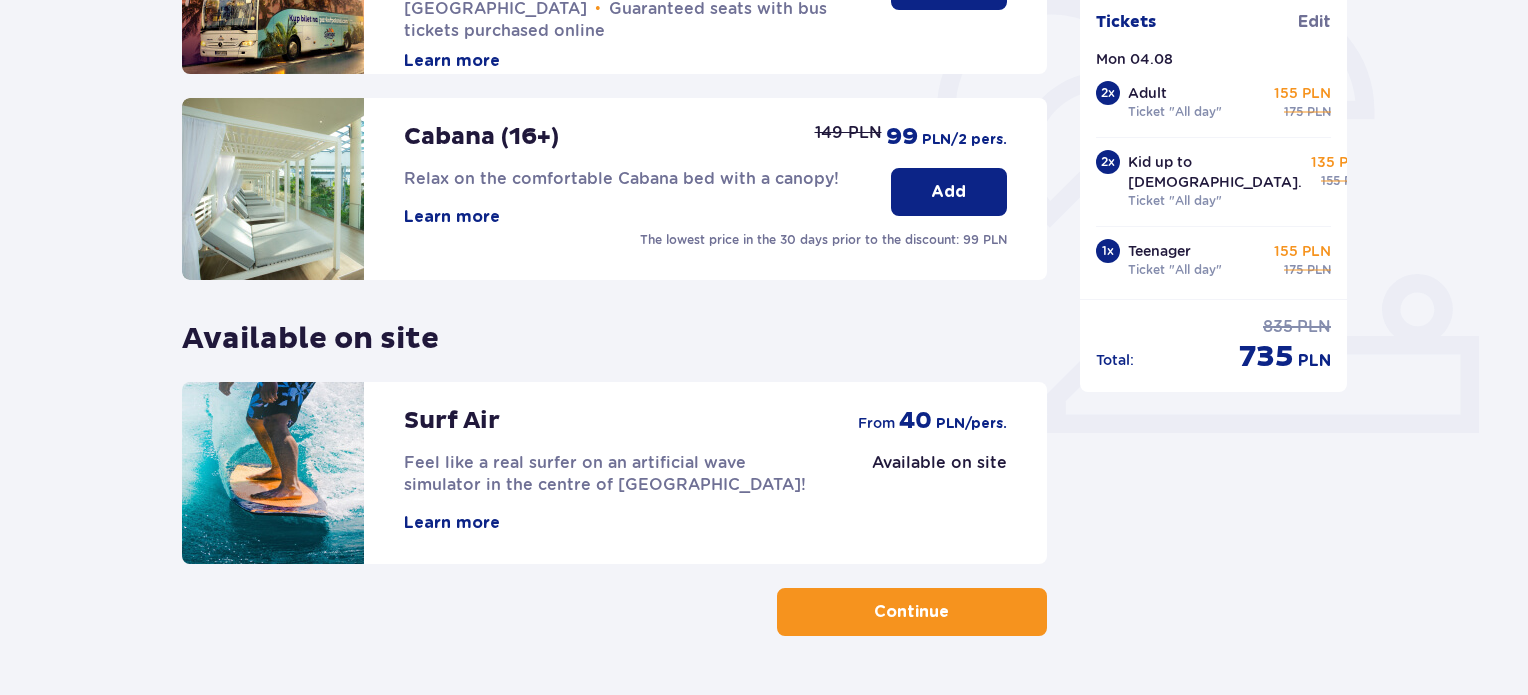 click on "Feel like a real surfer on an artificial wave simulator in the centre of Poland!" at bounding box center (611, 474) 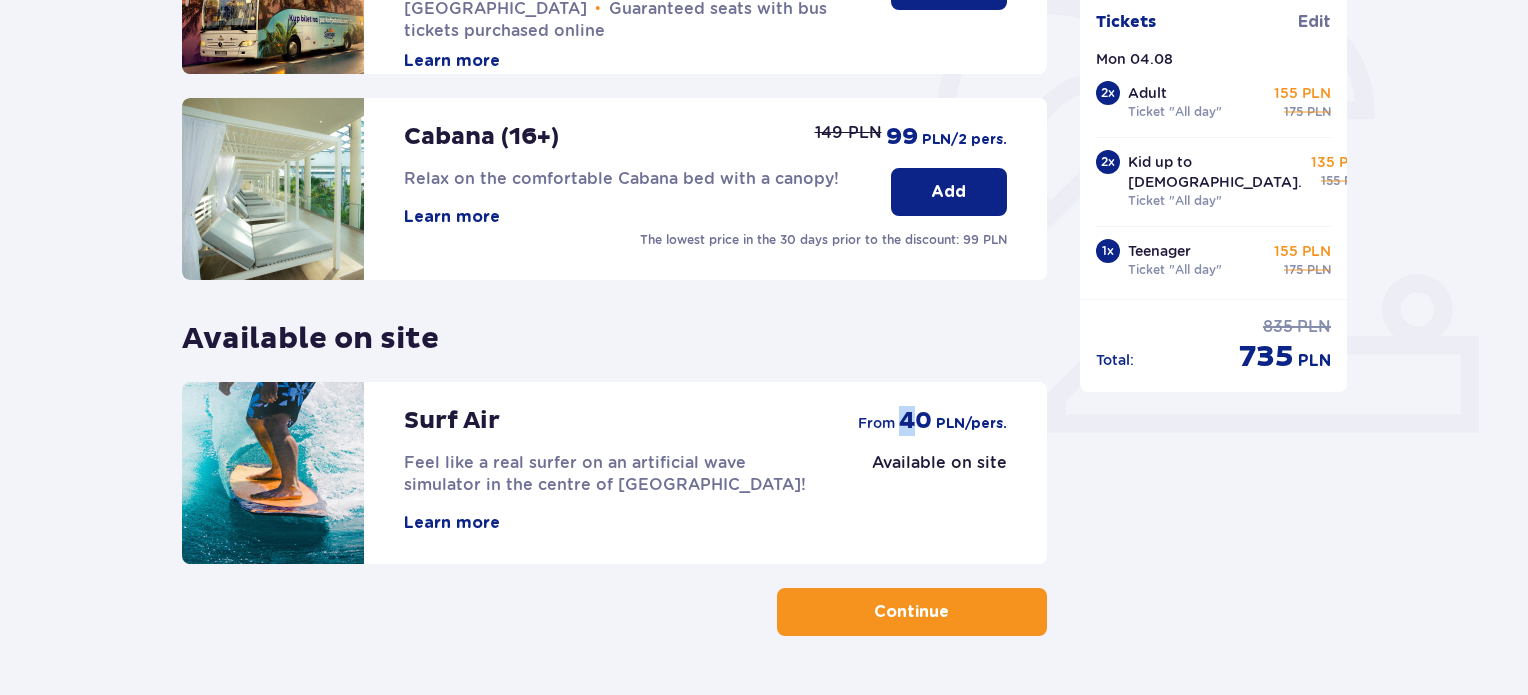 click on "40" at bounding box center [915, 421] 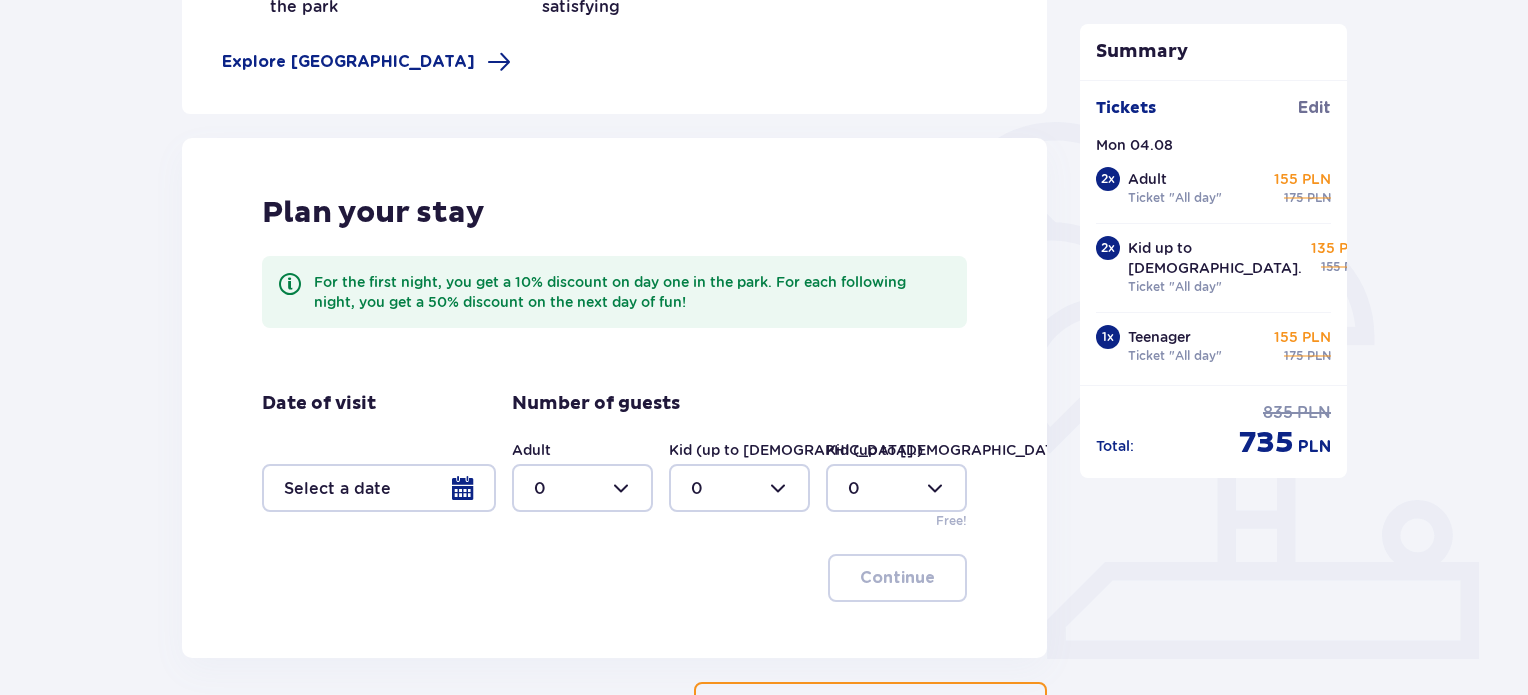 scroll, scrollTop: 528, scrollLeft: 0, axis: vertical 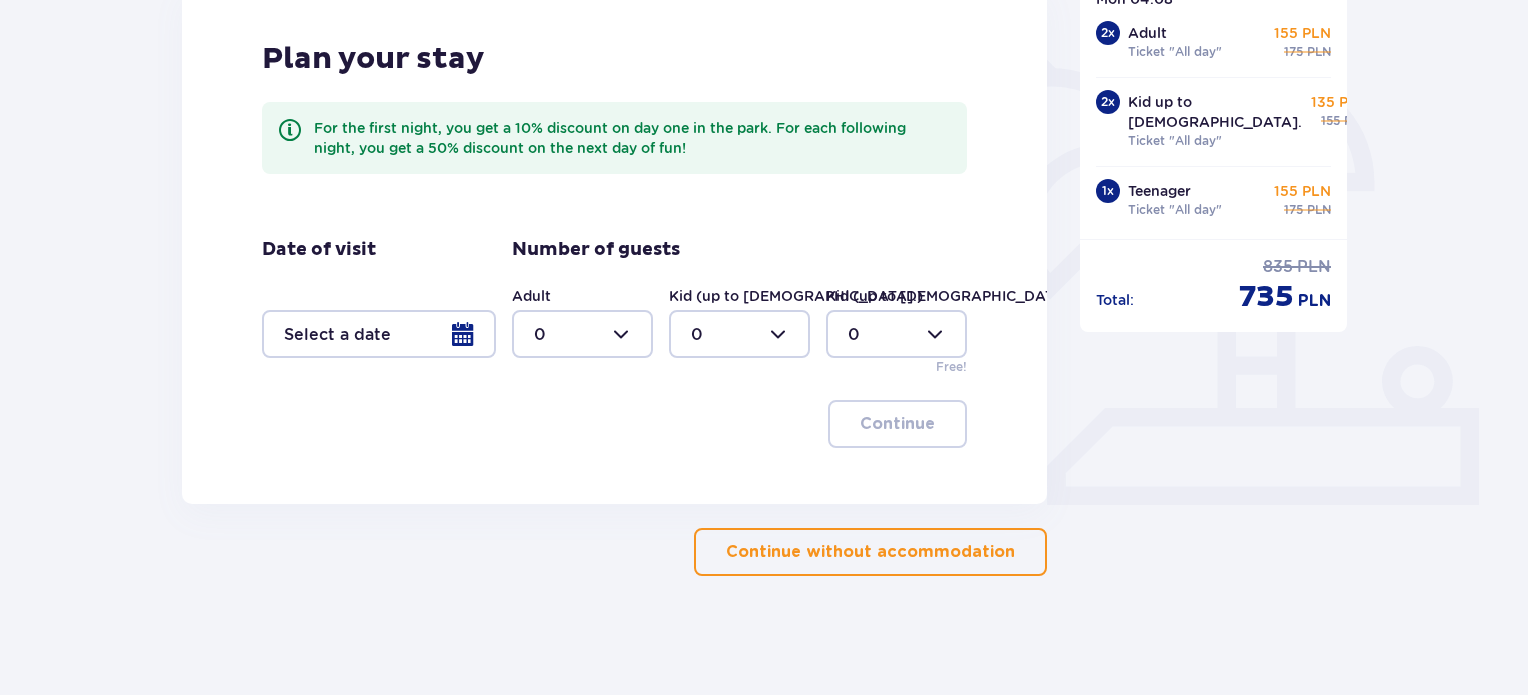 click at bounding box center (379, 334) 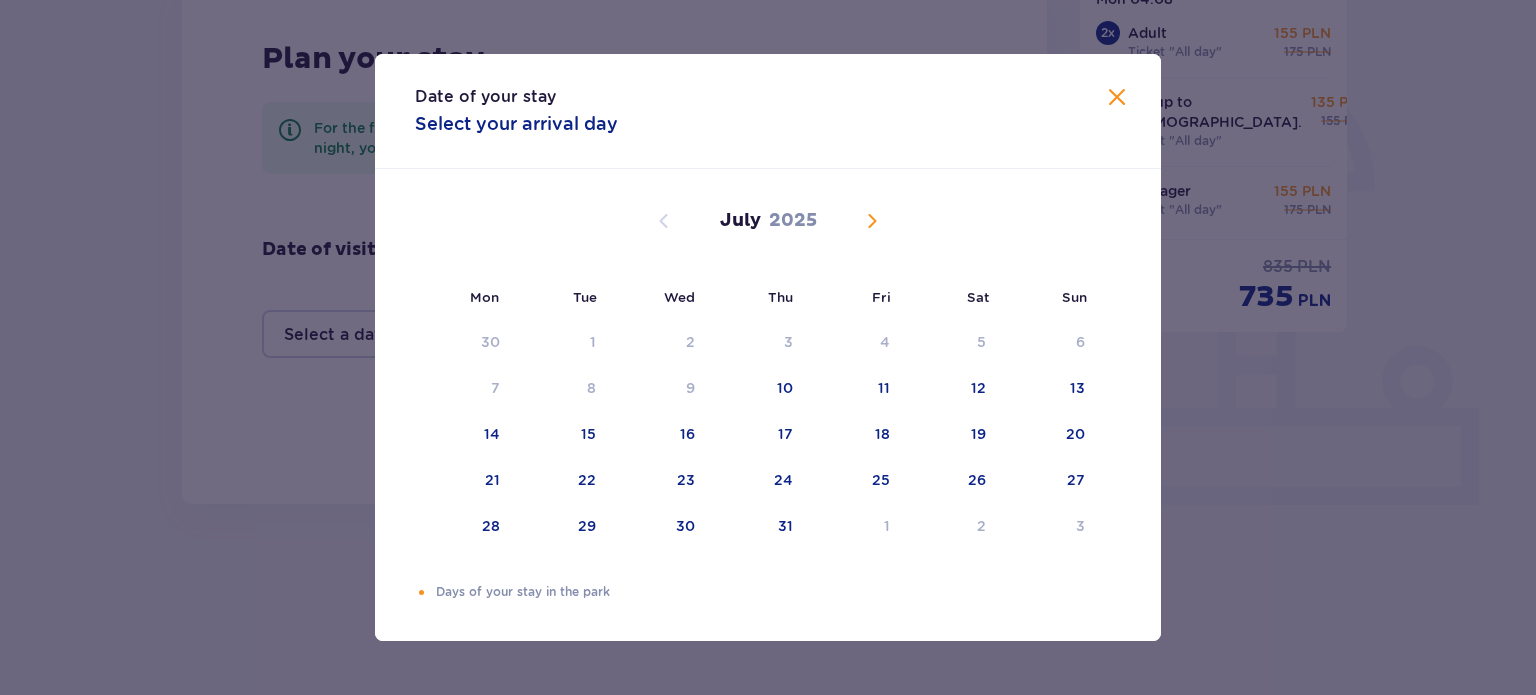 click on "July 2025" at bounding box center (768, 221) 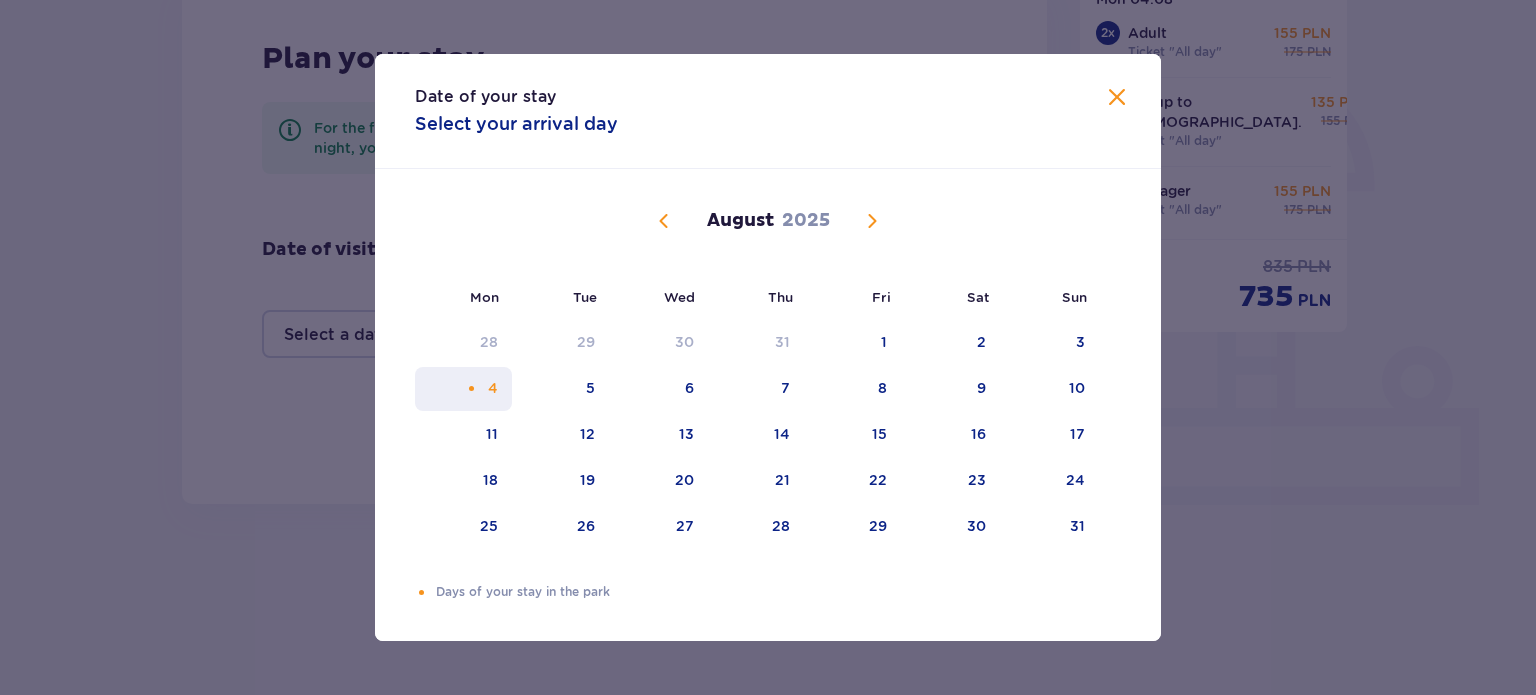 click on "4" at bounding box center [493, 388] 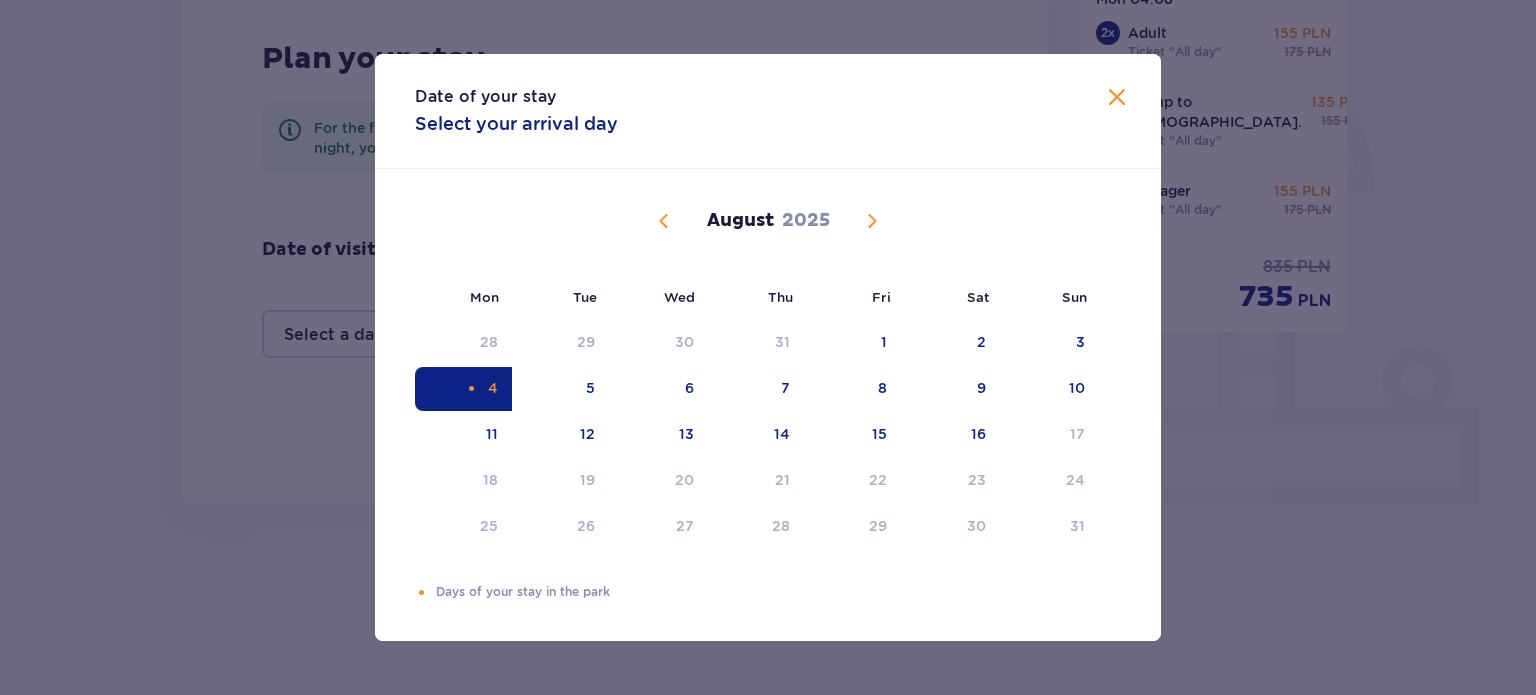 click at bounding box center (1117, 98) 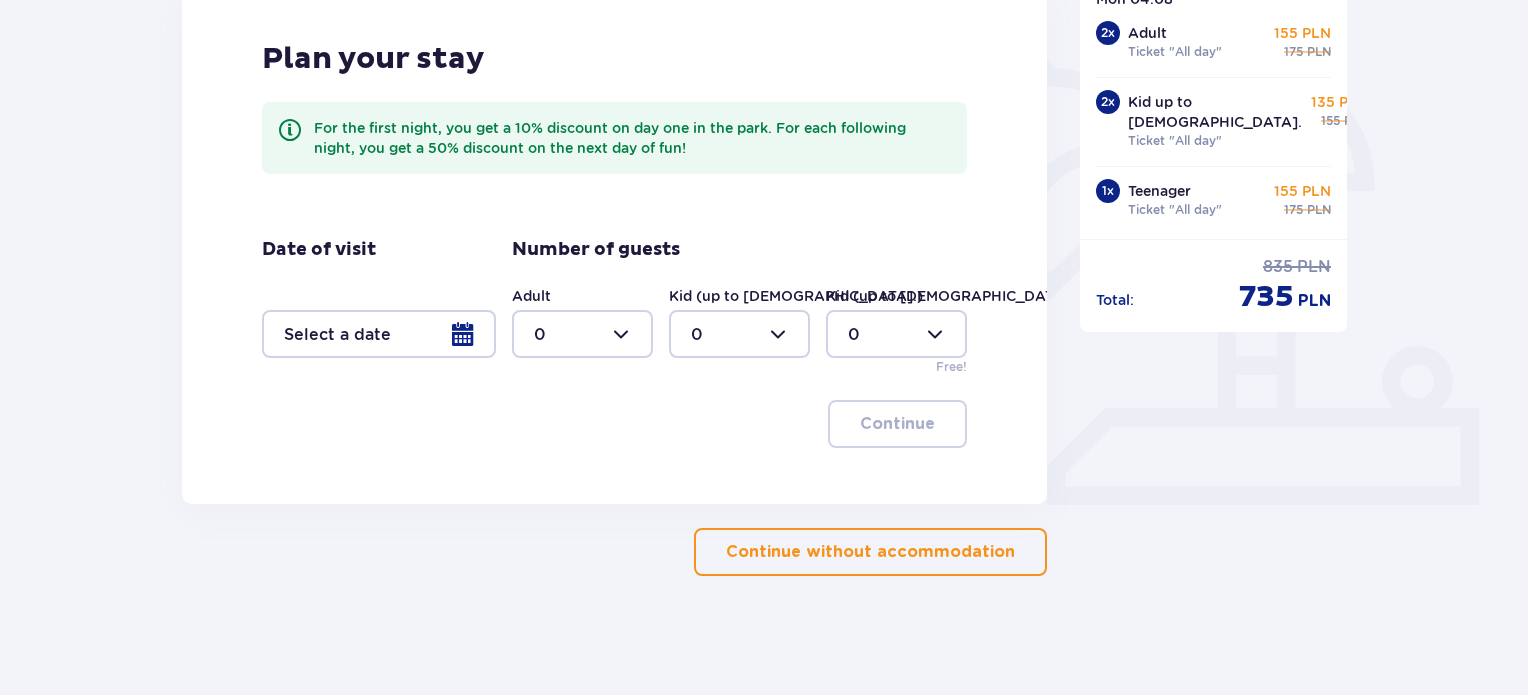 click at bounding box center (379, 334) 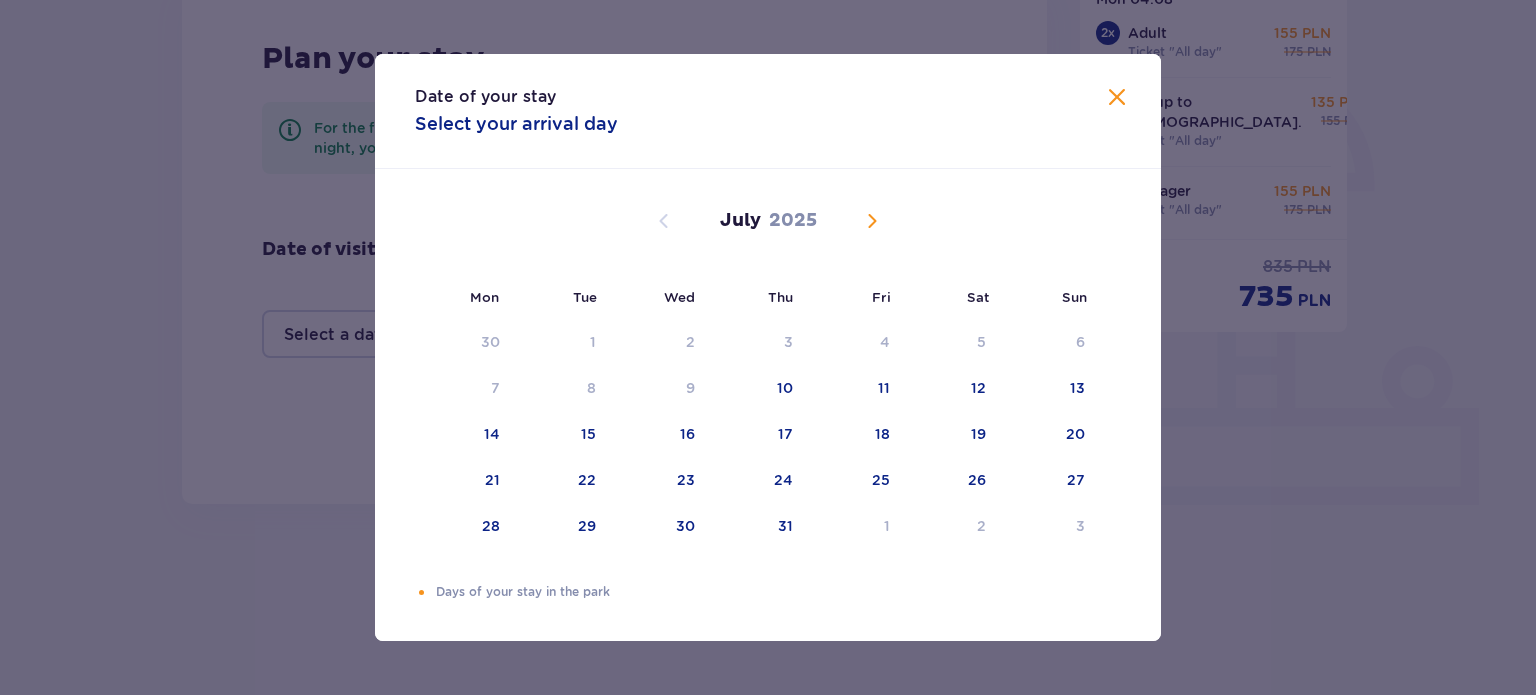 click at bounding box center [872, 221] 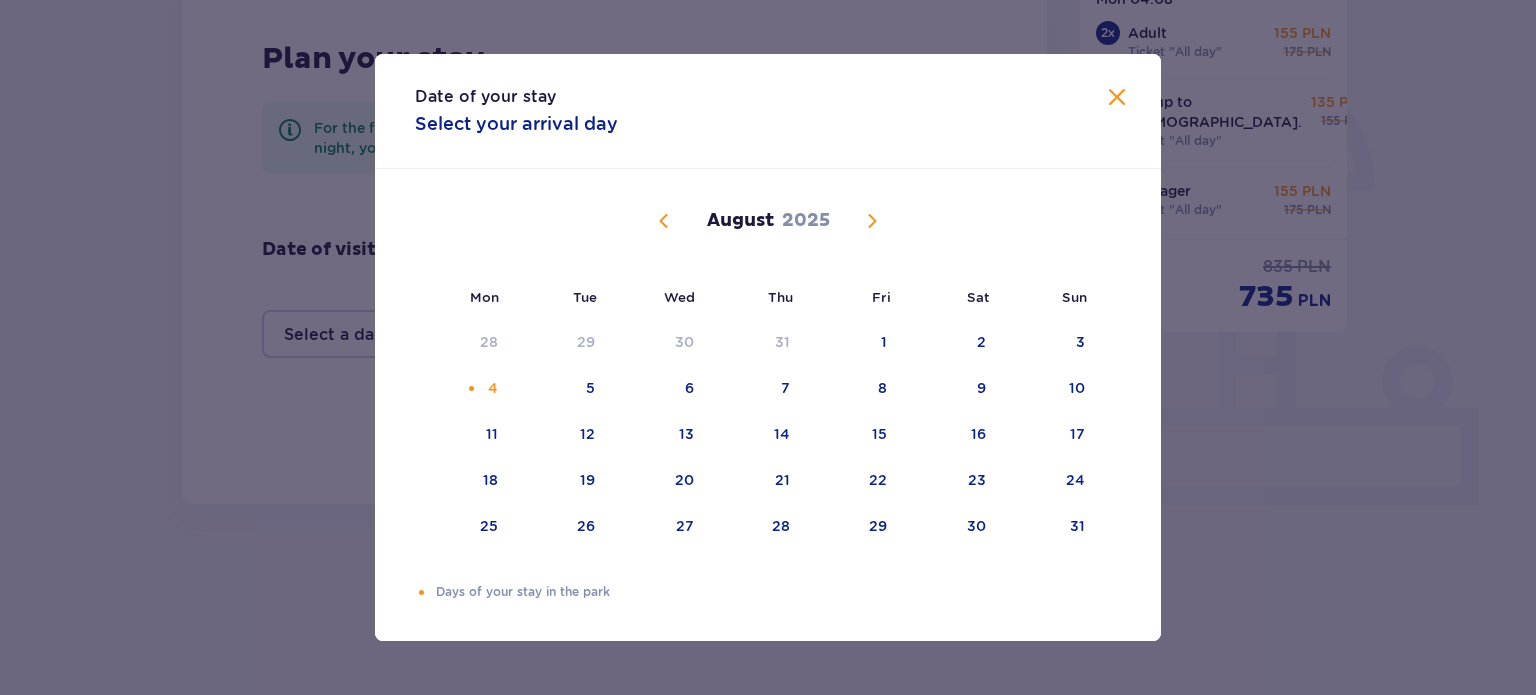 click at bounding box center [1117, 98] 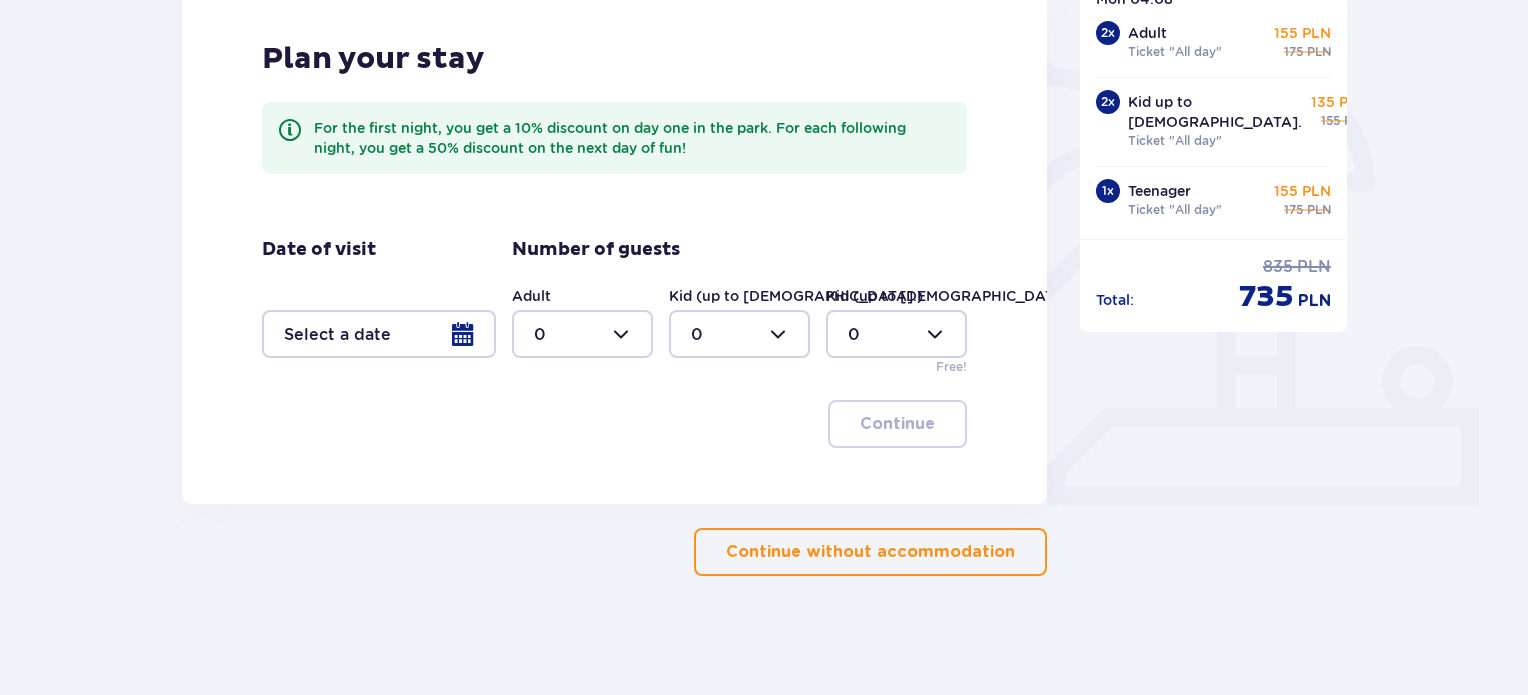 click on "Continue without accommodation" at bounding box center (870, 552) 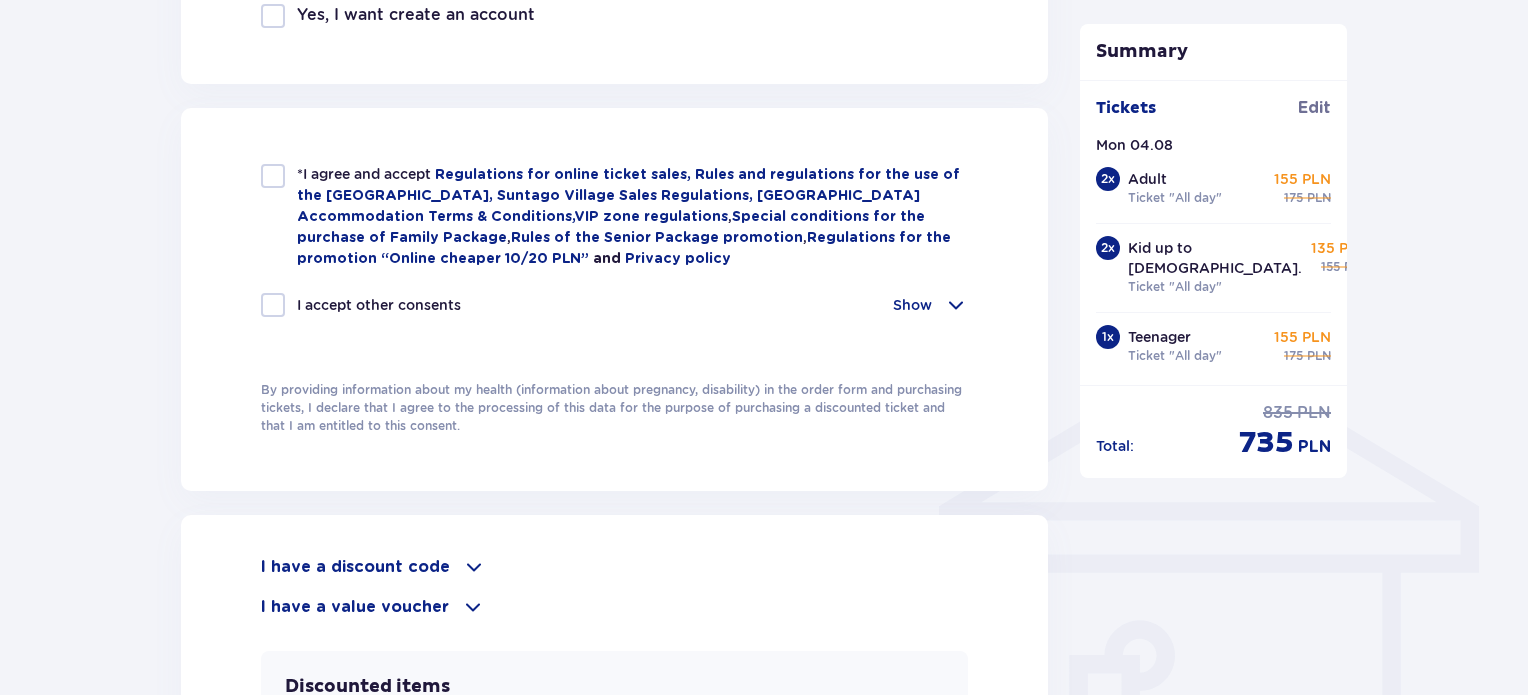 scroll, scrollTop: 1400, scrollLeft: 0, axis: vertical 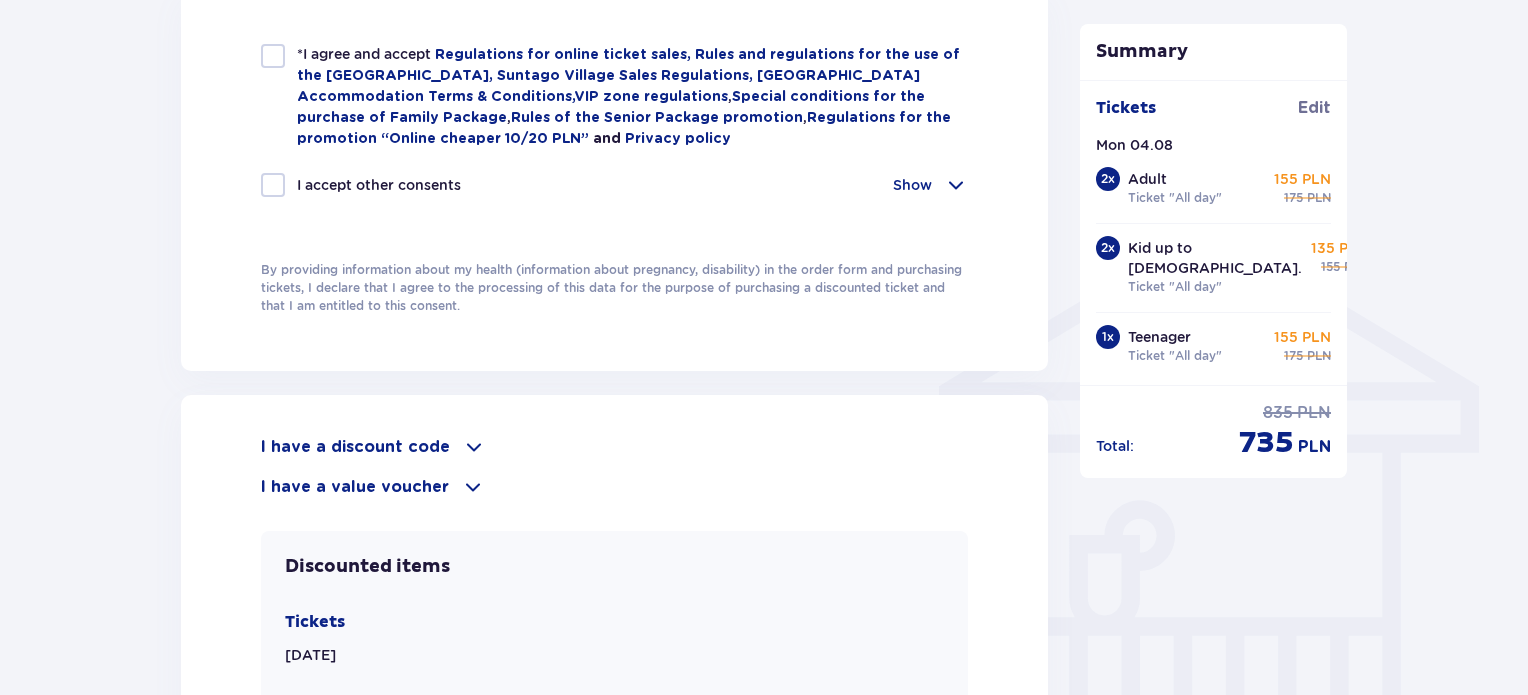 click at bounding box center [474, 447] 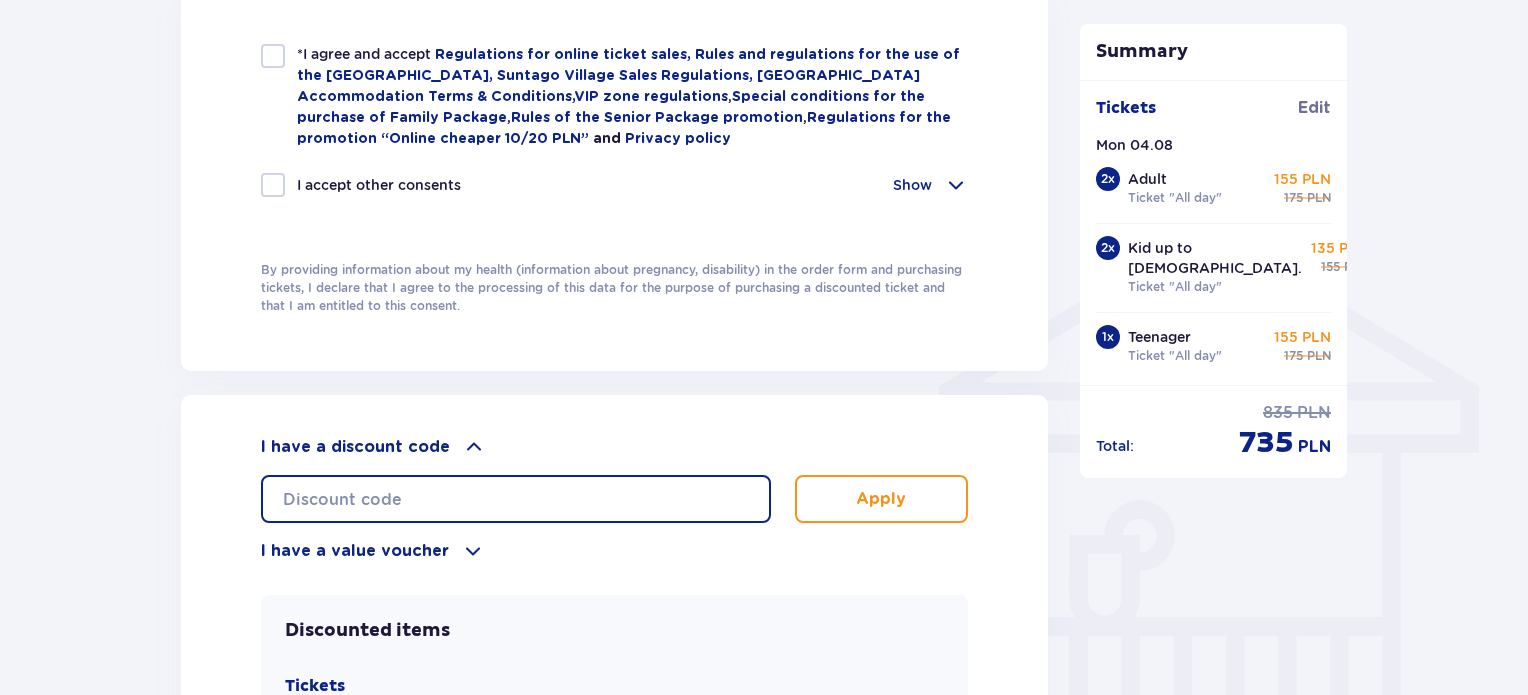 click at bounding box center [516, 499] 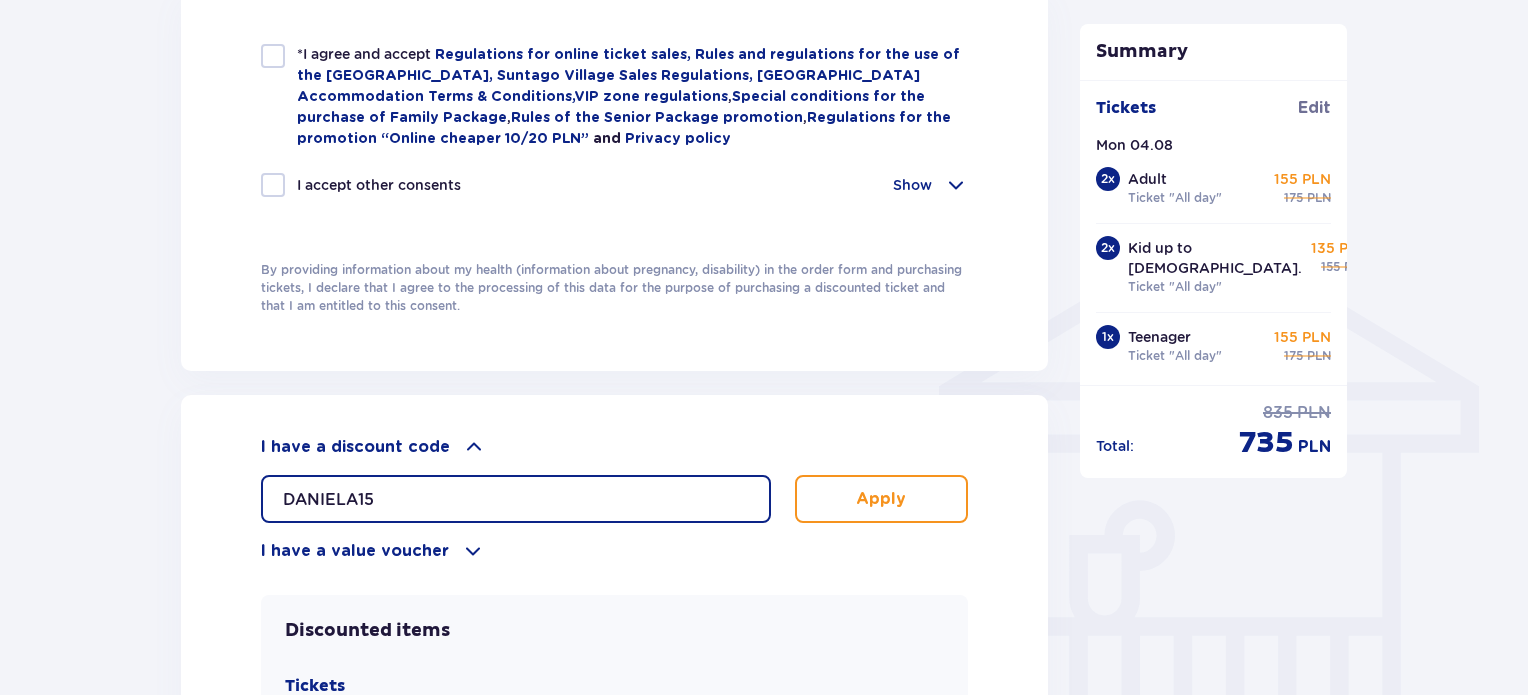 type on "DANIELA15" 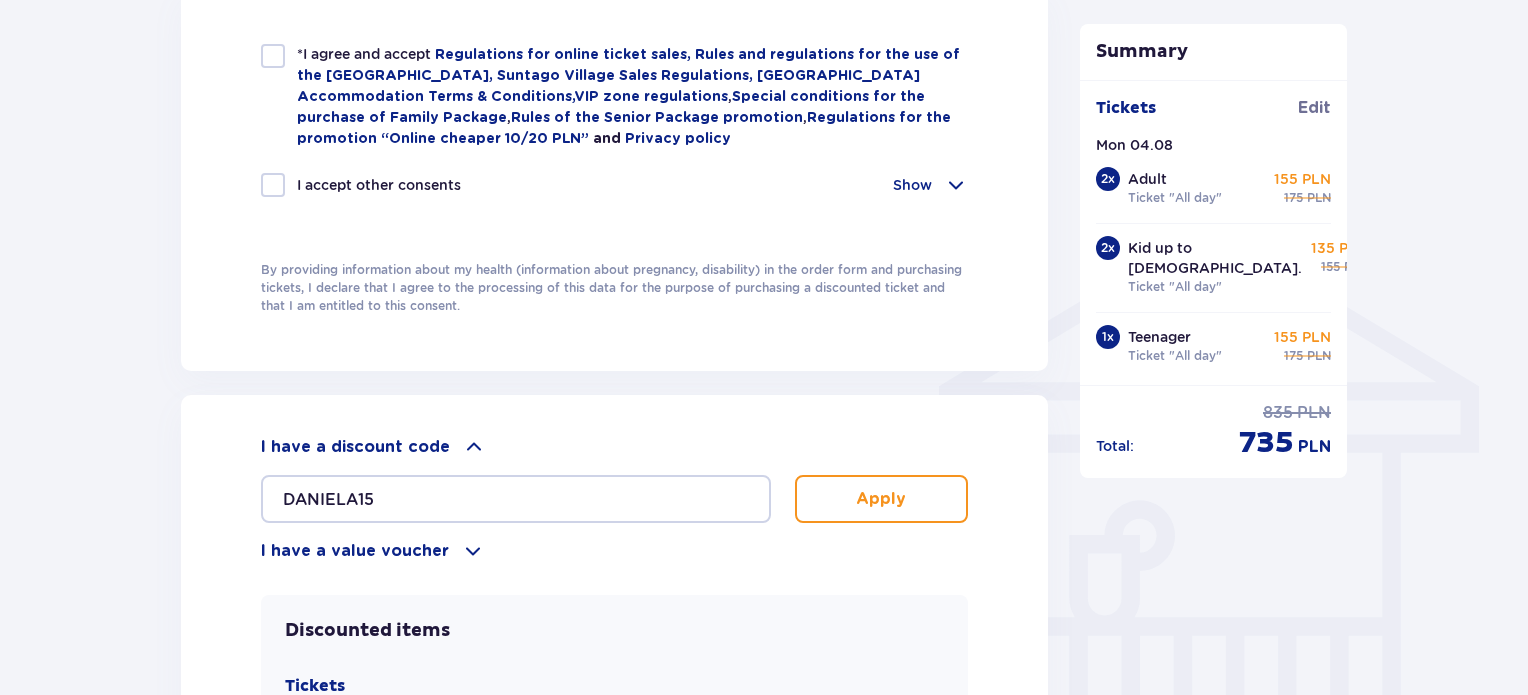 click on "Apply" at bounding box center (881, 499) 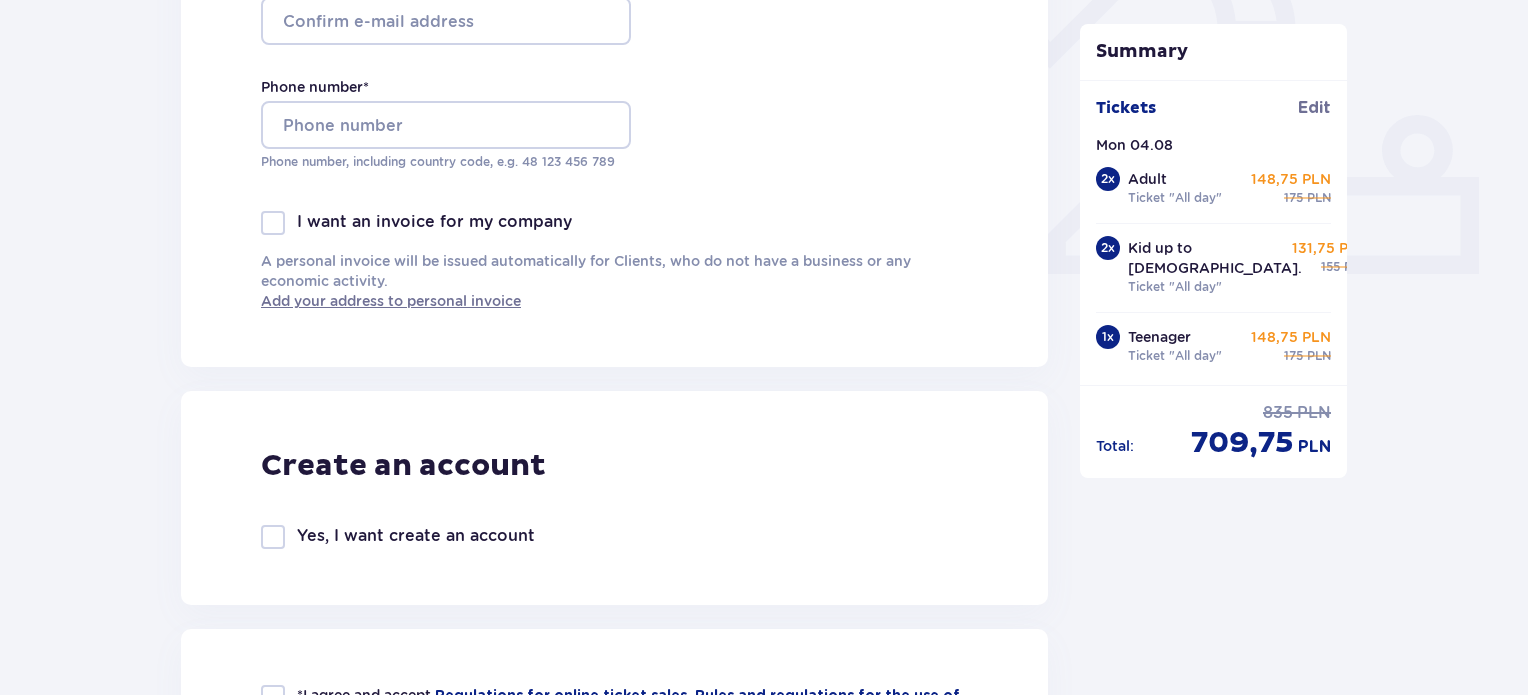 scroll, scrollTop: 600, scrollLeft: 0, axis: vertical 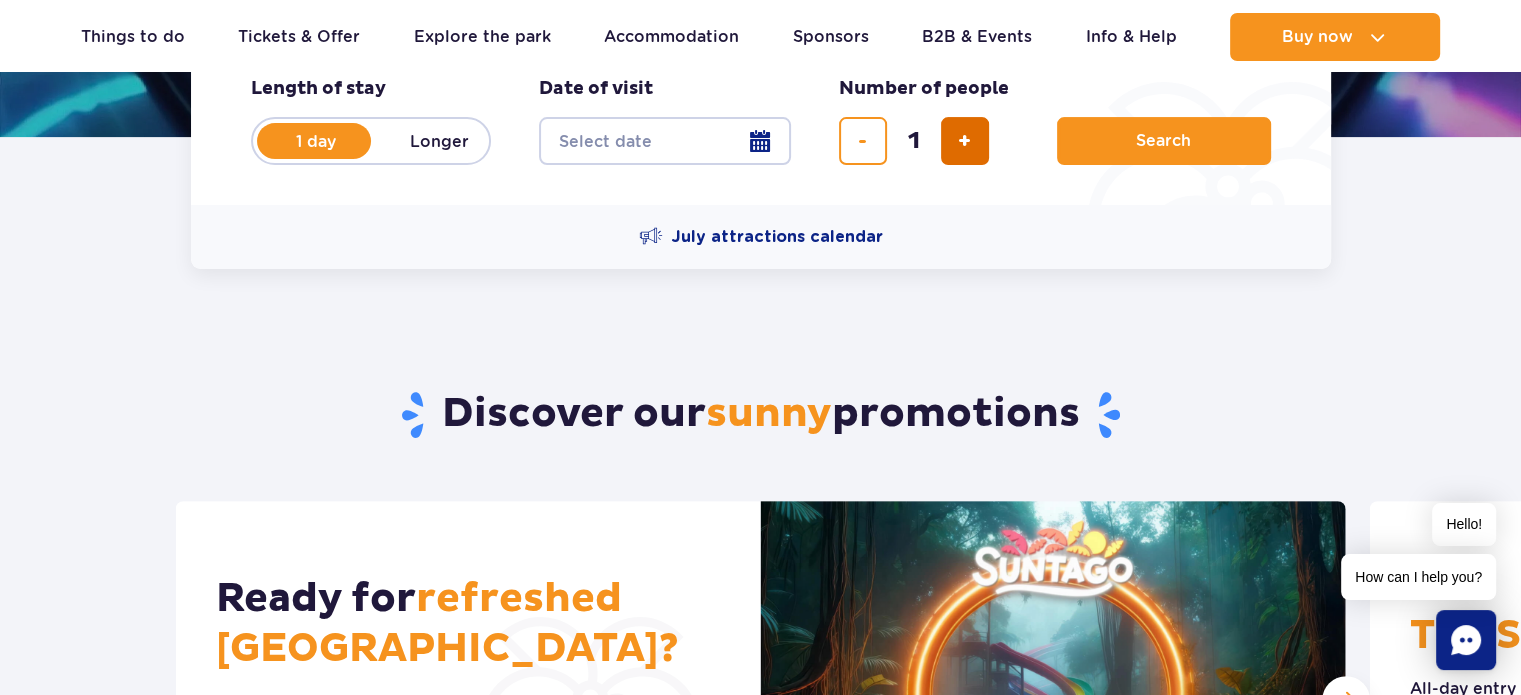 click at bounding box center [965, 141] 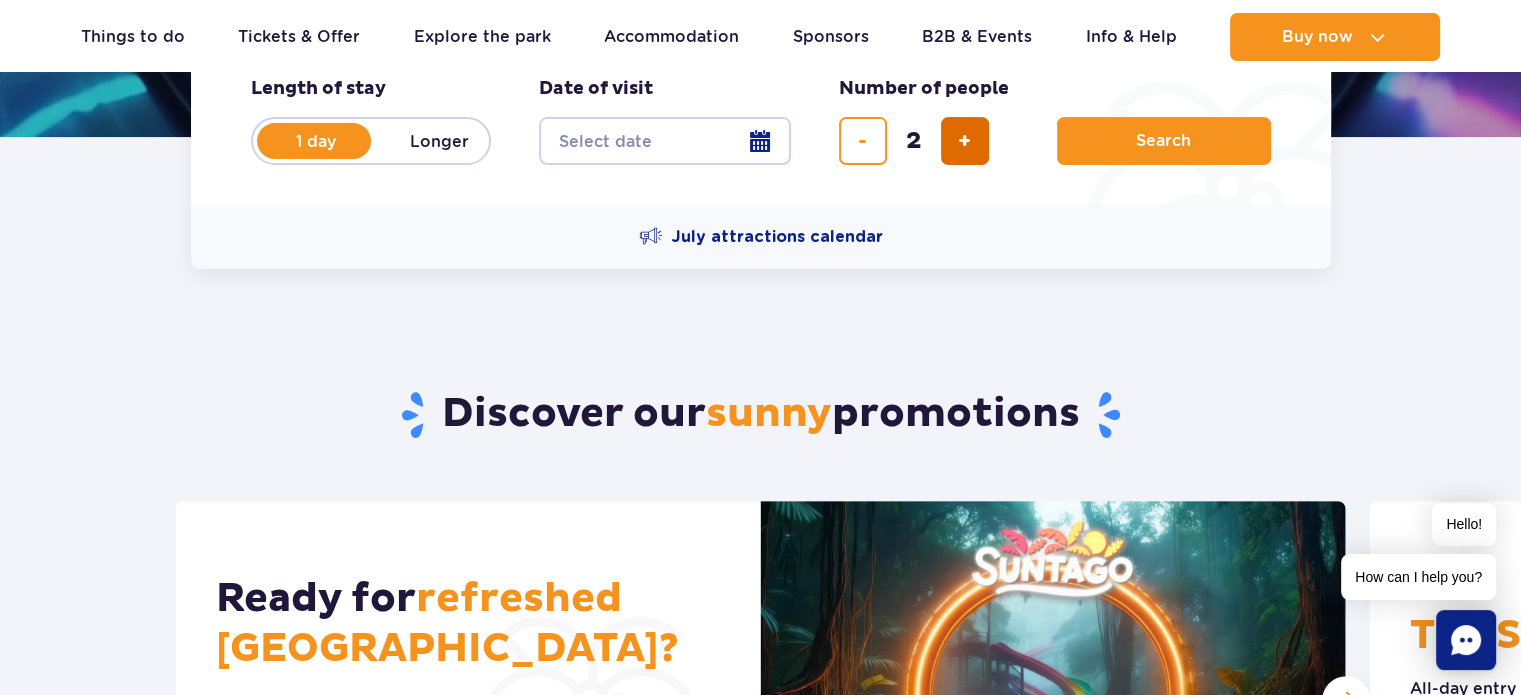 click at bounding box center (965, 141) 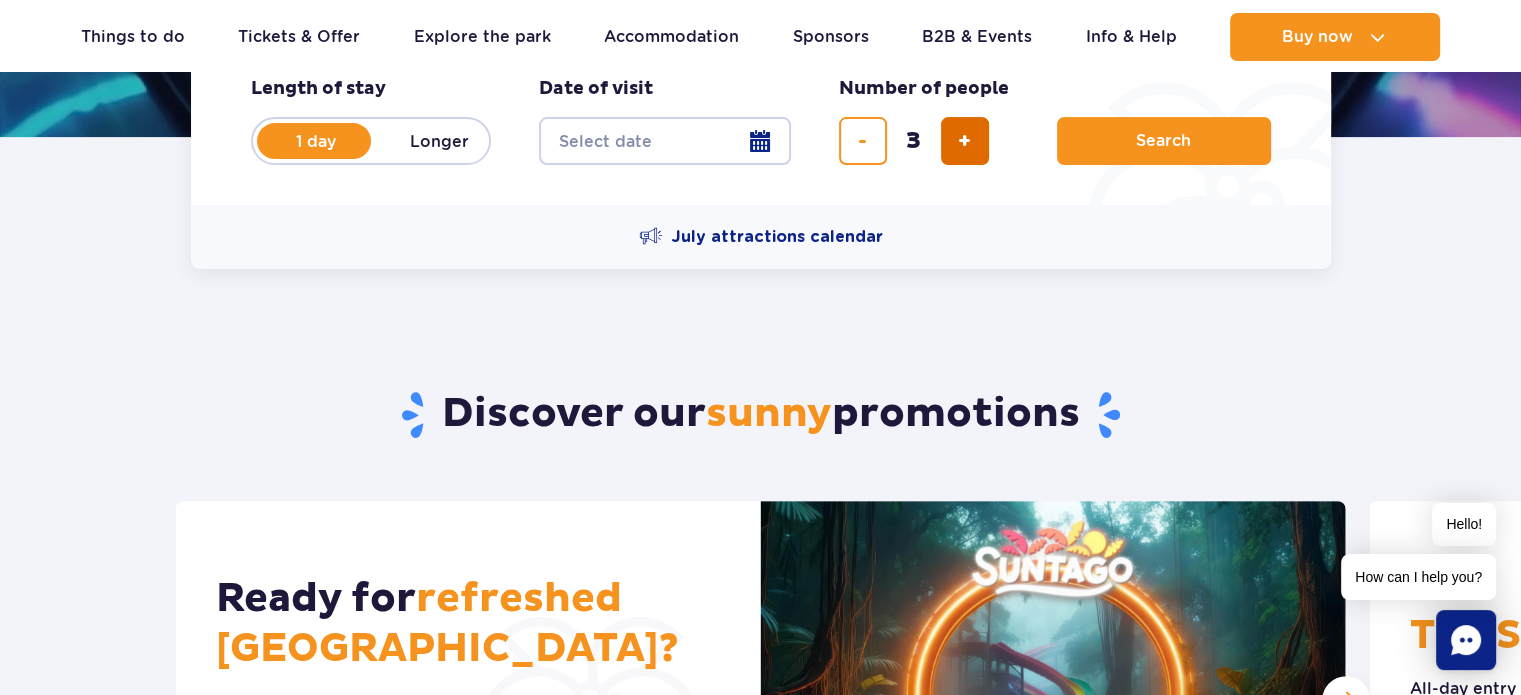 click at bounding box center [965, 141] 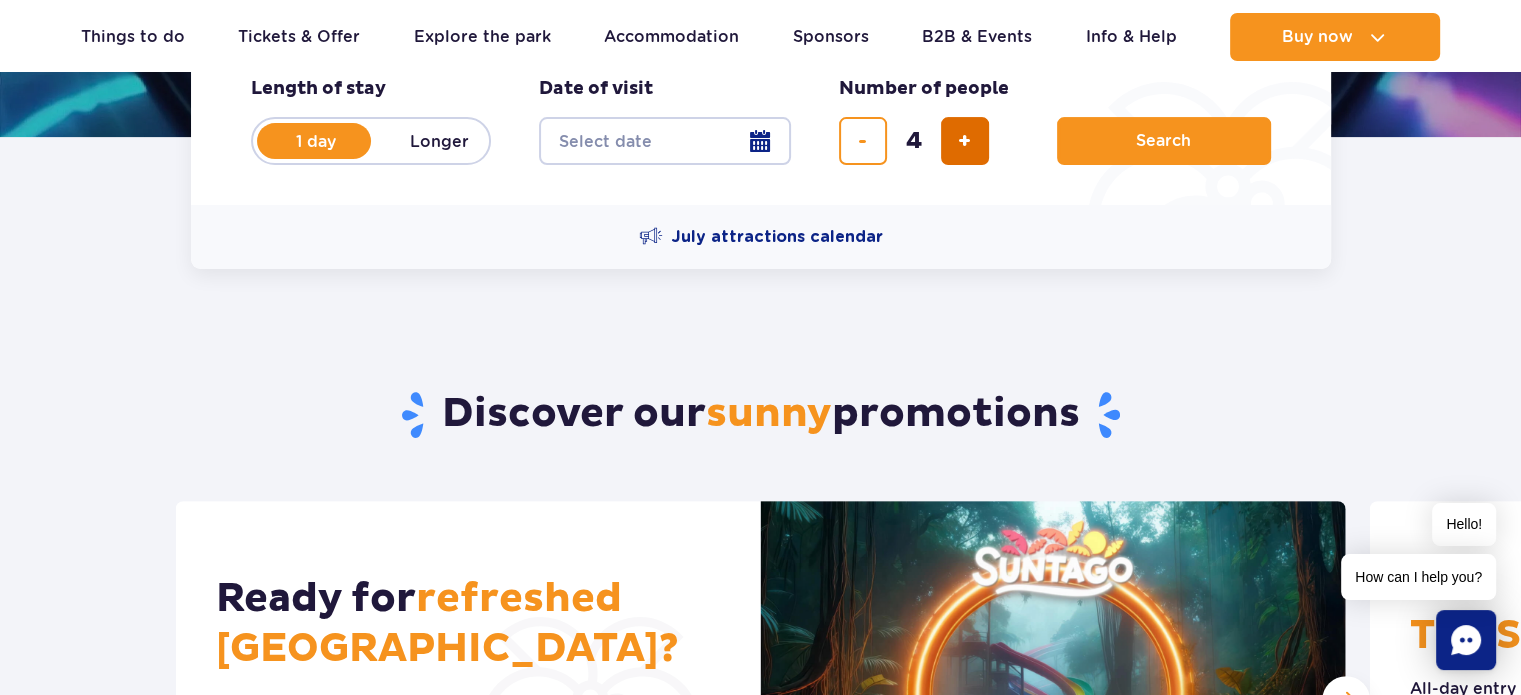 click at bounding box center [964, 141] 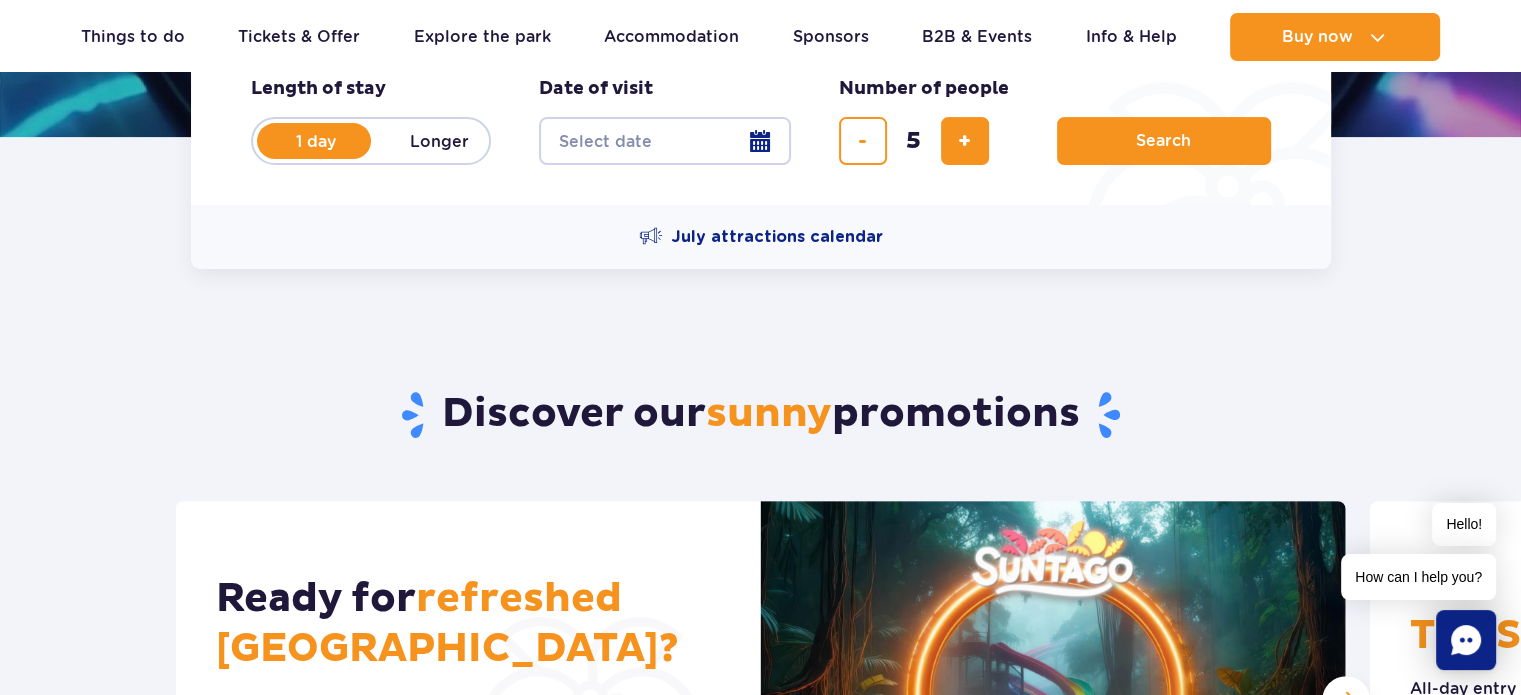 click on "Date from" at bounding box center (665, 141) 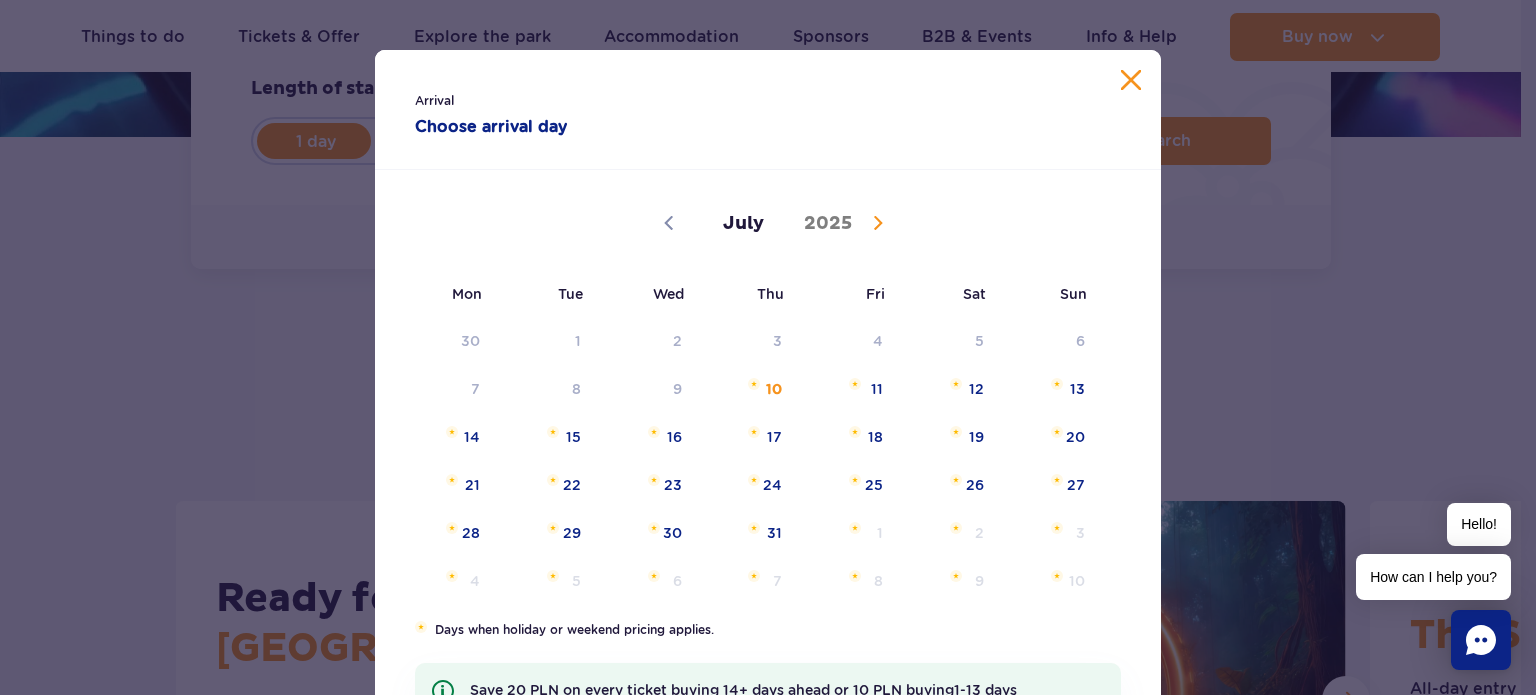 click 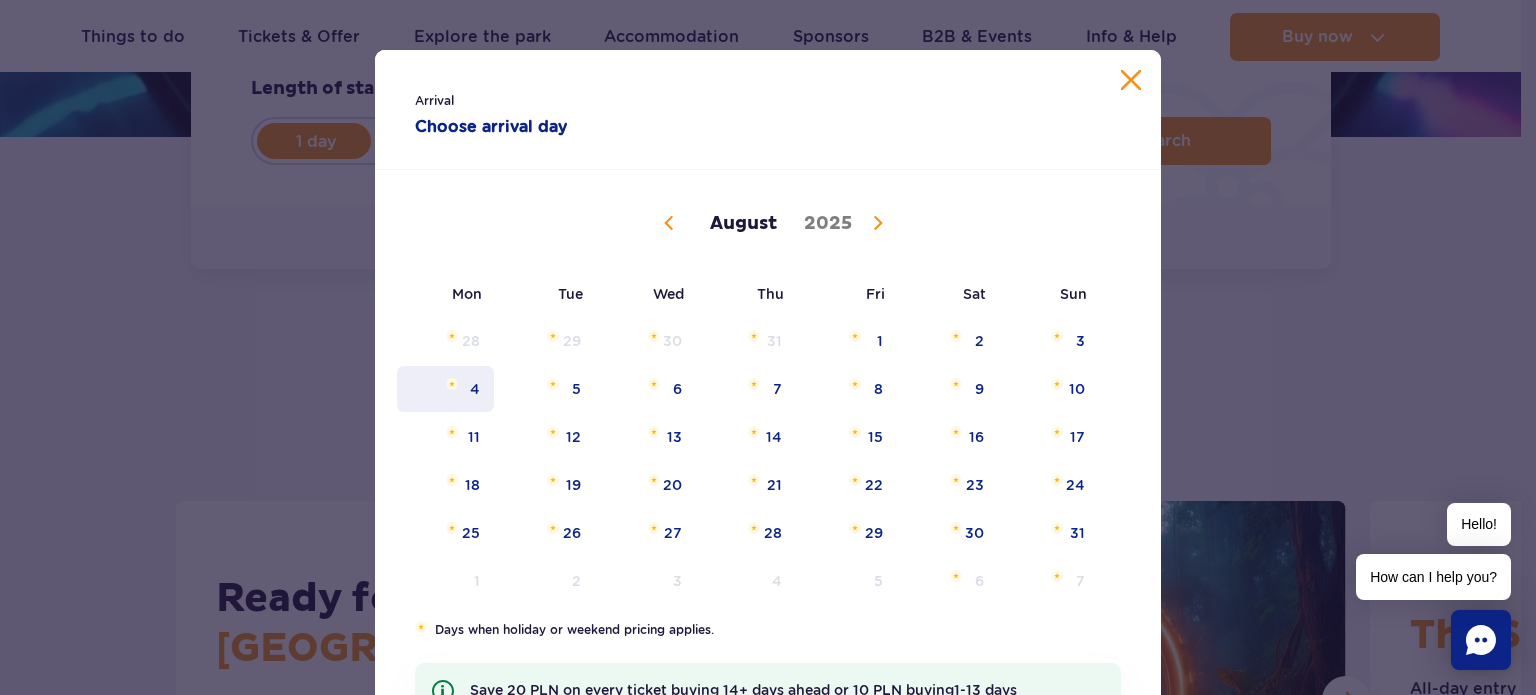 click on "4" at bounding box center (445, 389) 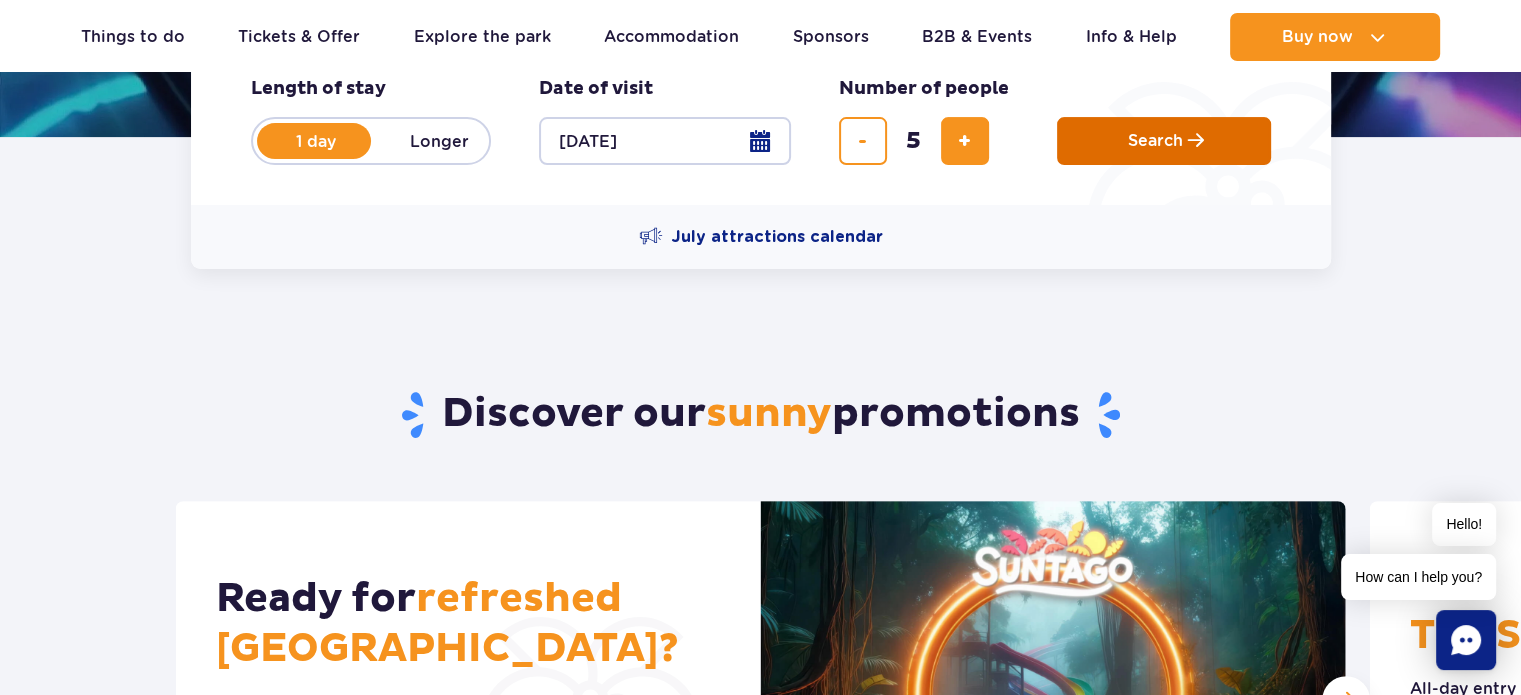 click on "Search" at bounding box center (1164, 141) 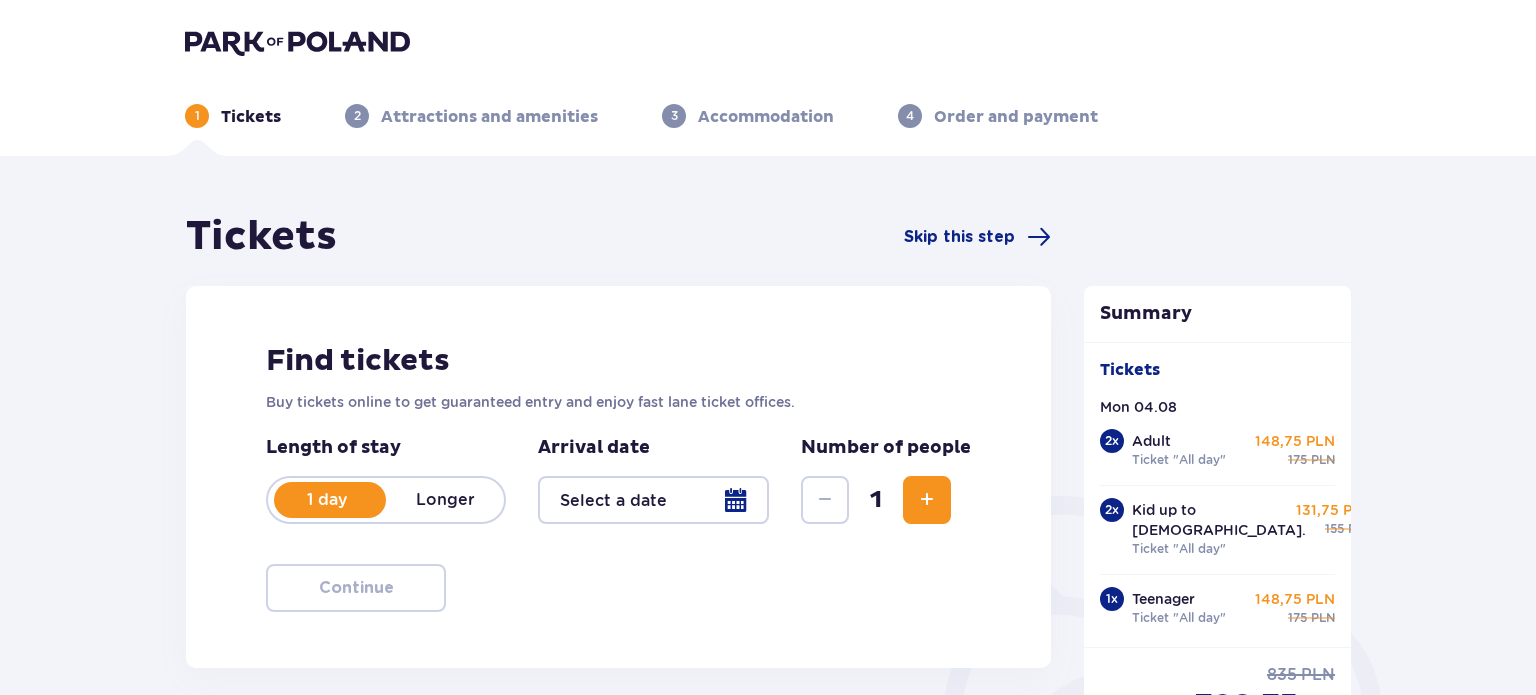 type on "[DATE]" 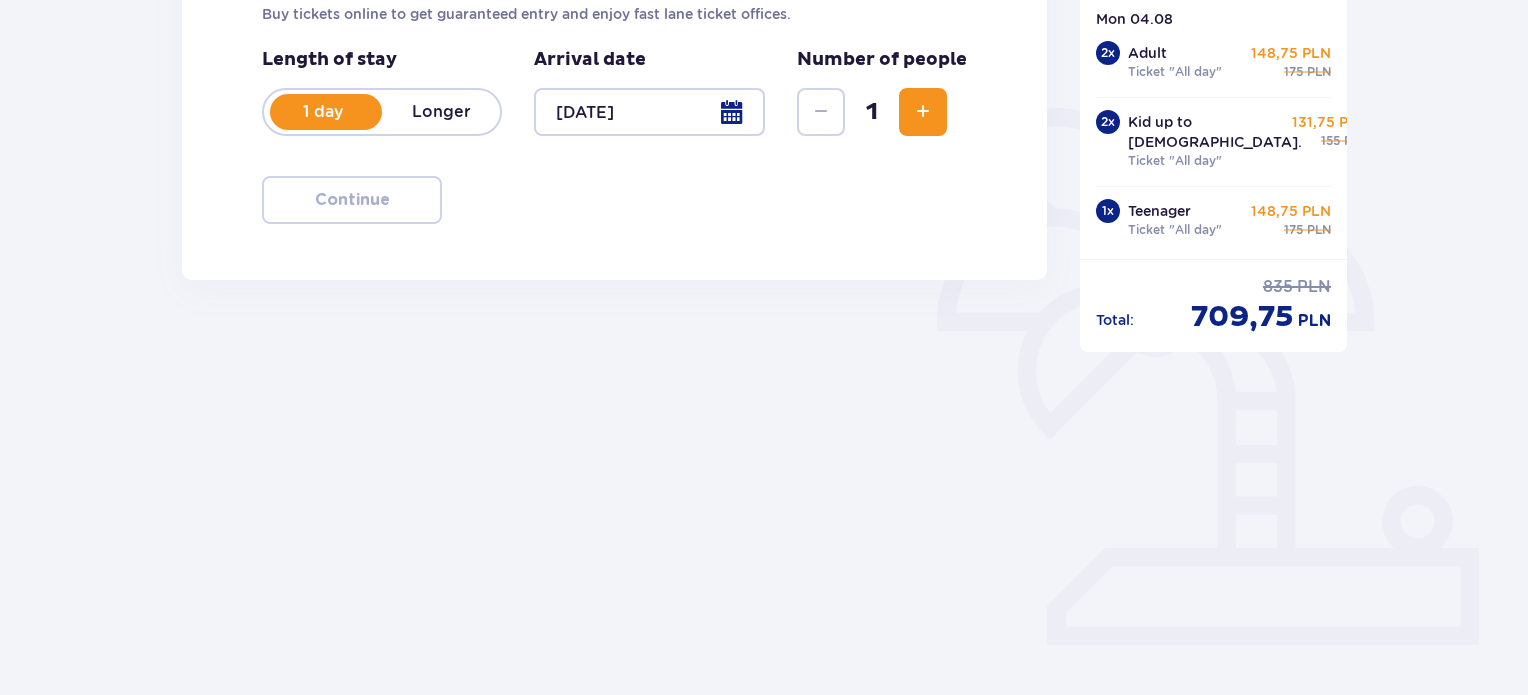 scroll, scrollTop: 388, scrollLeft: 0, axis: vertical 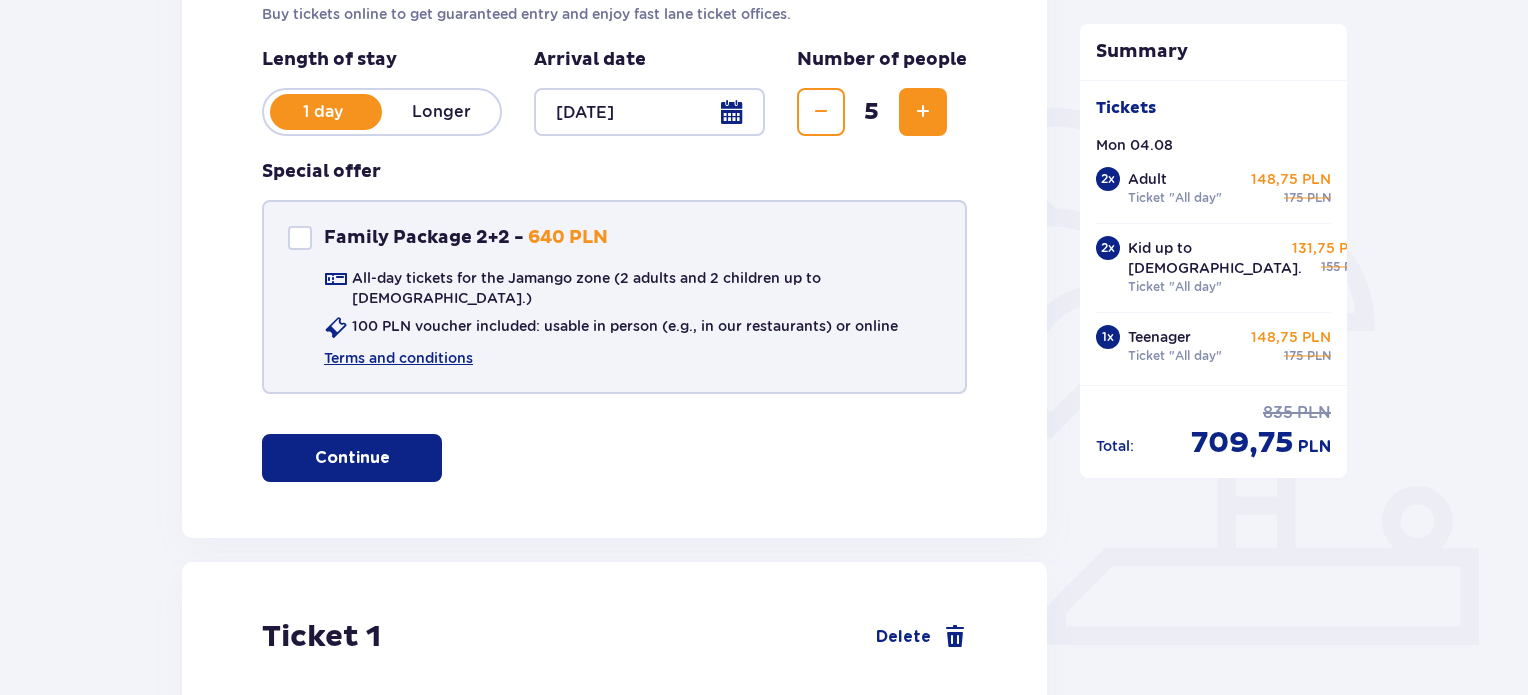 click on "Family Package 2+2    -  640 PLN All-day tickets for the Jamango zone (2 adults and 2 children up to [DEMOGRAPHIC_DATA].) 100 PLN voucher included: usable in person (e.g., in our restaurants) or online Terms and conditions" at bounding box center (614, 297) 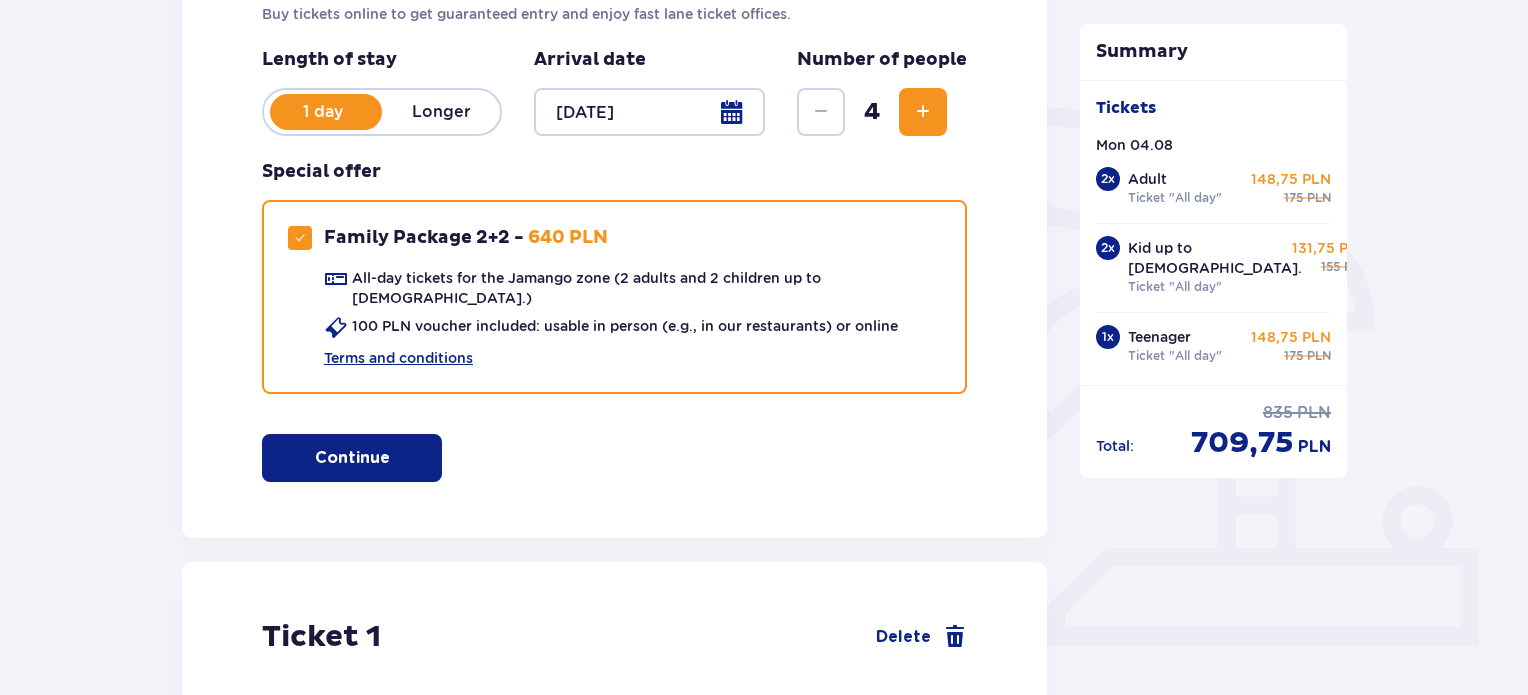 click at bounding box center (394, 458) 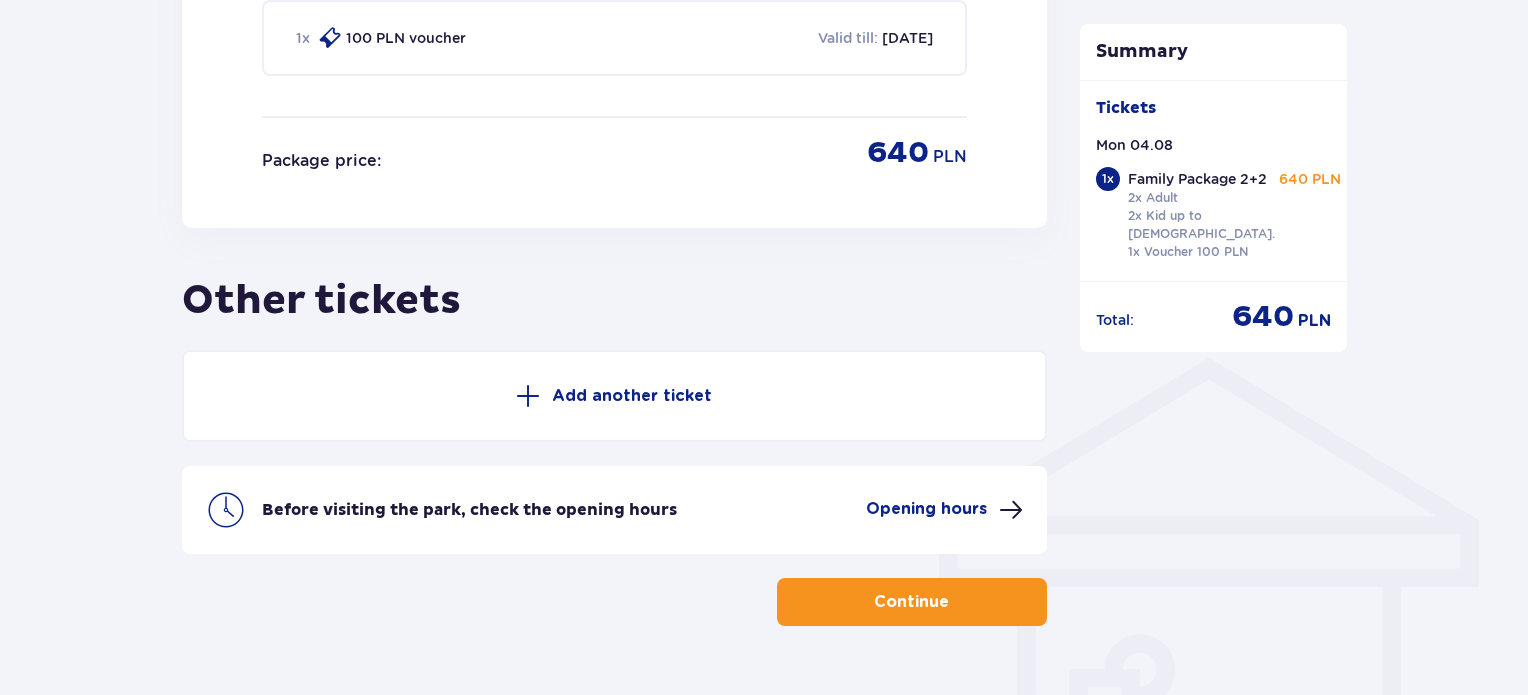 scroll, scrollTop: 1296, scrollLeft: 0, axis: vertical 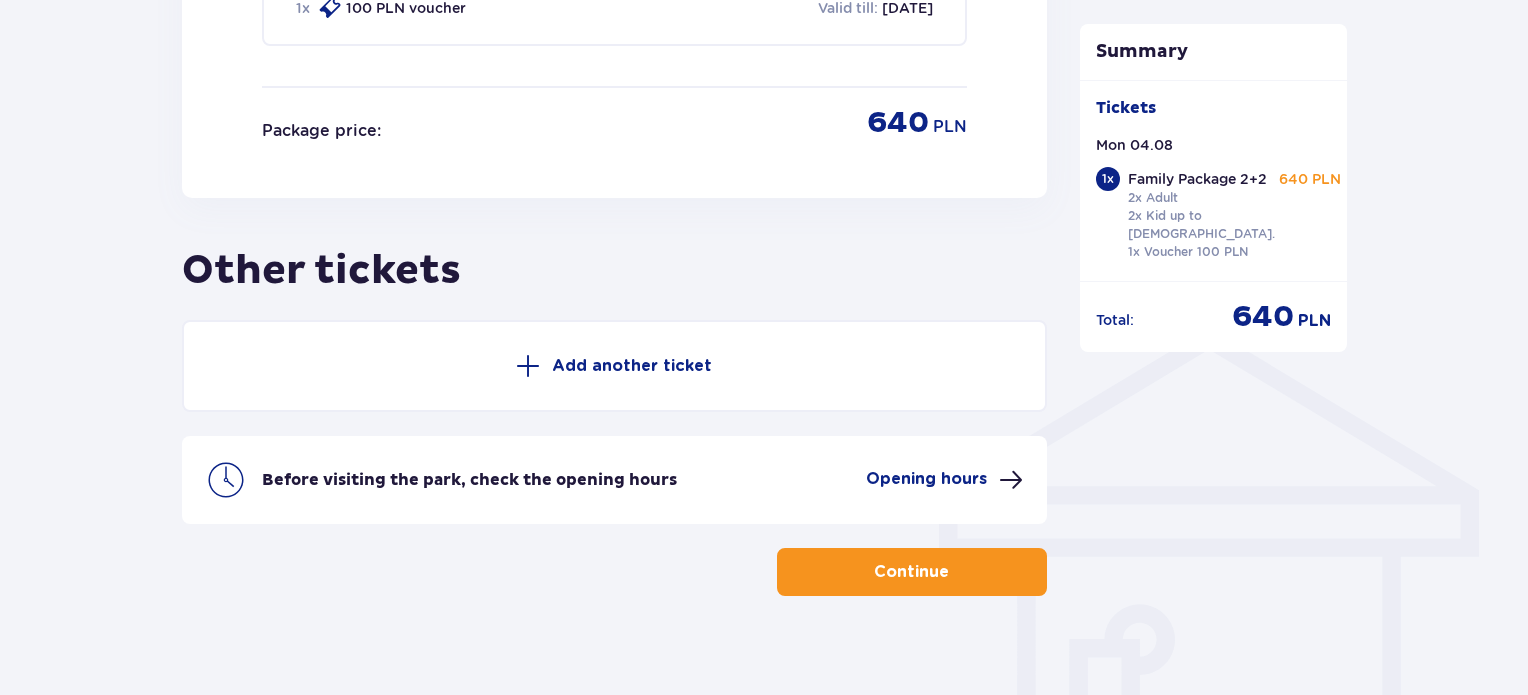 click on "Add another ticket" at bounding box center [632, 366] 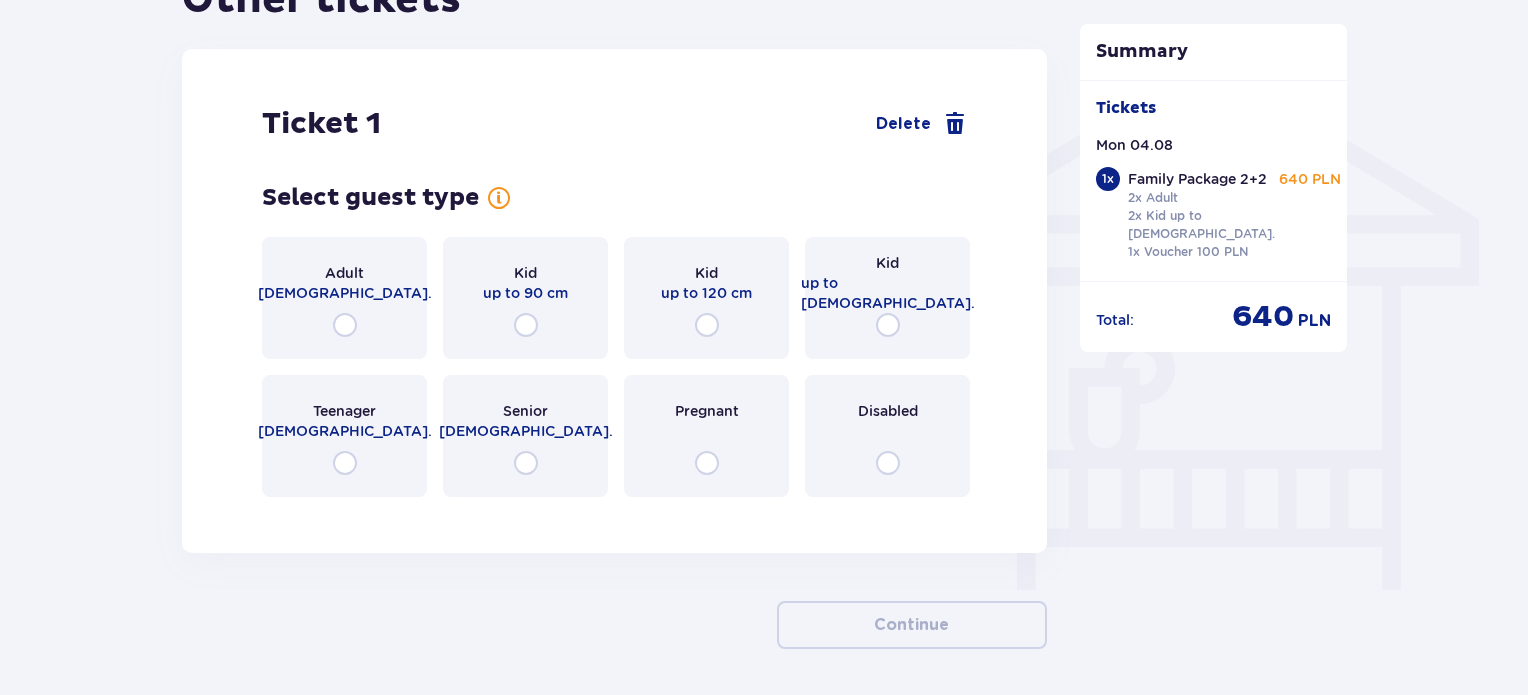 scroll, scrollTop: 1572, scrollLeft: 0, axis: vertical 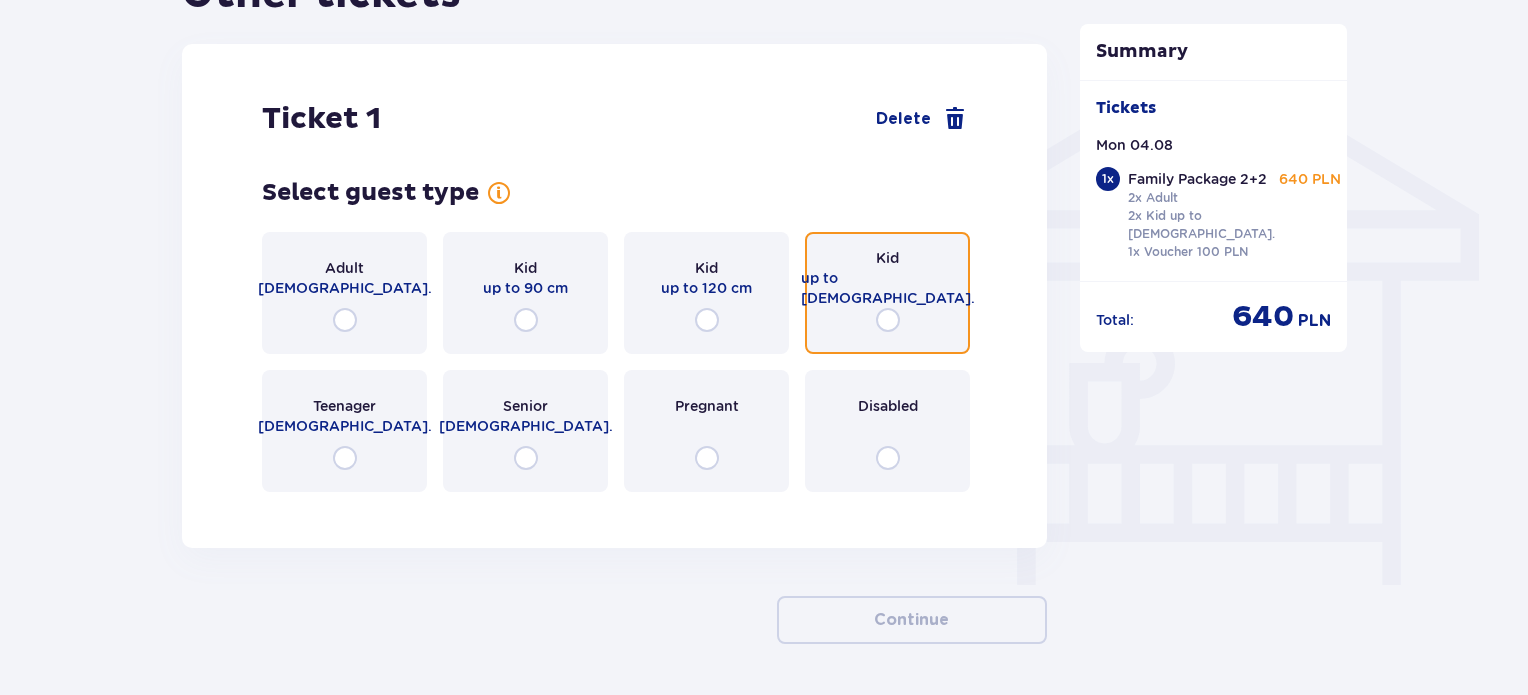 click at bounding box center (888, 320) 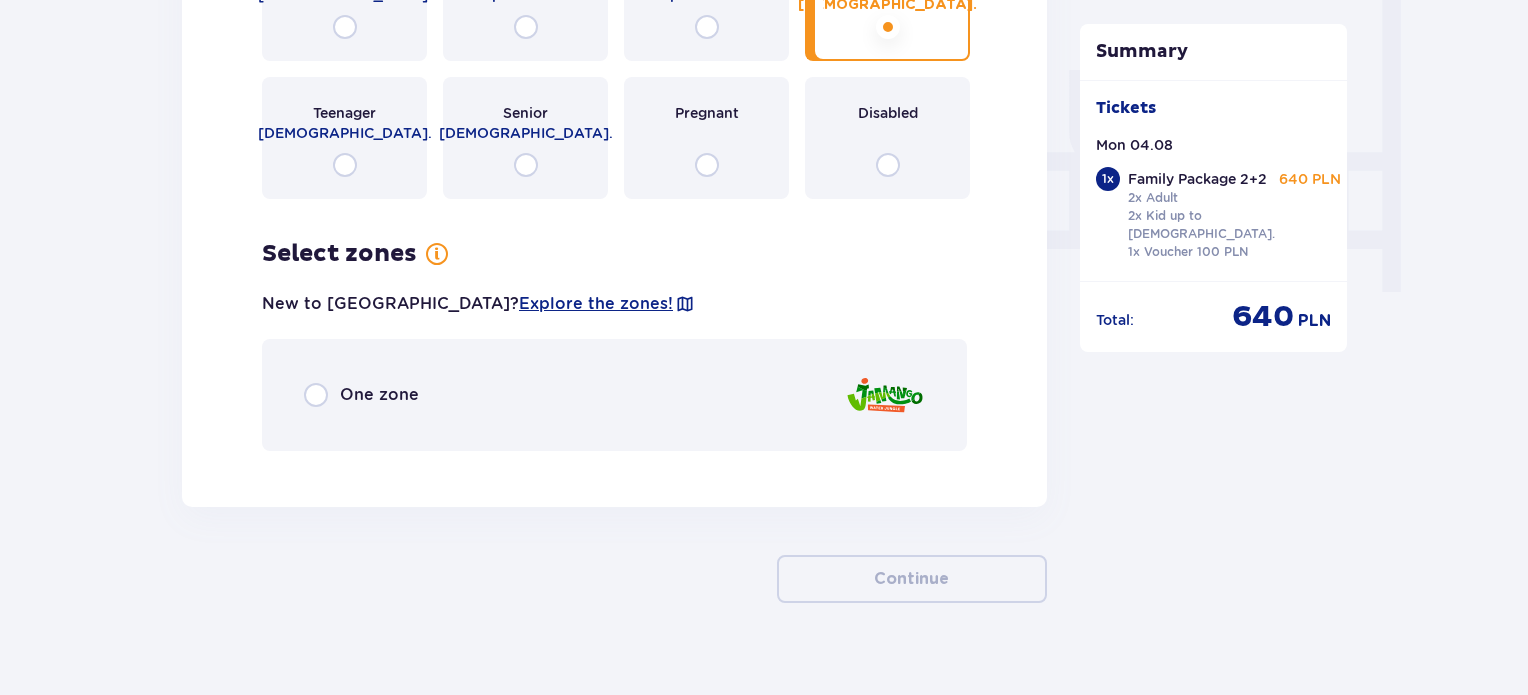 scroll, scrollTop: 1873, scrollLeft: 0, axis: vertical 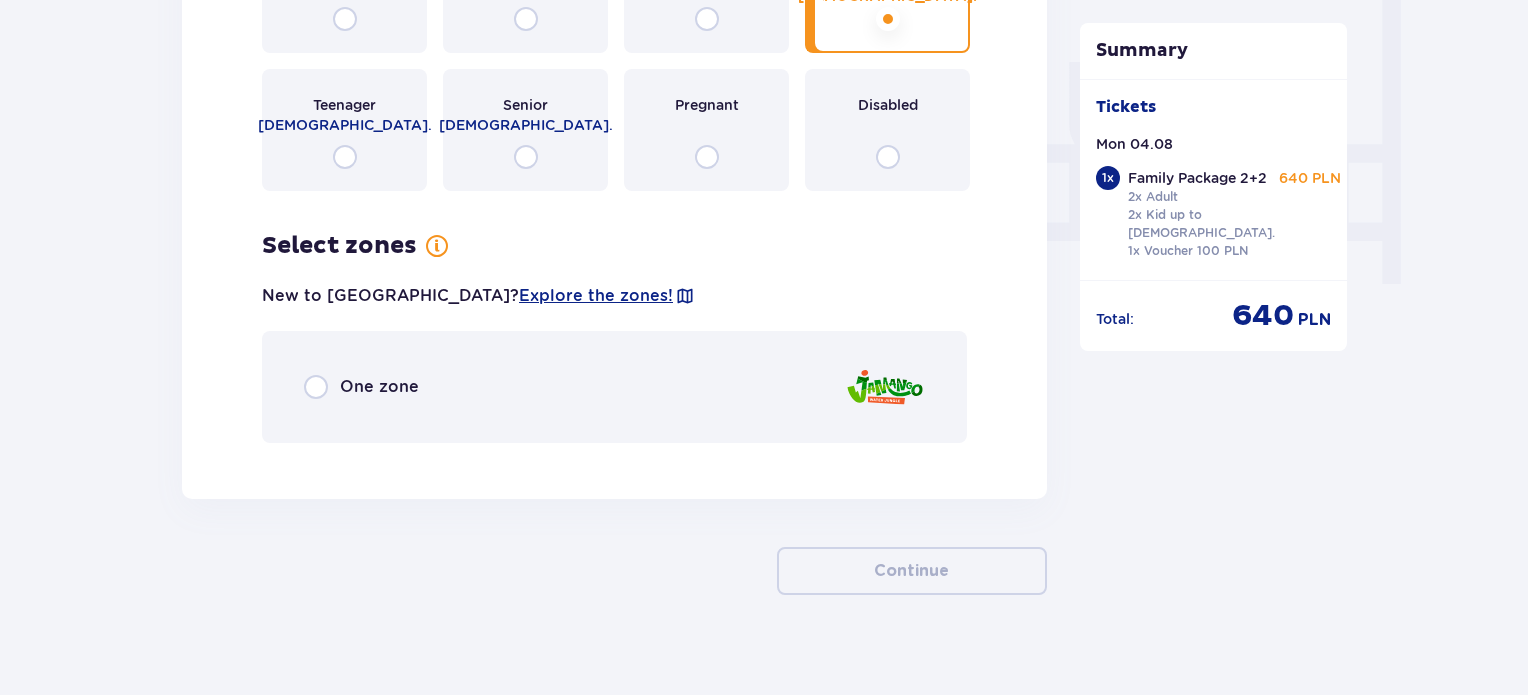 click on "One zone" at bounding box center (361, 387) 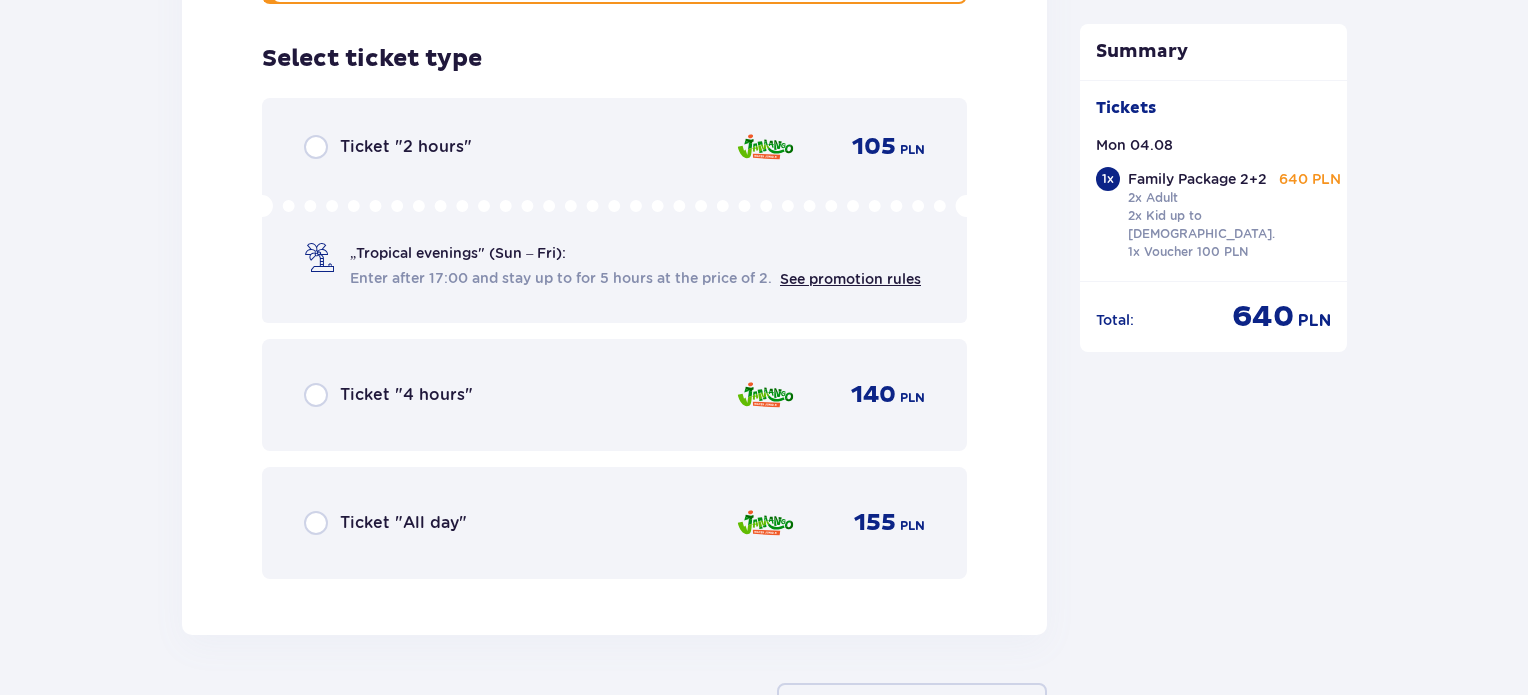 scroll, scrollTop: 2312, scrollLeft: 0, axis: vertical 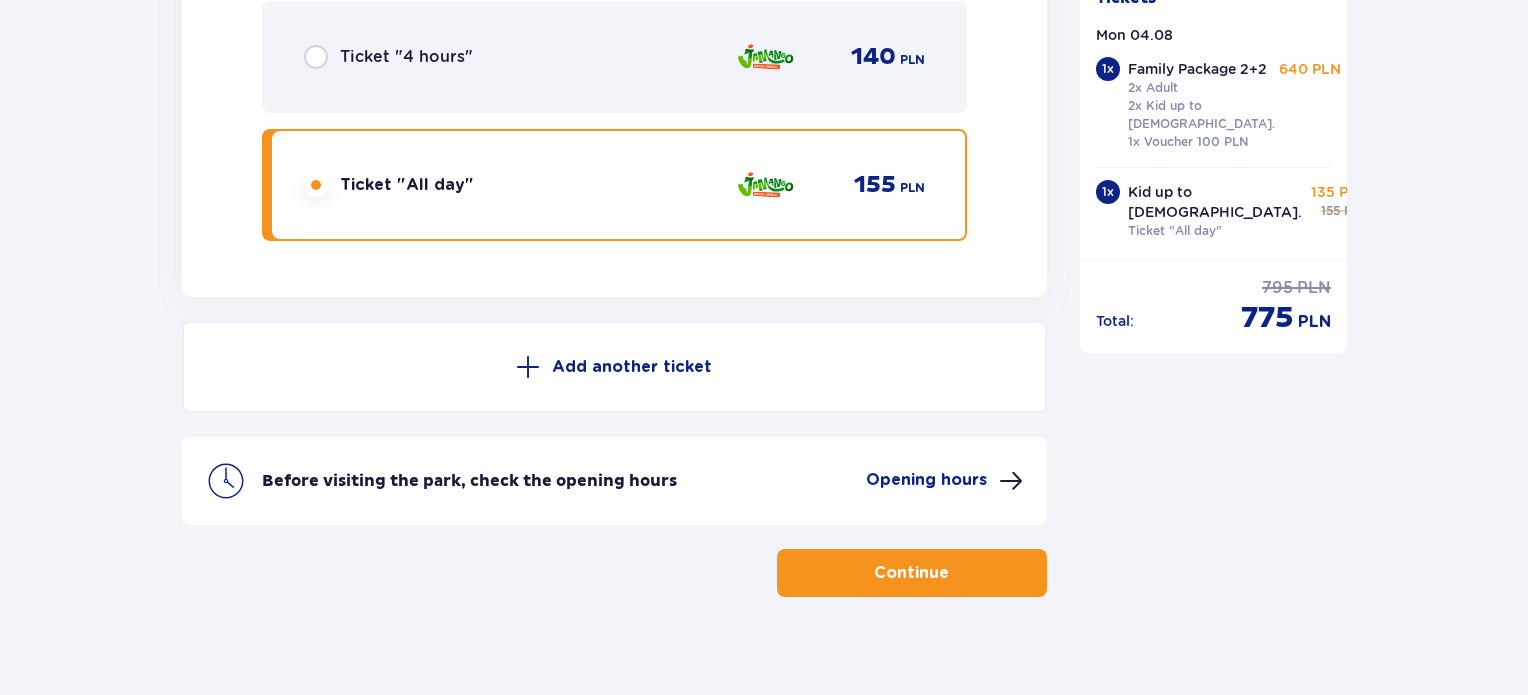 click on "Continue" at bounding box center [911, 573] 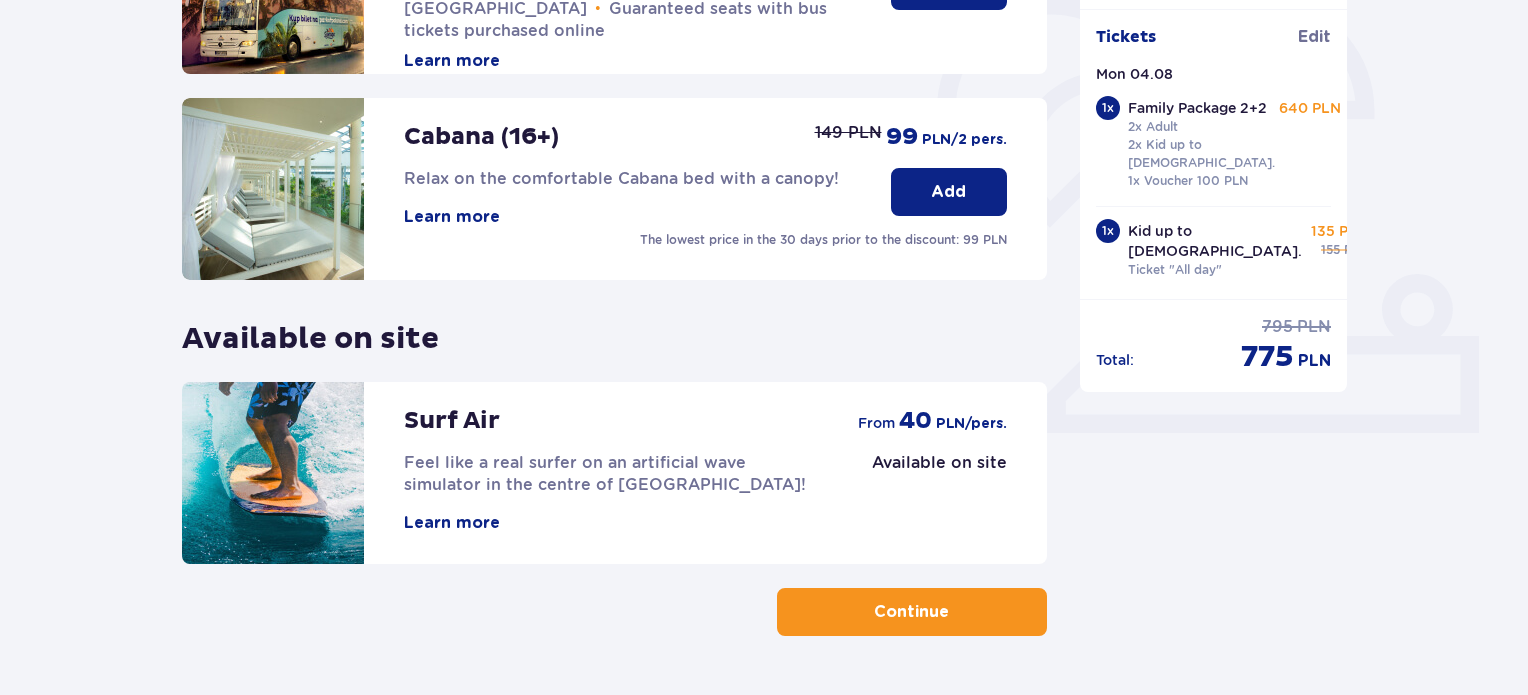 scroll, scrollTop: 660, scrollLeft: 0, axis: vertical 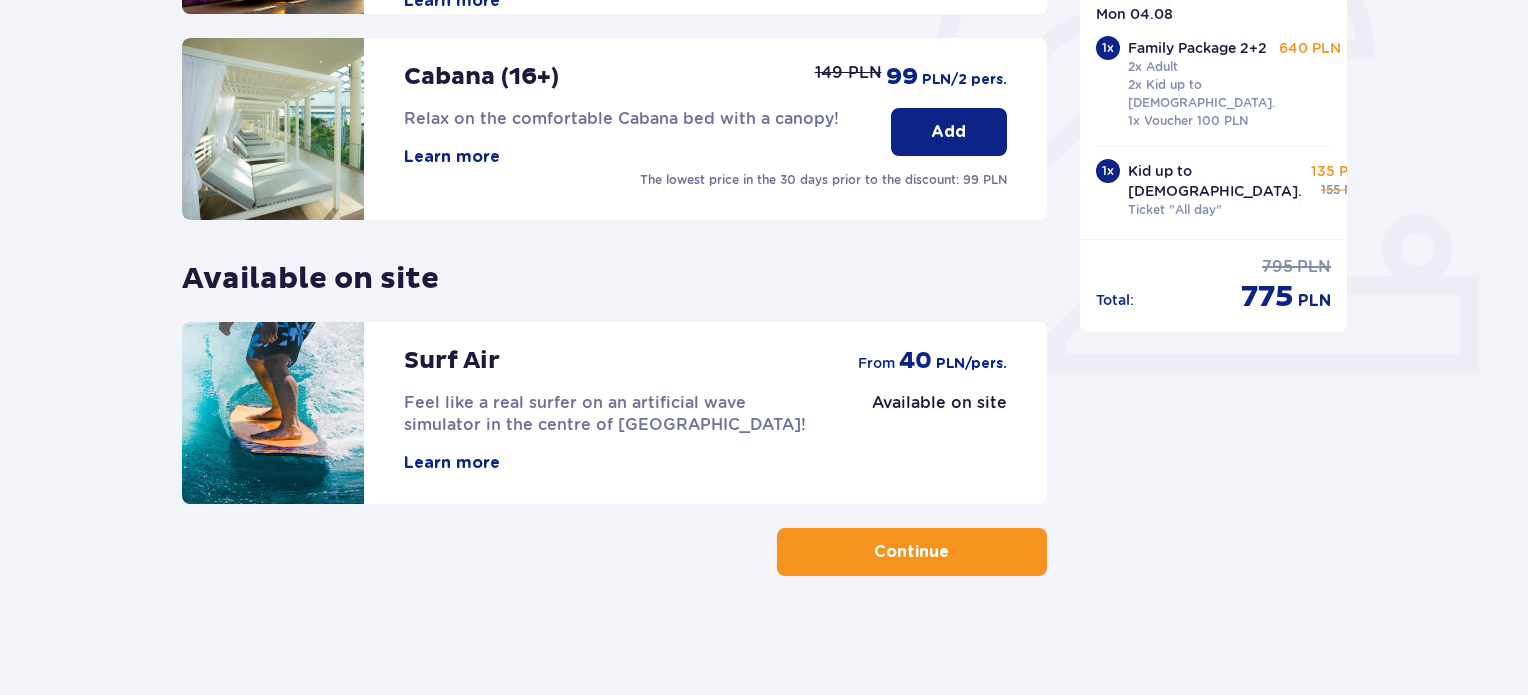 click on "Continue" at bounding box center [912, 552] 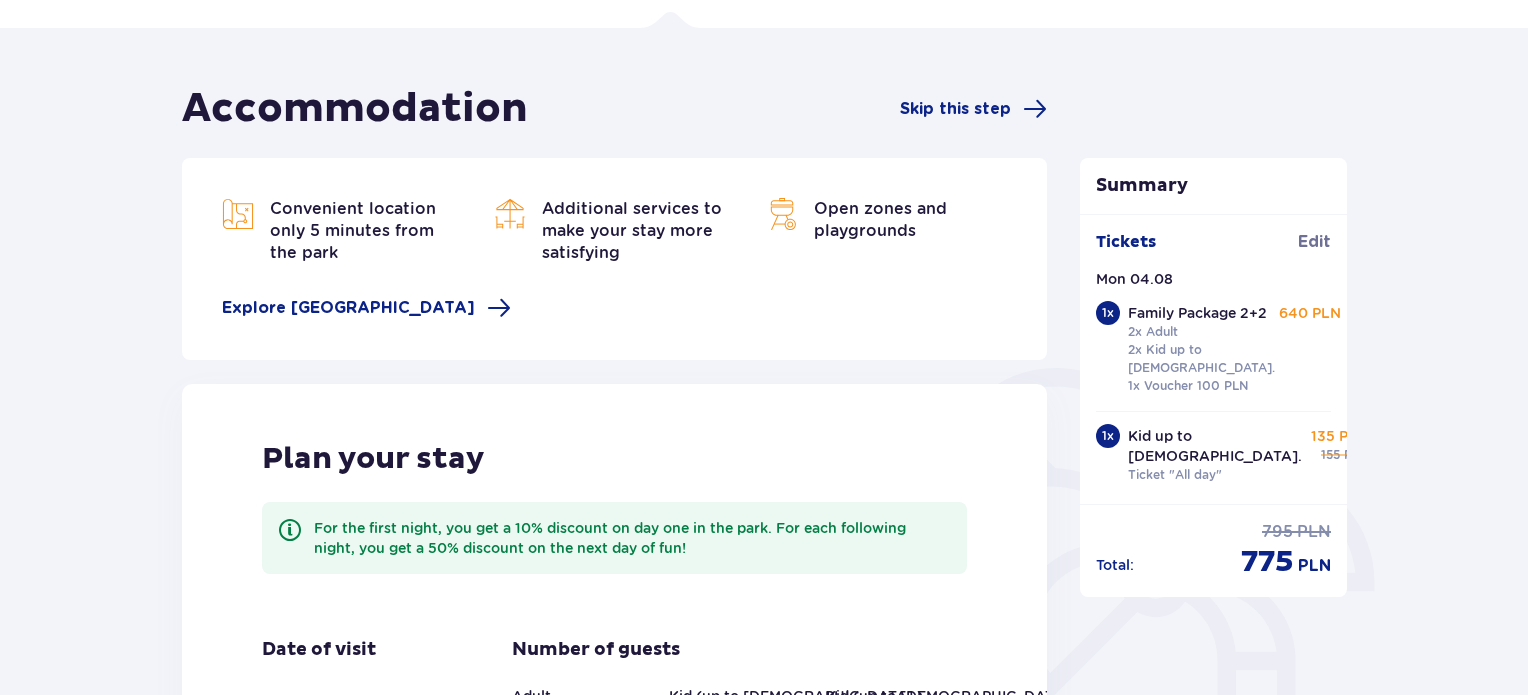 scroll, scrollTop: 528, scrollLeft: 0, axis: vertical 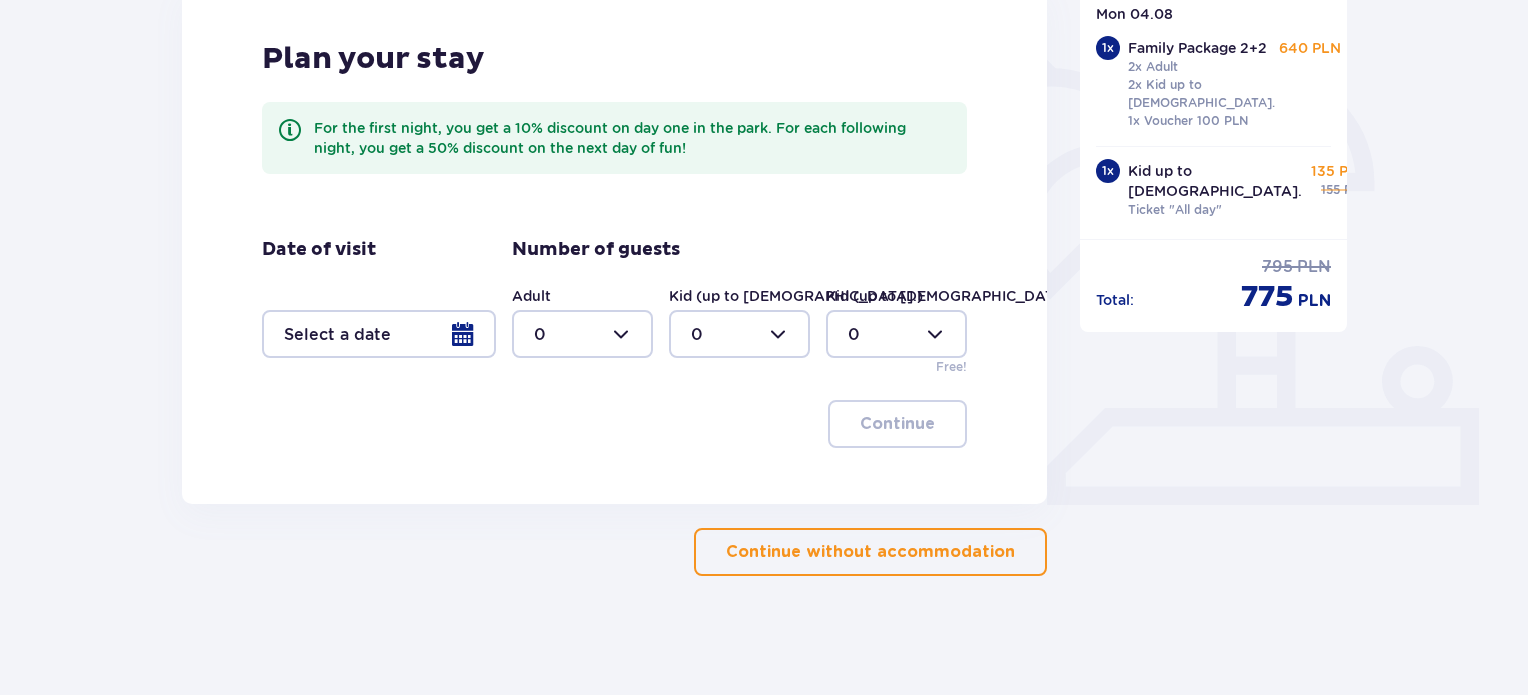 click on "Continue without accommodation" at bounding box center (870, 552) 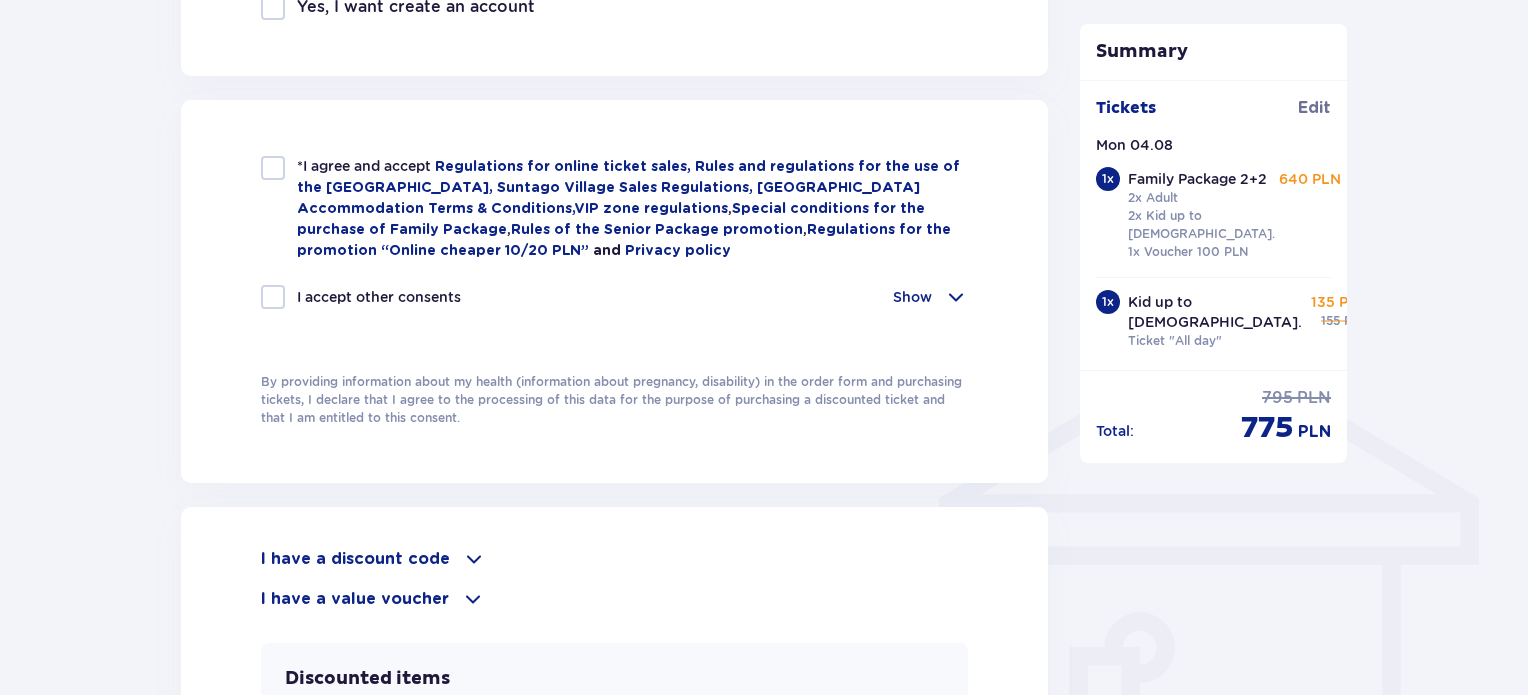 scroll, scrollTop: 1400, scrollLeft: 0, axis: vertical 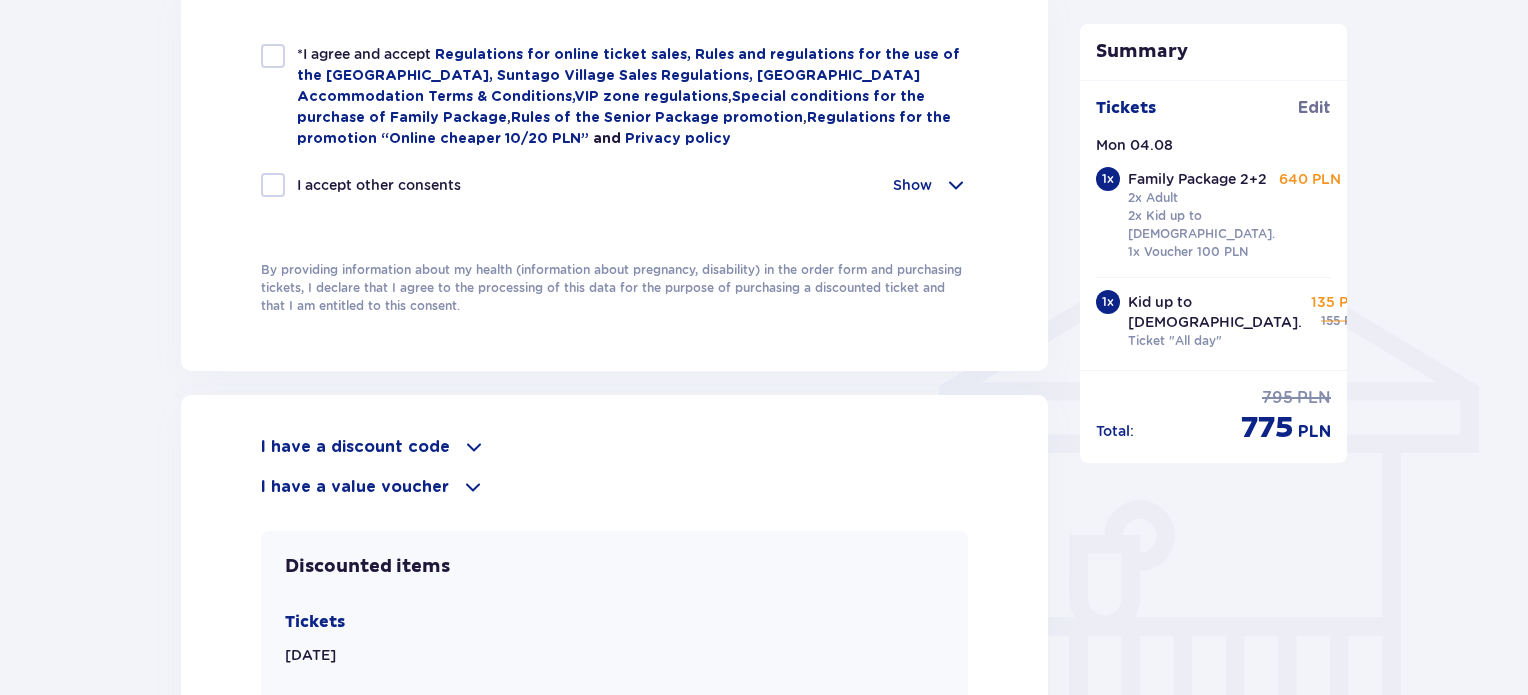 click at bounding box center [474, 447] 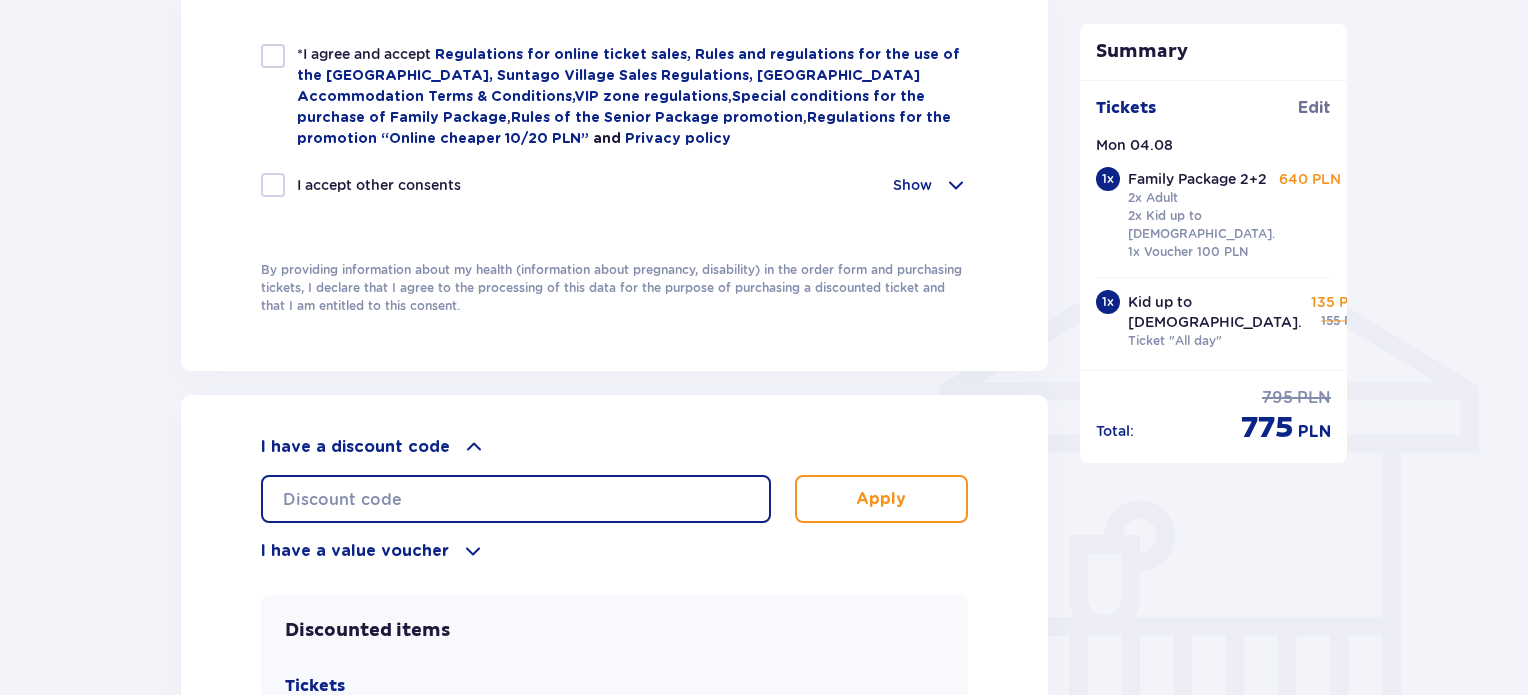click at bounding box center [516, 499] 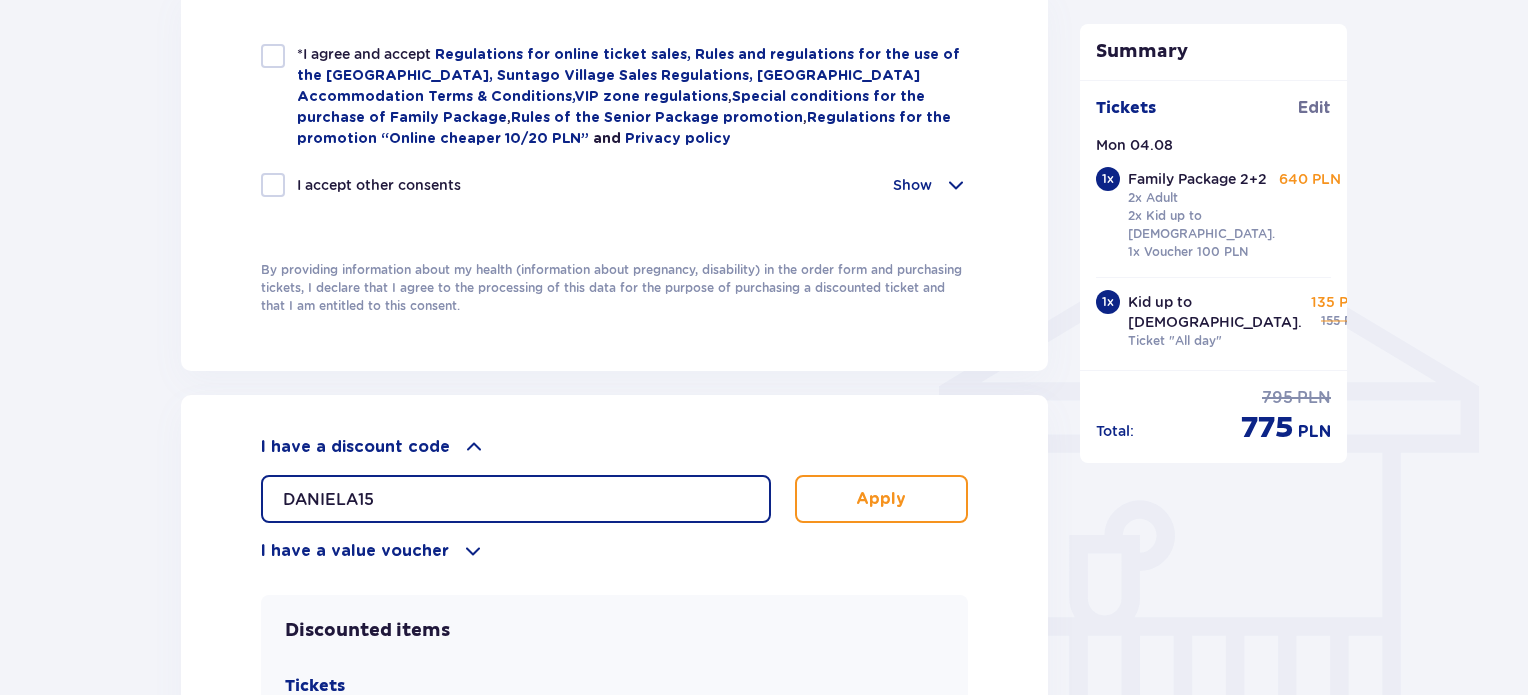 type on "DANIELA15" 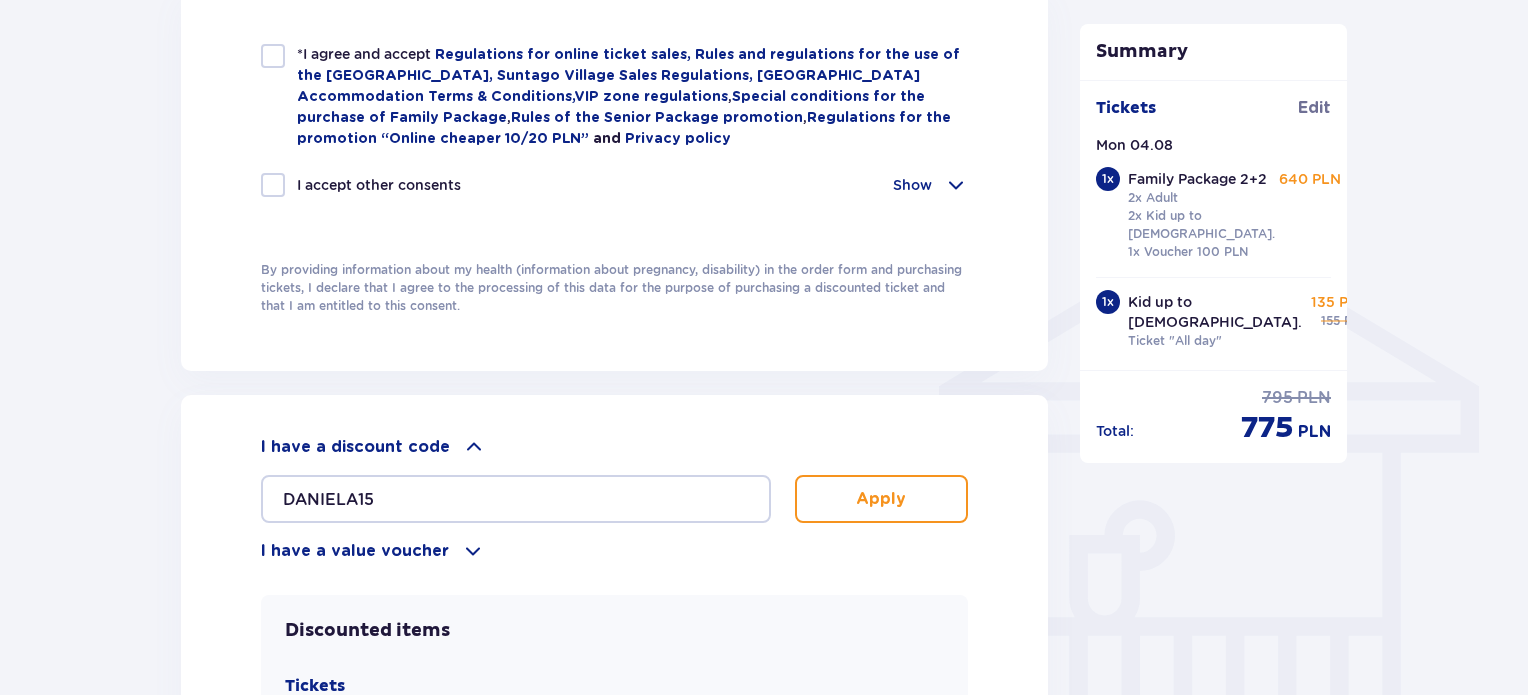 click on "Apply" at bounding box center [881, 499] 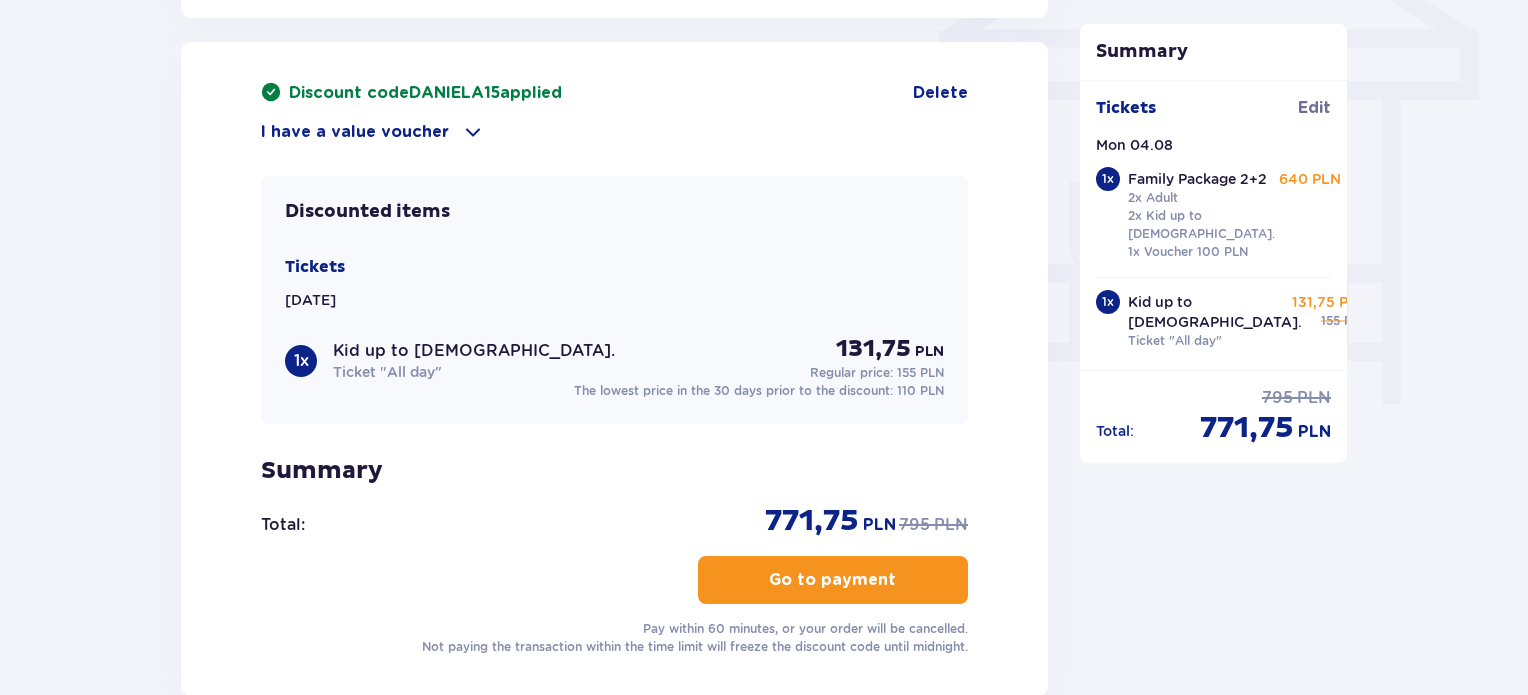 scroll, scrollTop: 1800, scrollLeft: 0, axis: vertical 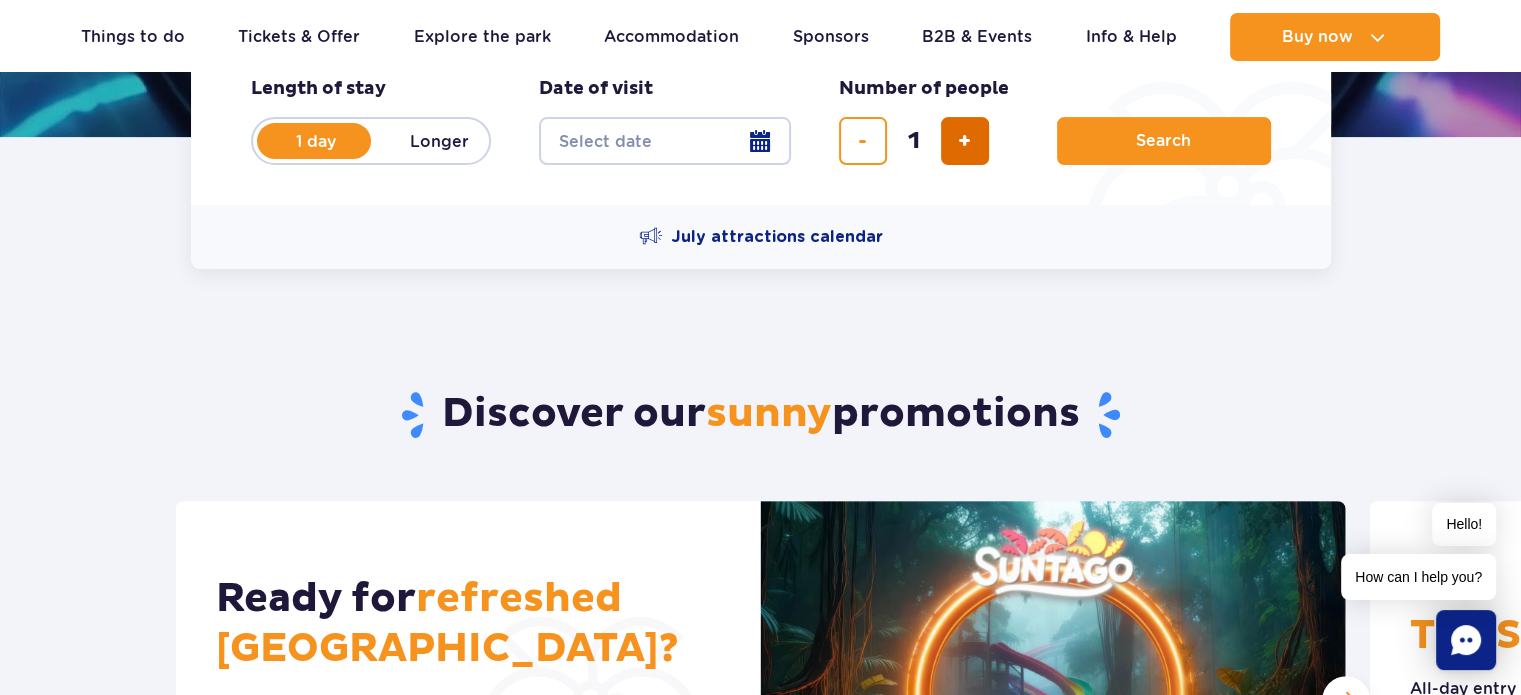 click at bounding box center [965, 141] 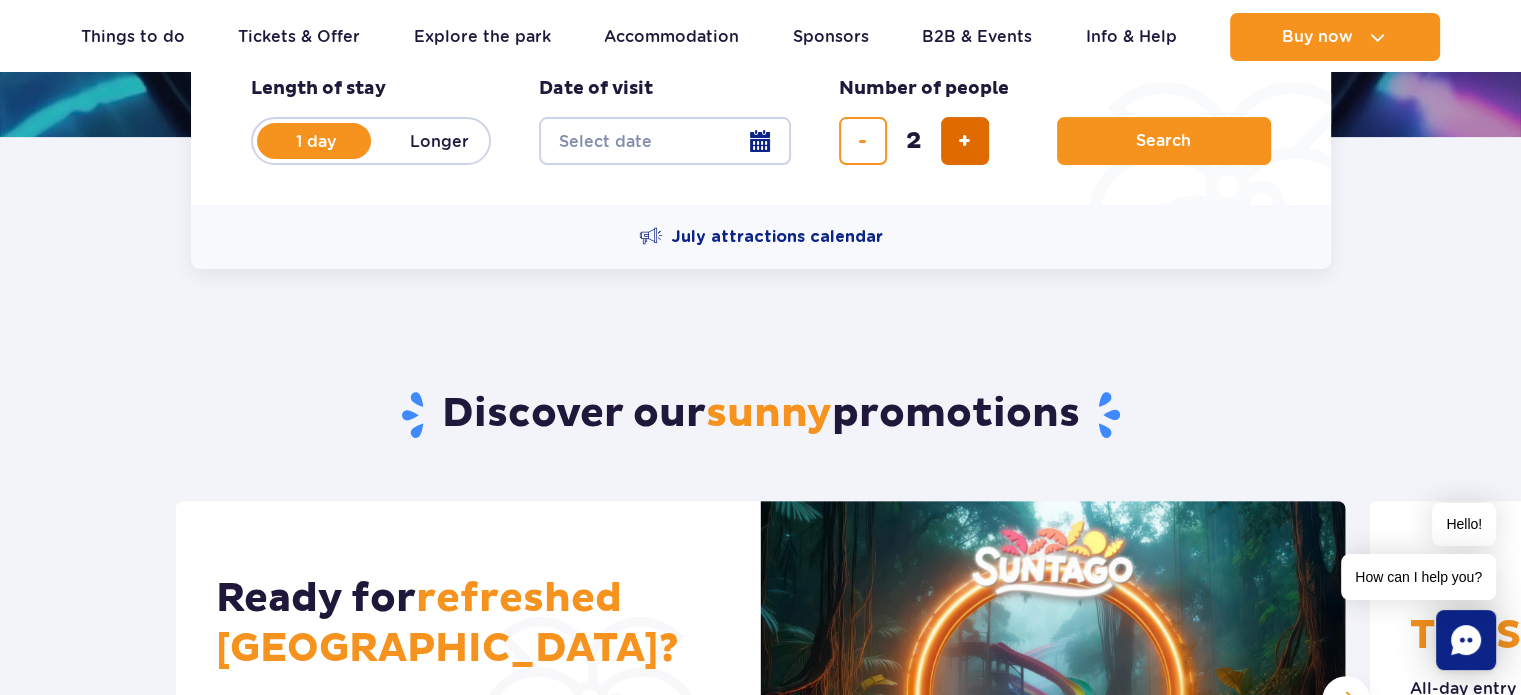click at bounding box center (965, 141) 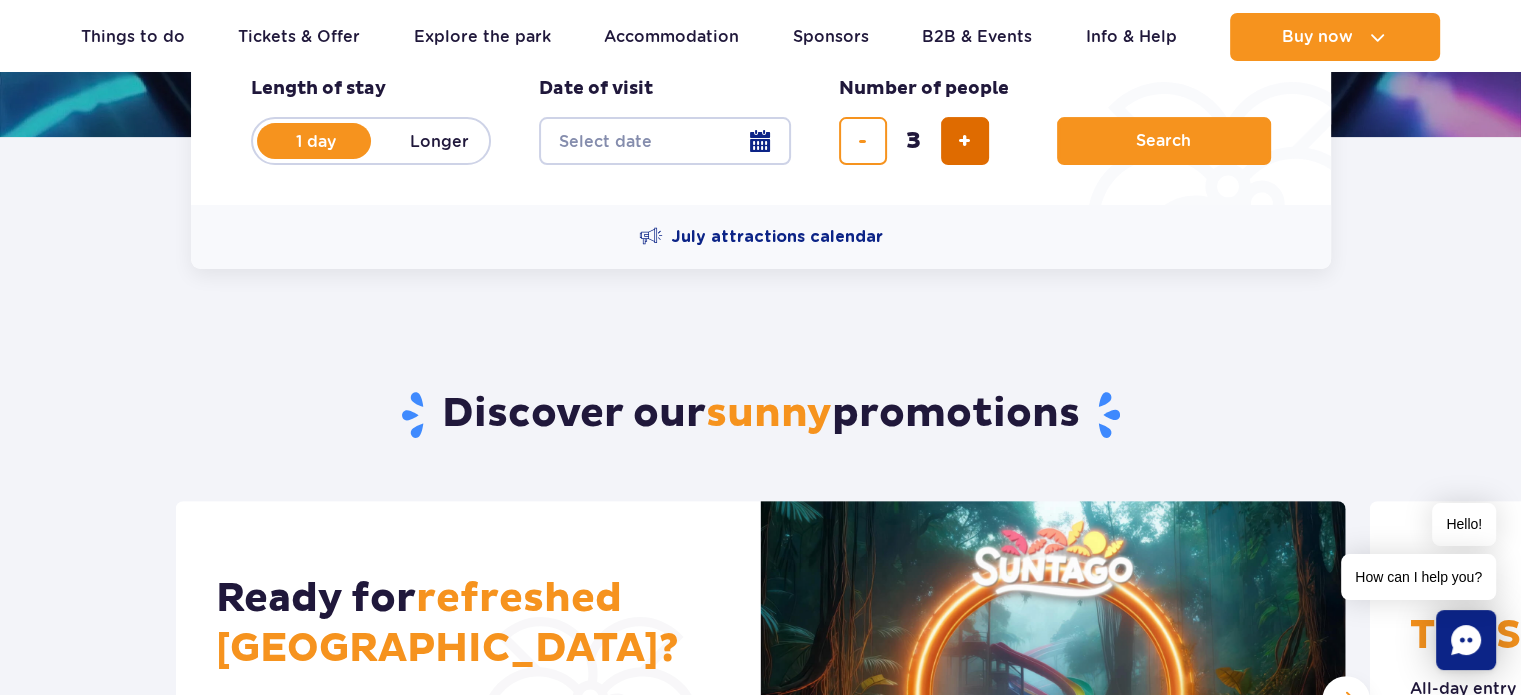 click at bounding box center [965, 141] 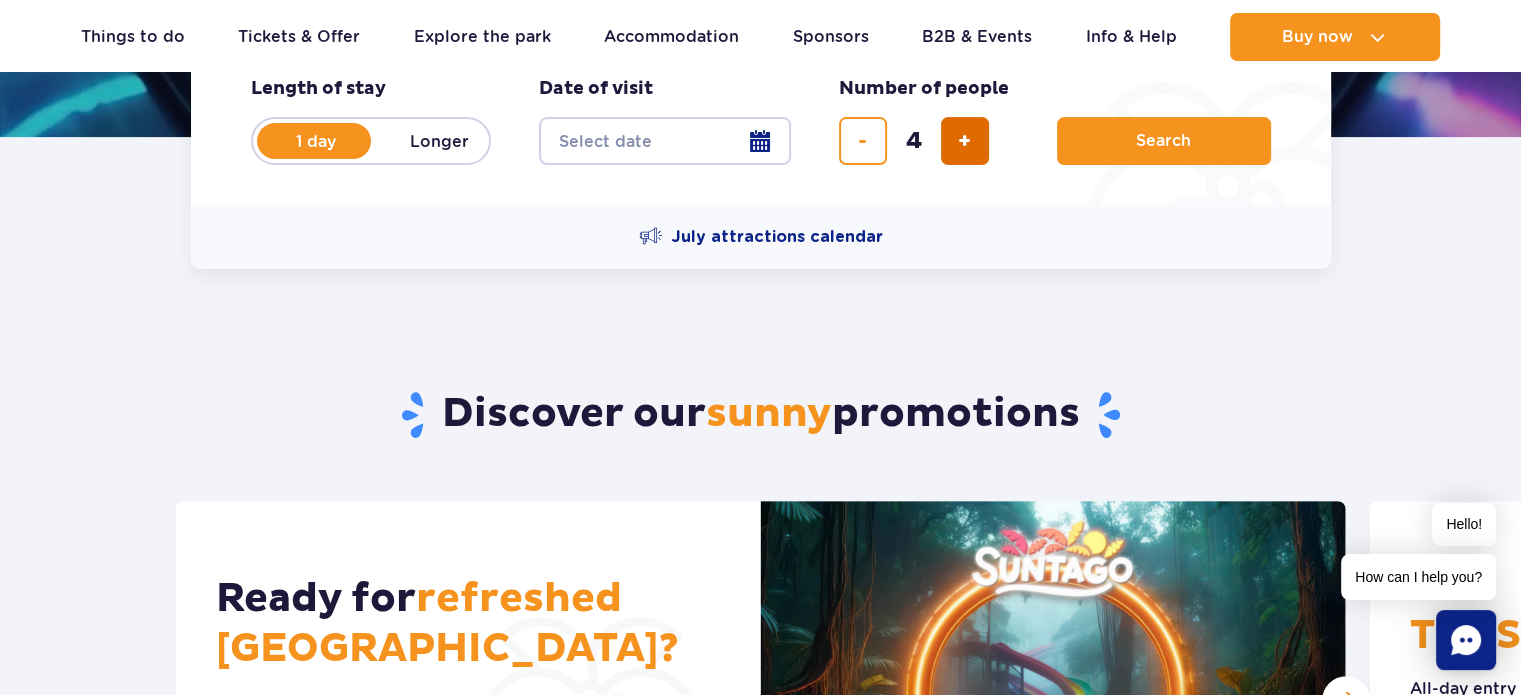 click at bounding box center [965, 141] 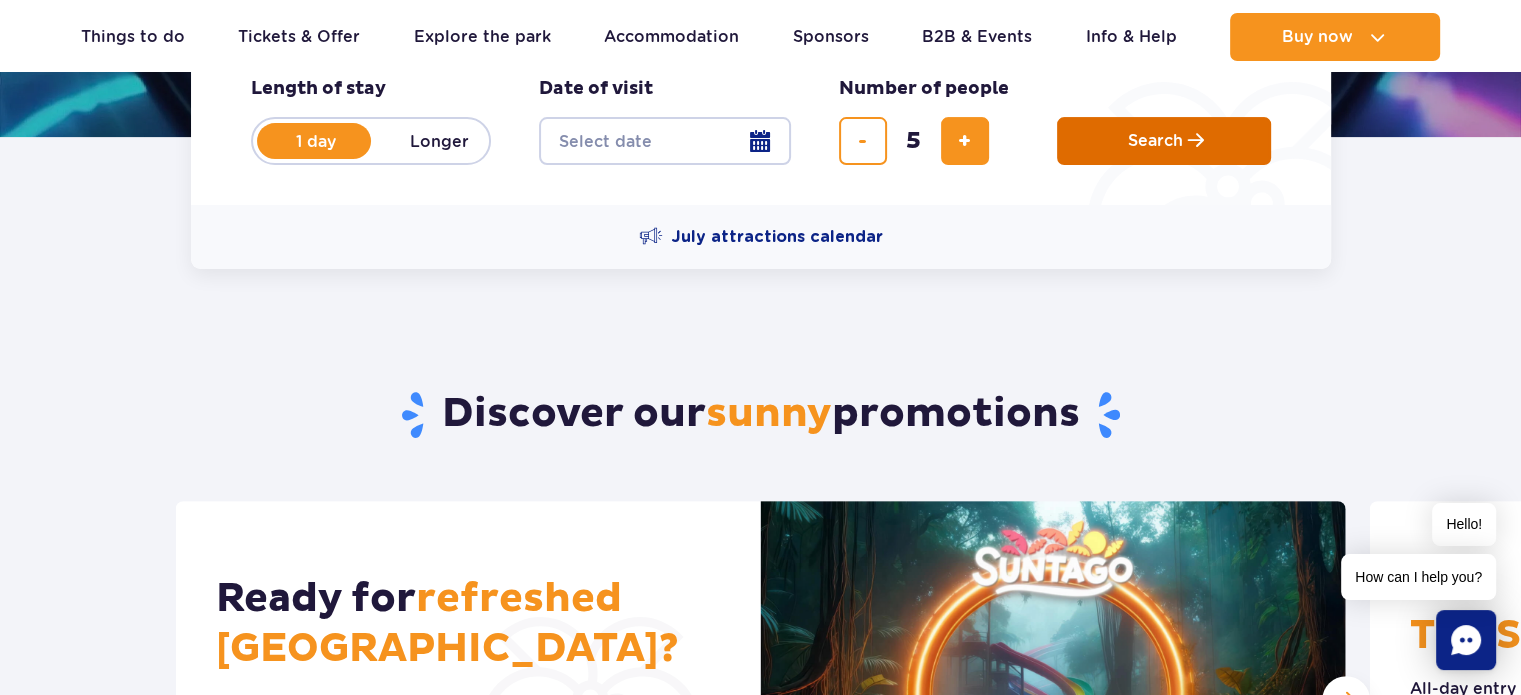 click on "Search" at bounding box center [1155, 141] 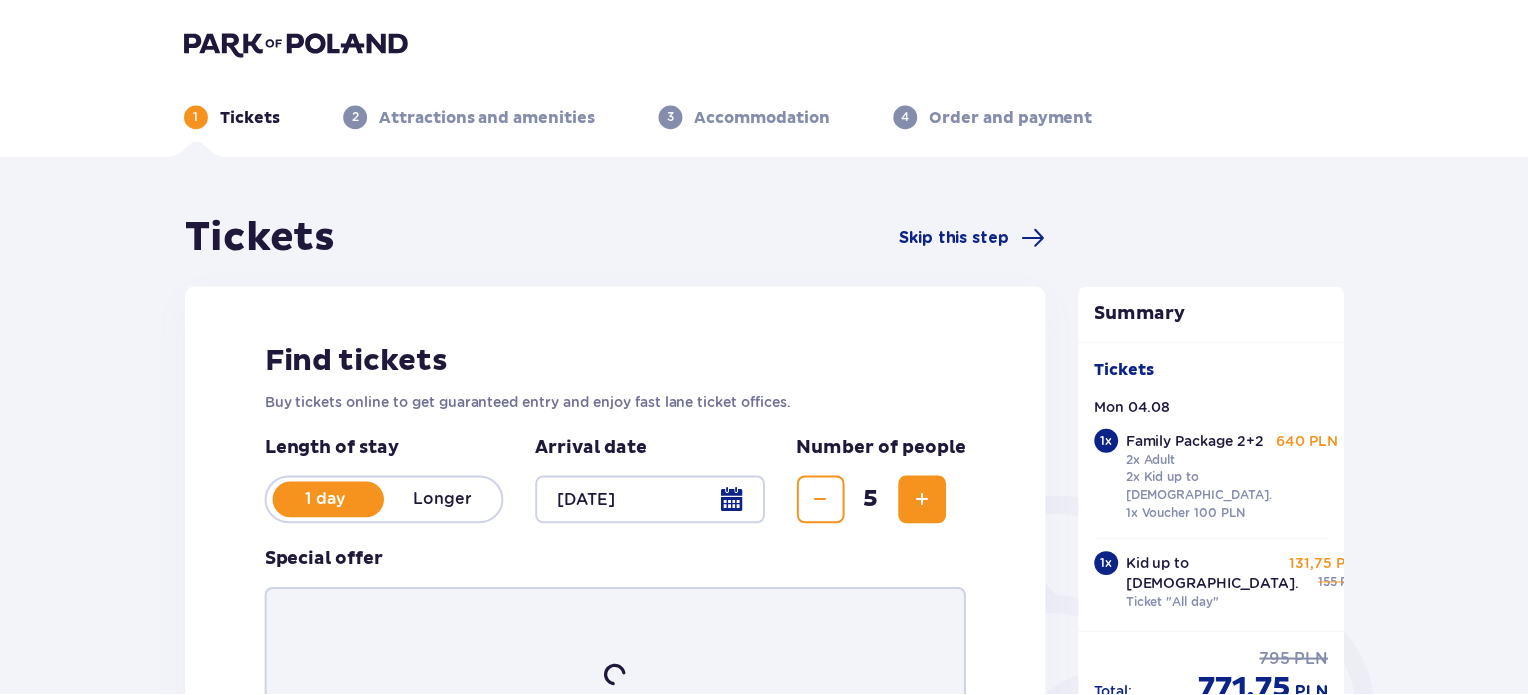 scroll, scrollTop: 0, scrollLeft: 0, axis: both 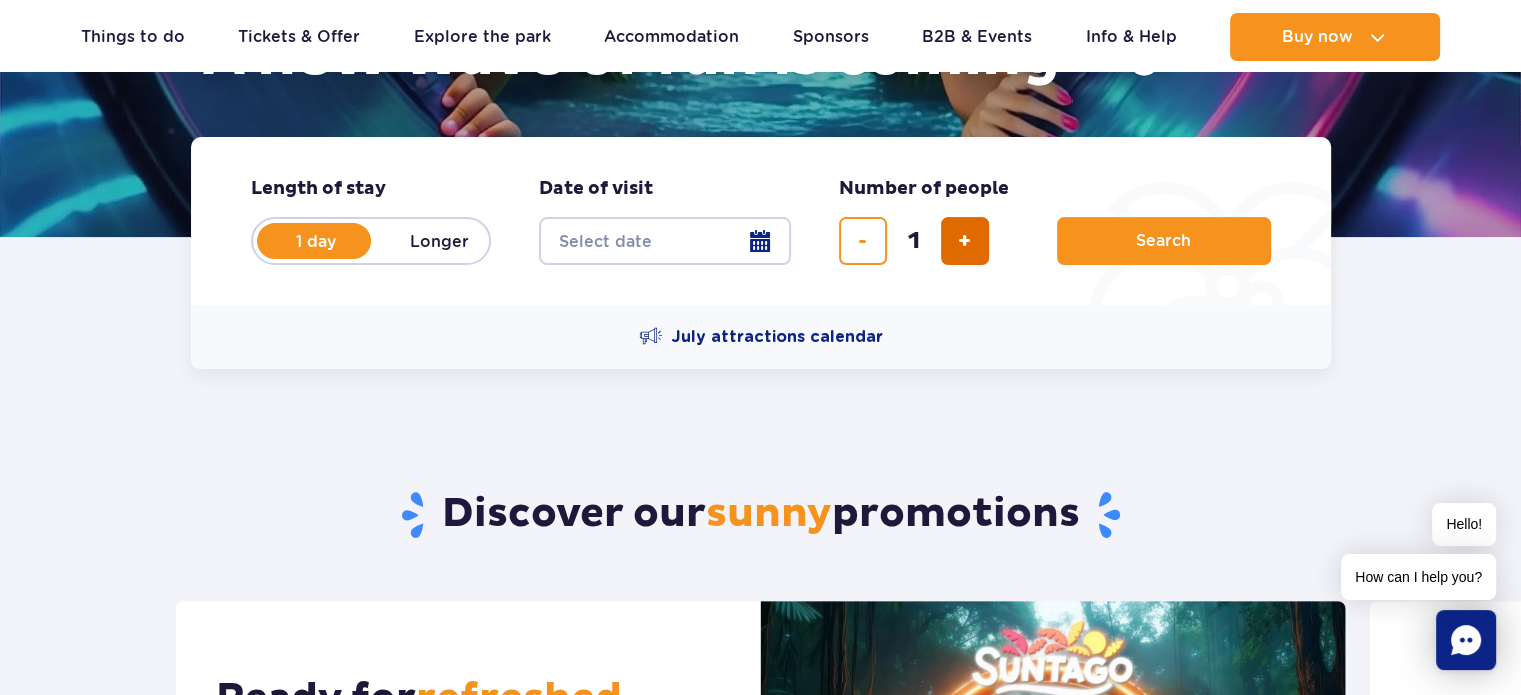 click at bounding box center (964, 241) 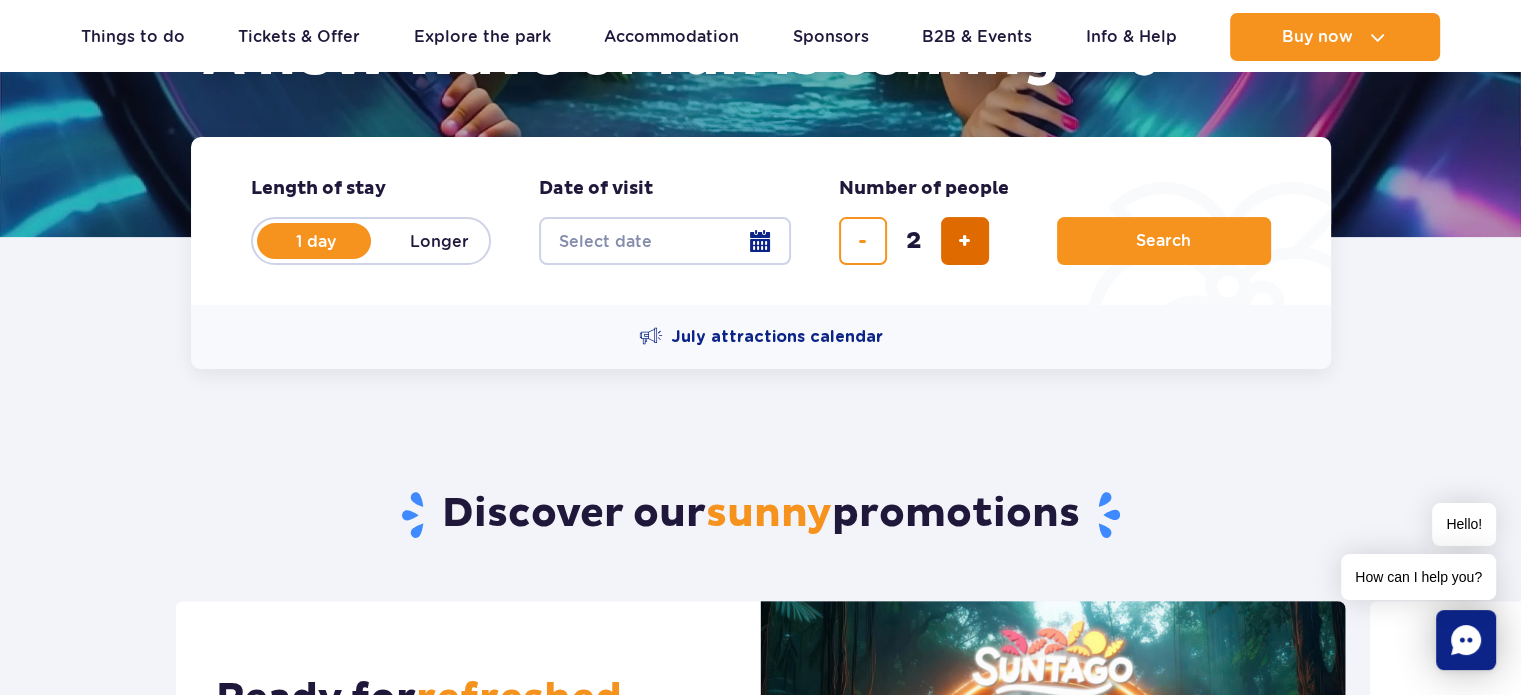 click at bounding box center [964, 241] 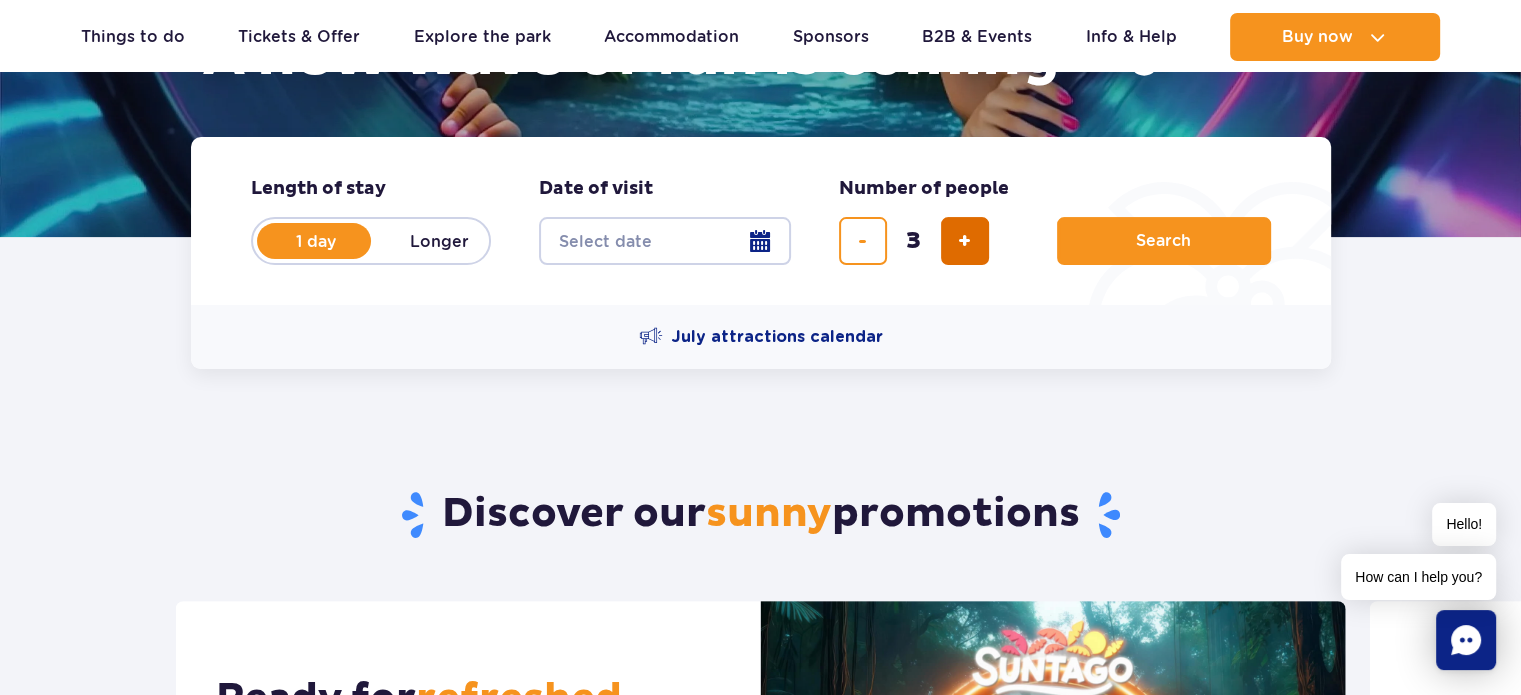 click at bounding box center (964, 241) 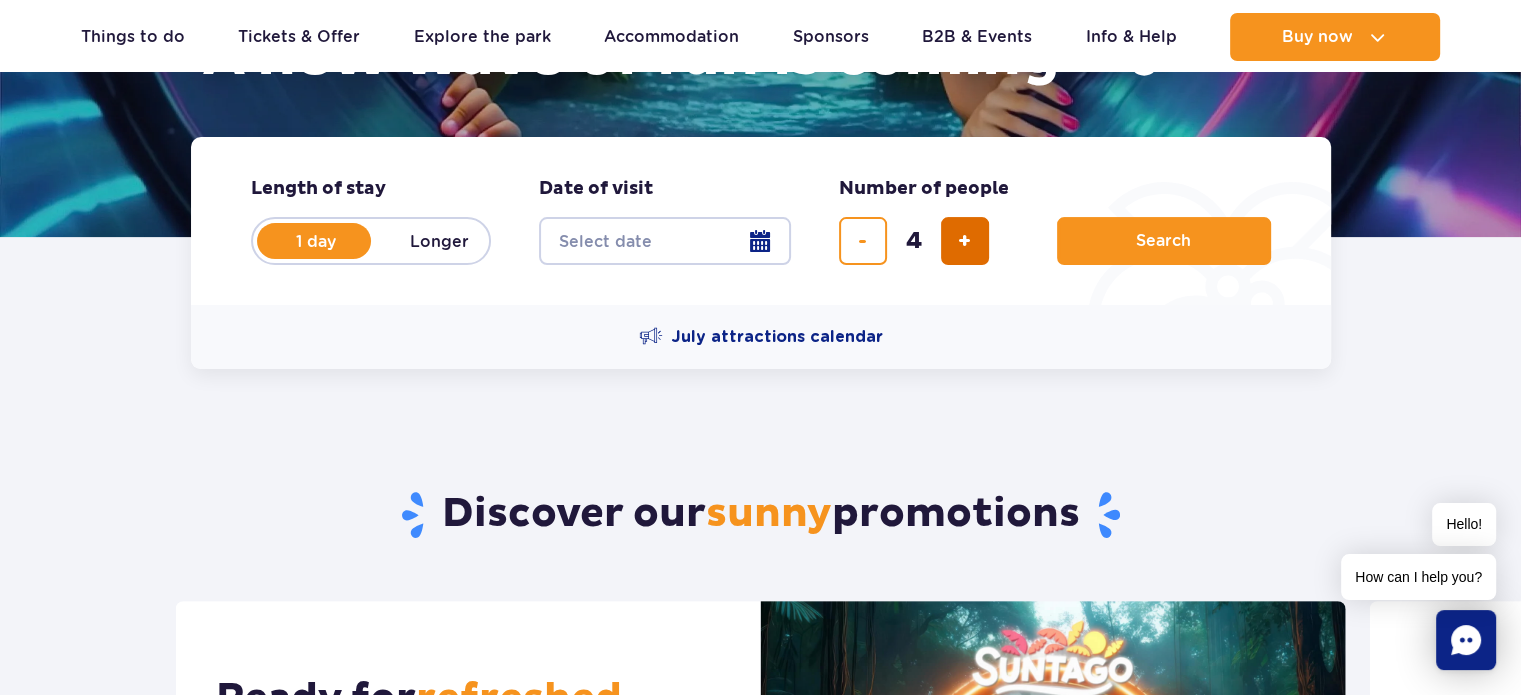 click at bounding box center [964, 241] 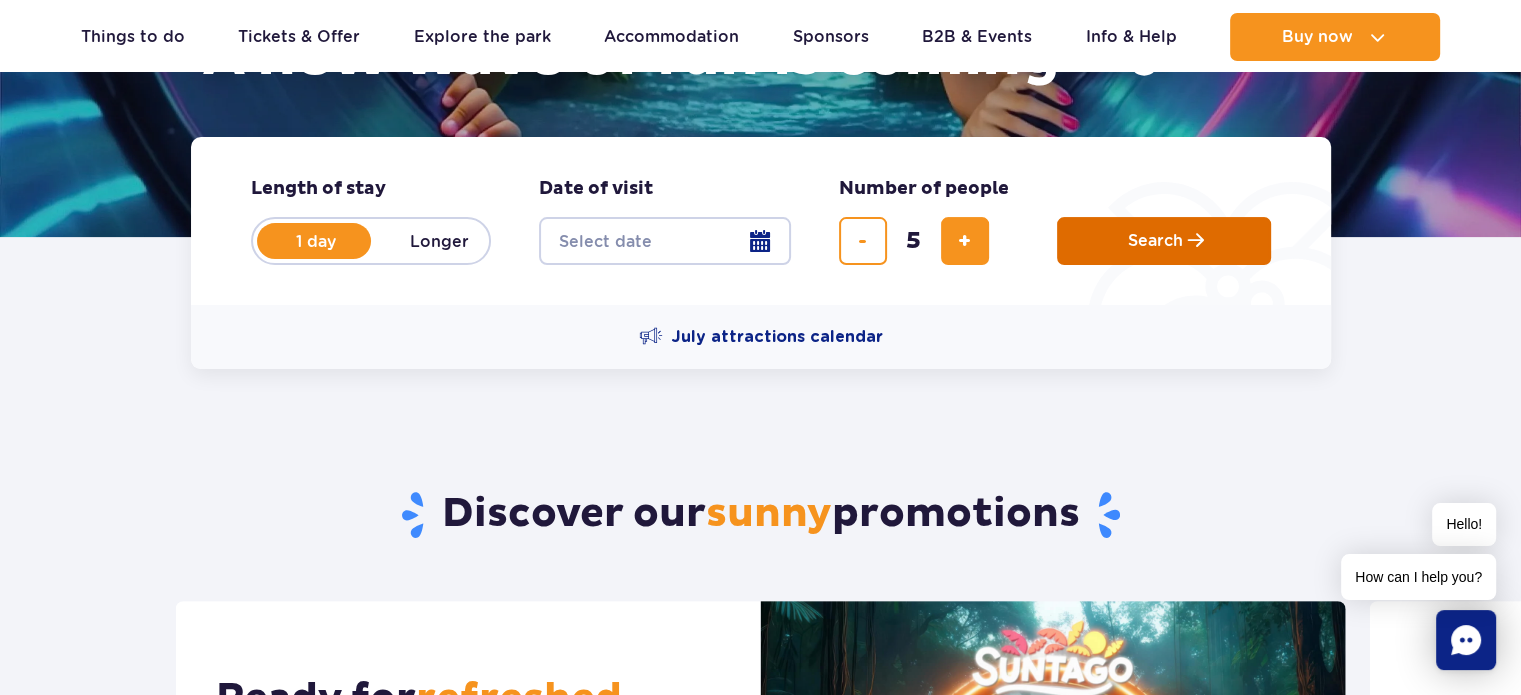 click on "Search" at bounding box center (1164, 241) 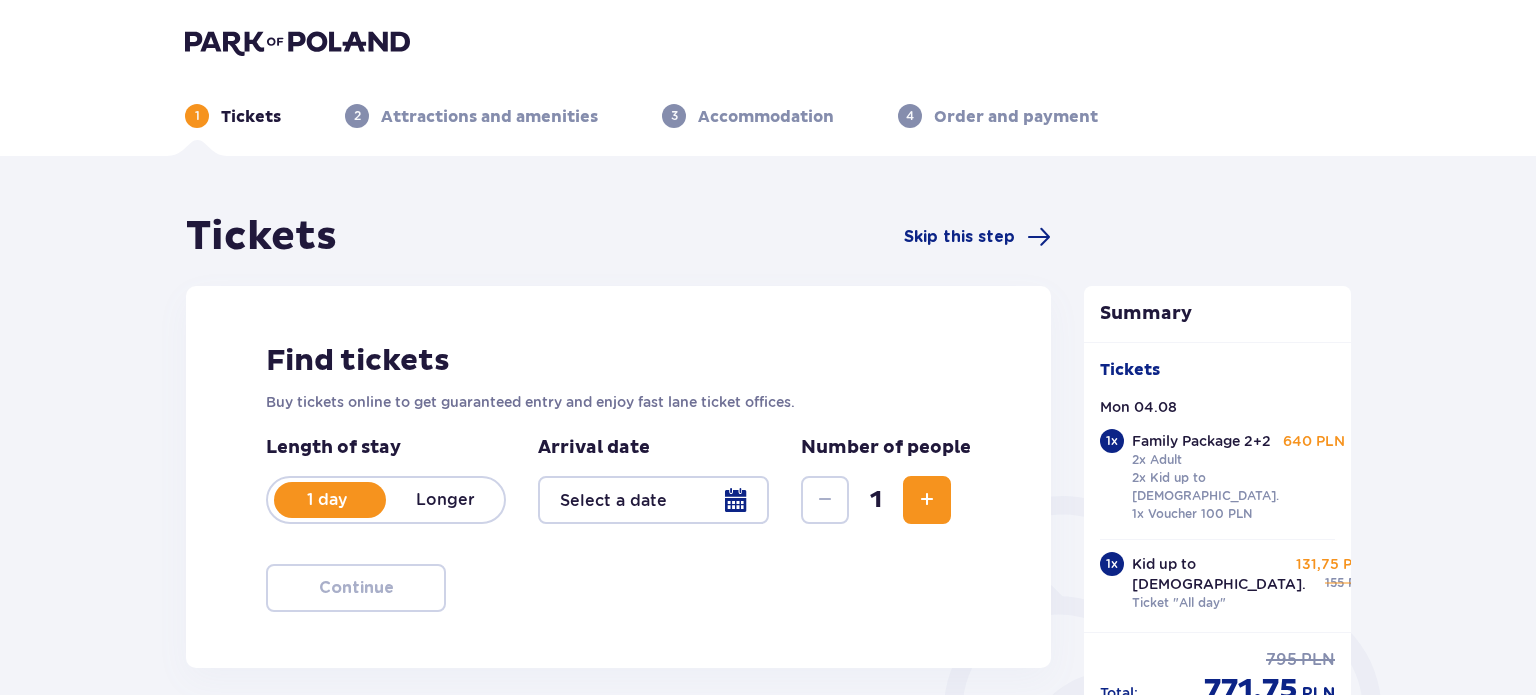 type on "[DATE]" 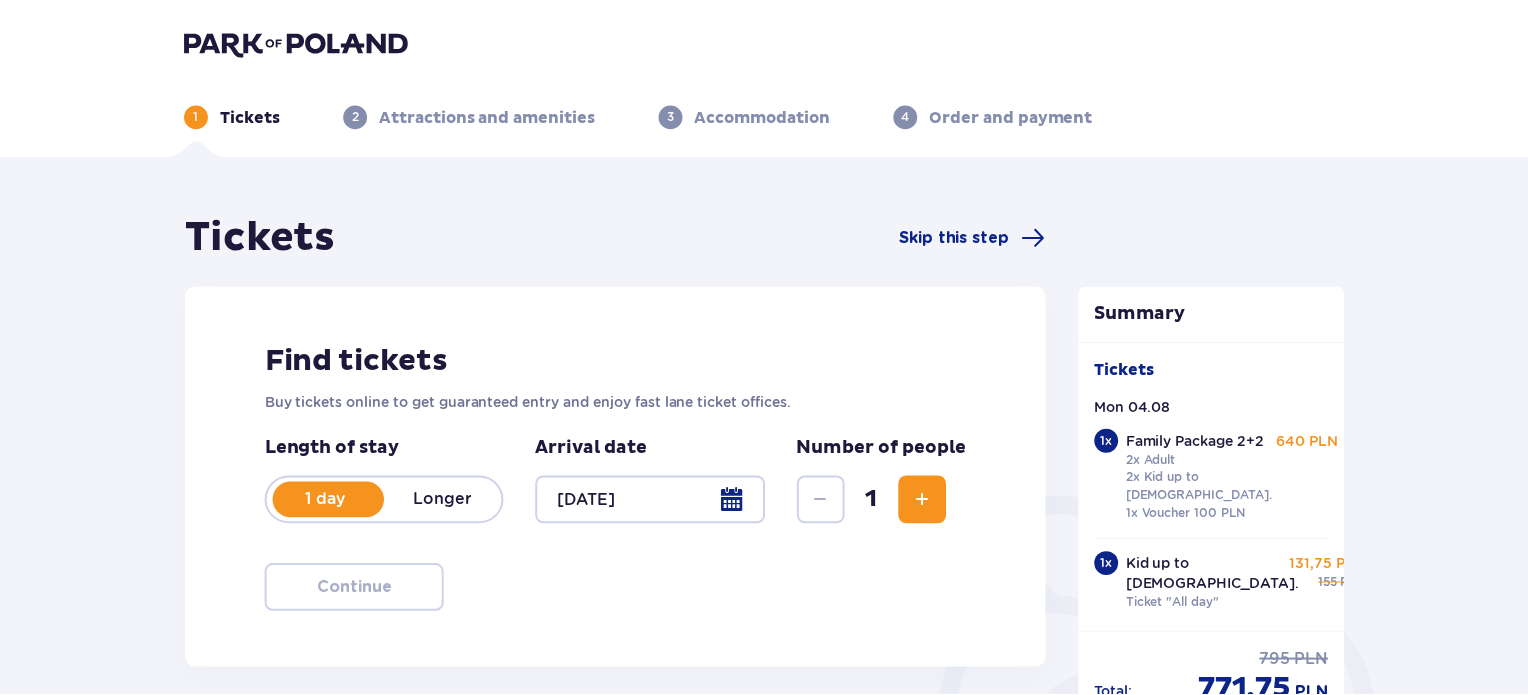 scroll, scrollTop: 0, scrollLeft: 0, axis: both 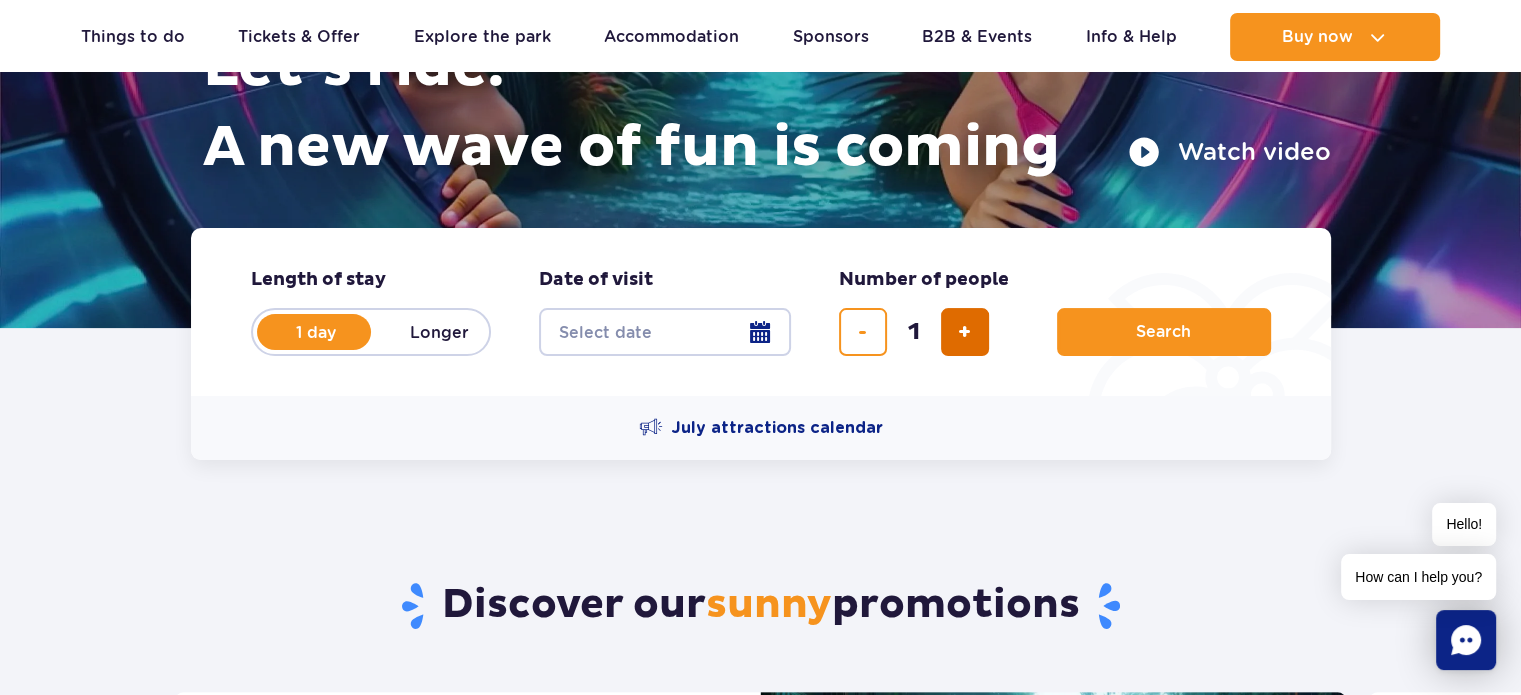 click at bounding box center (965, 332) 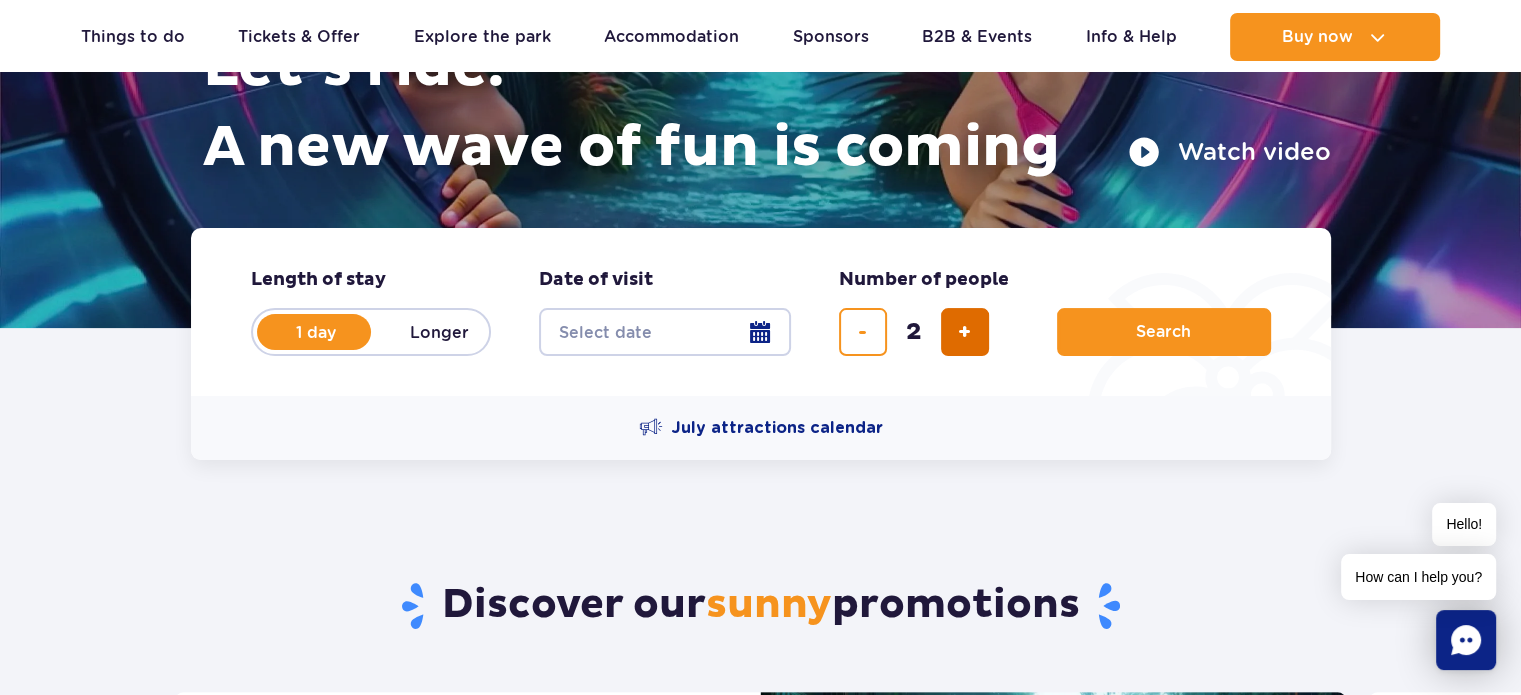 click at bounding box center (965, 332) 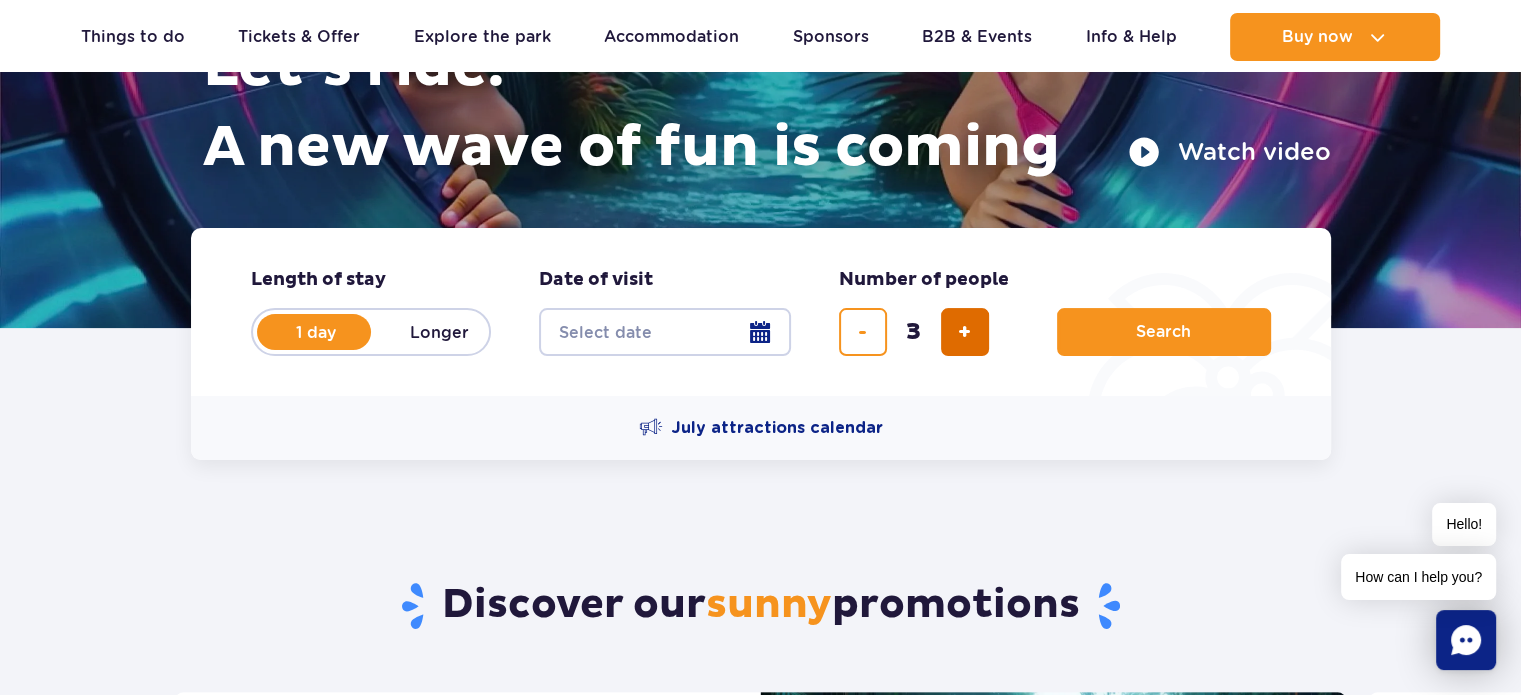 click at bounding box center [965, 332] 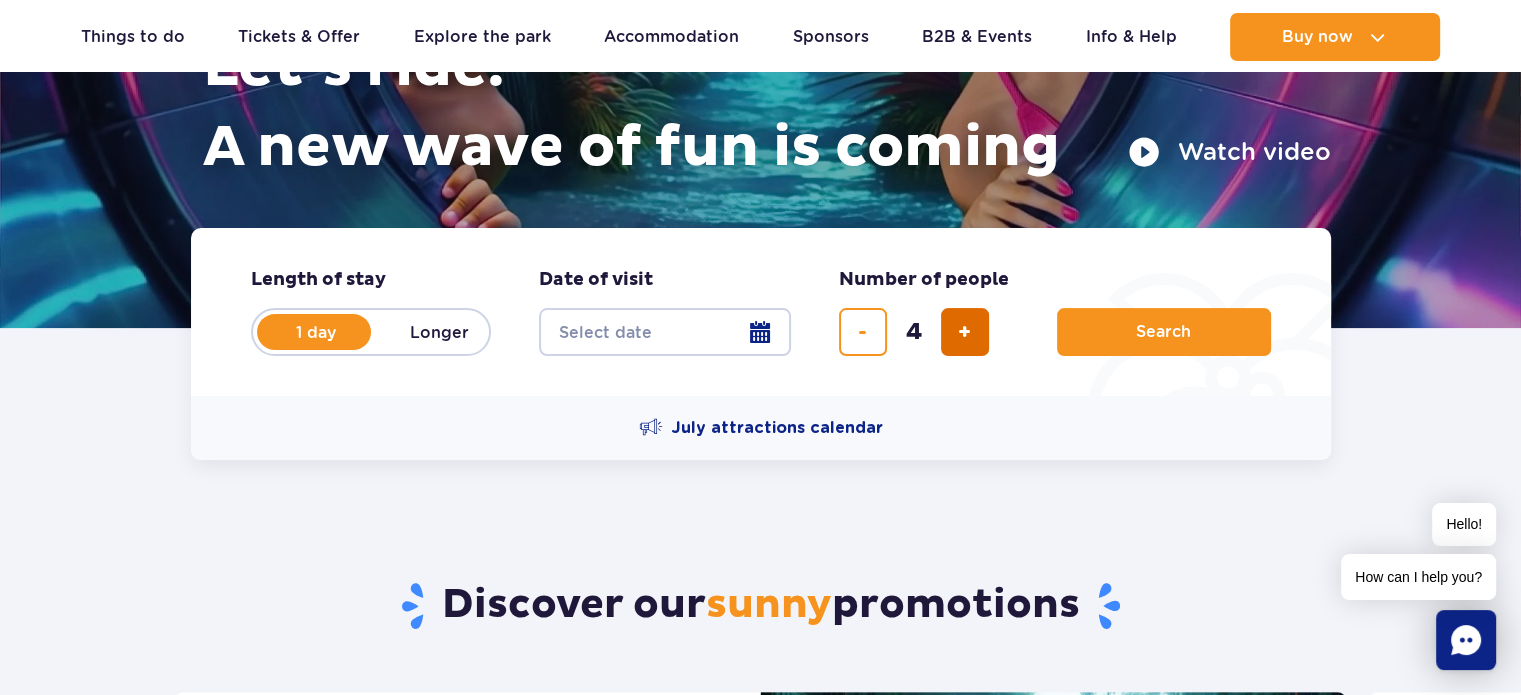 click at bounding box center (965, 332) 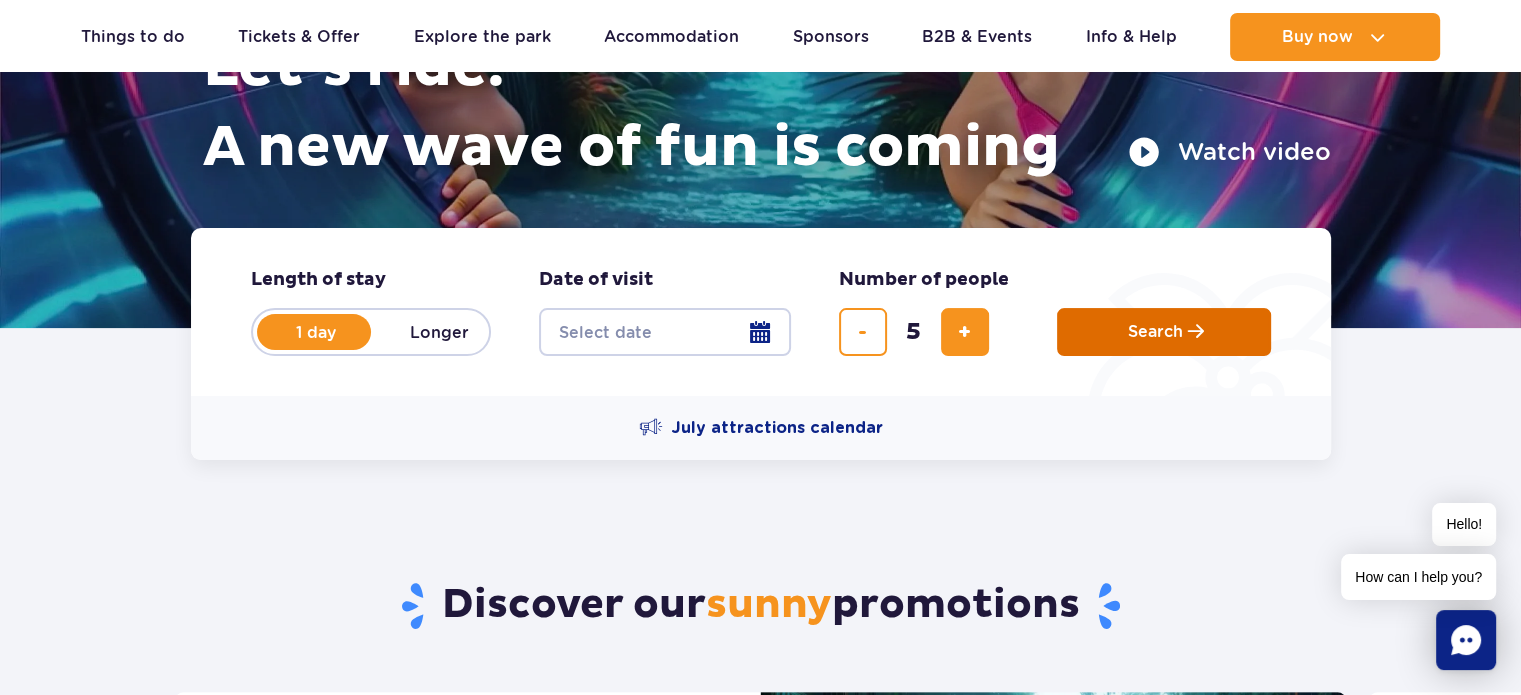 click on "Search" at bounding box center [1164, 332] 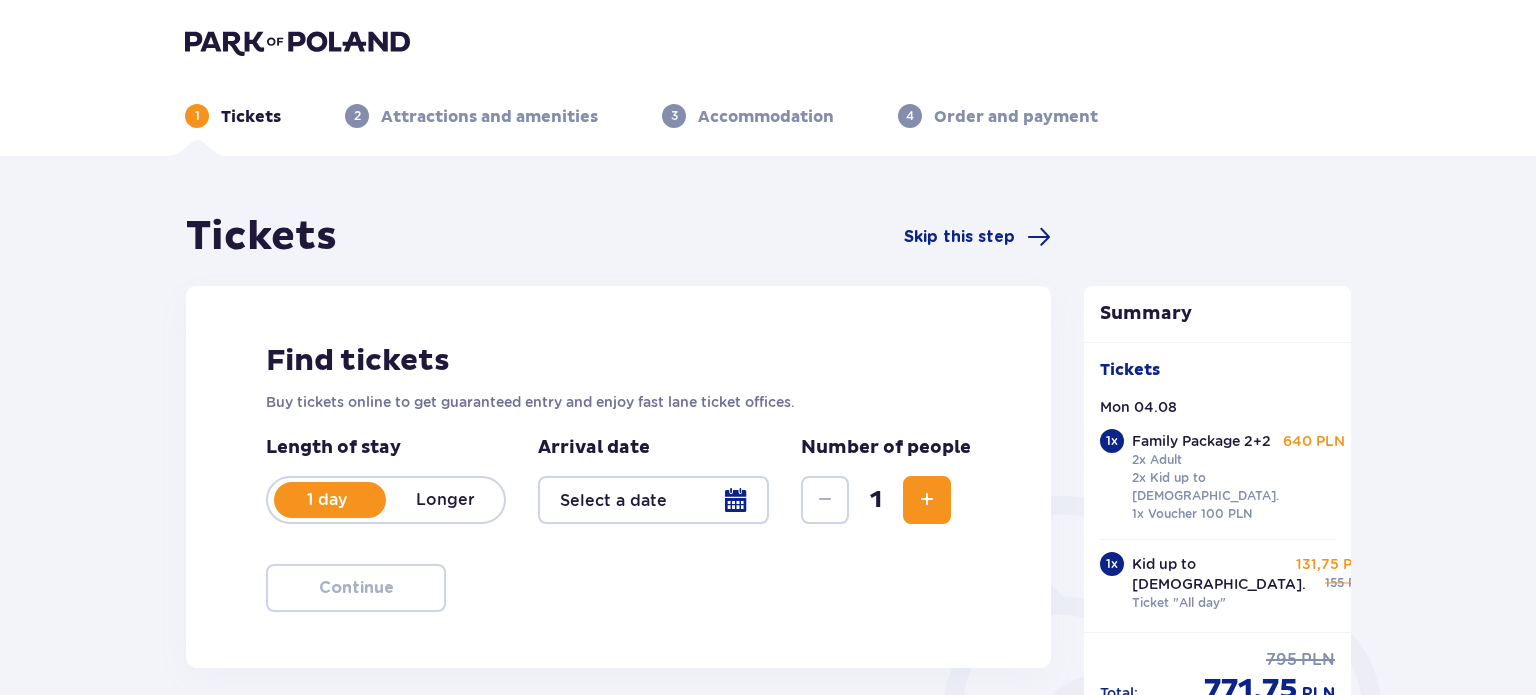 type on "04.08.25" 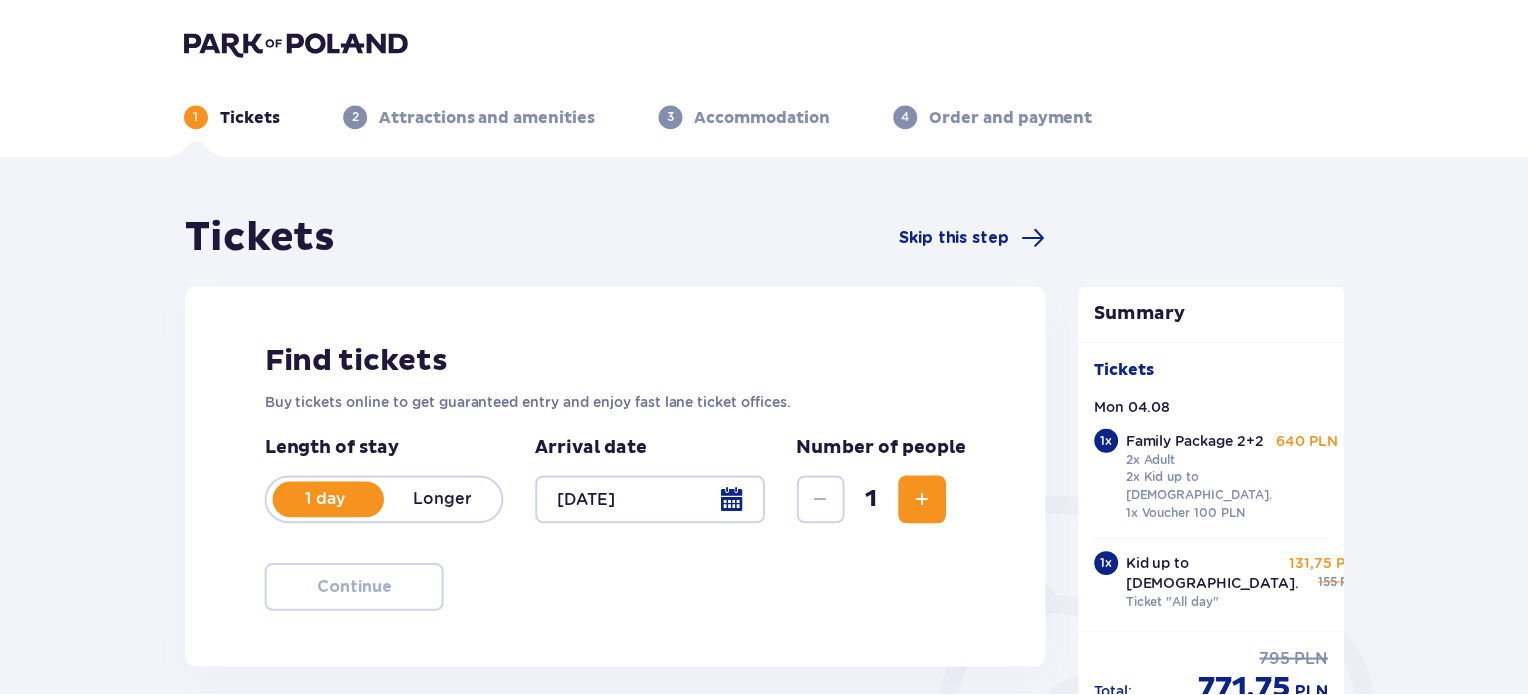 scroll, scrollTop: 0, scrollLeft: 0, axis: both 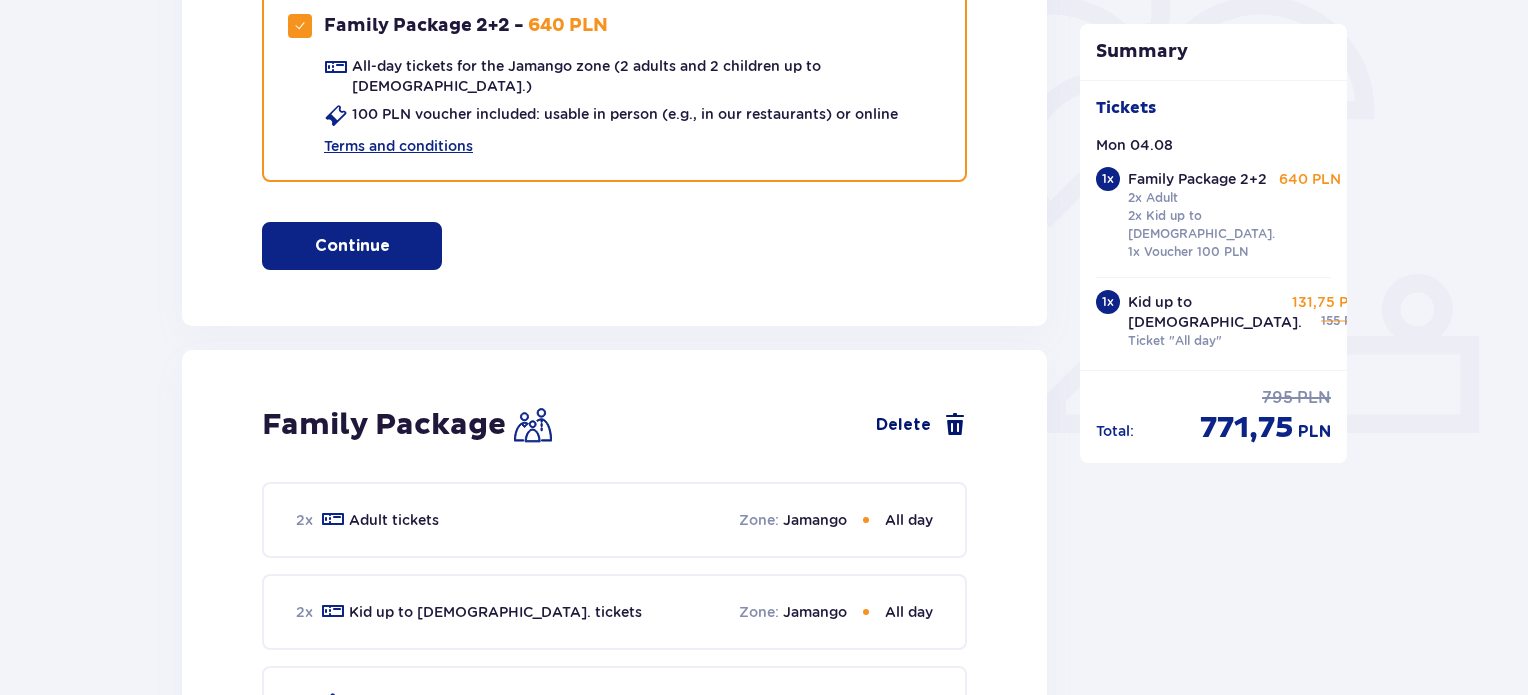 click at bounding box center (955, 425) 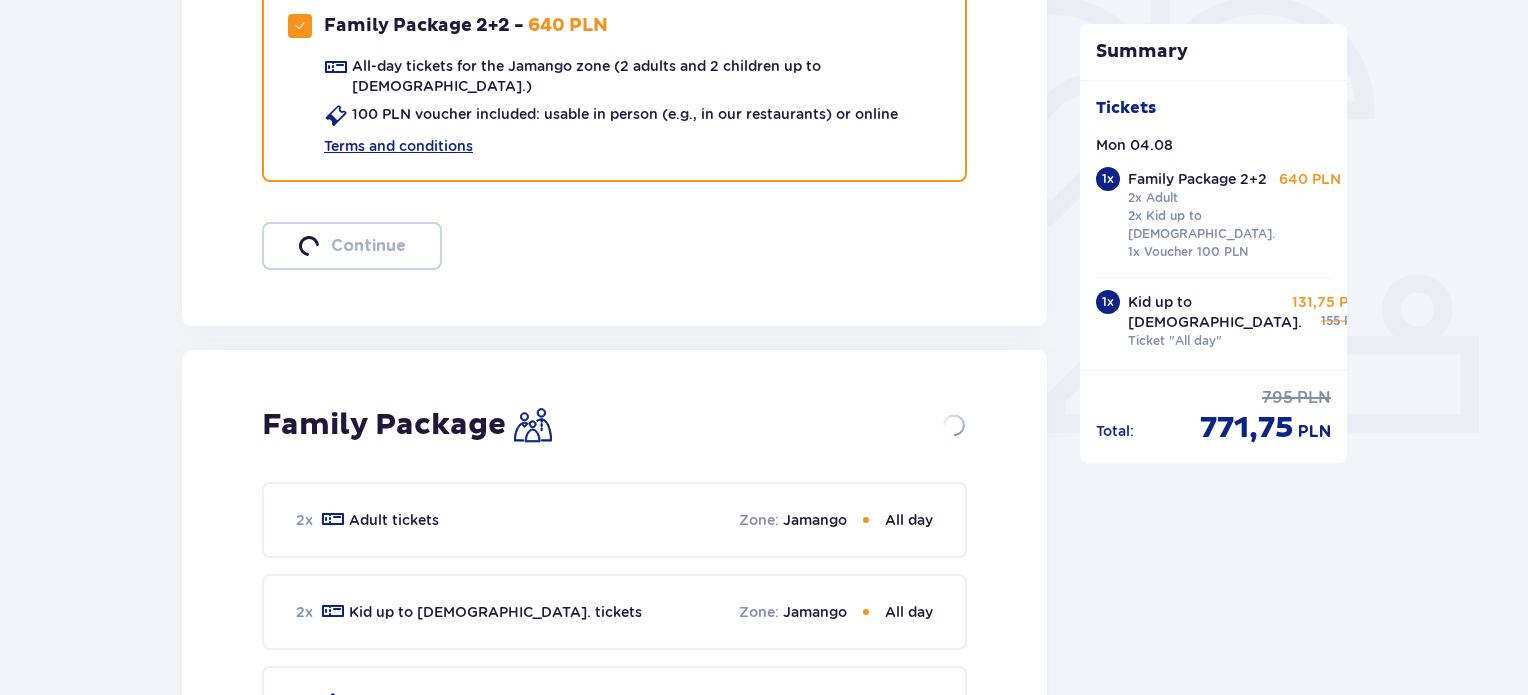 checkbox on "false" 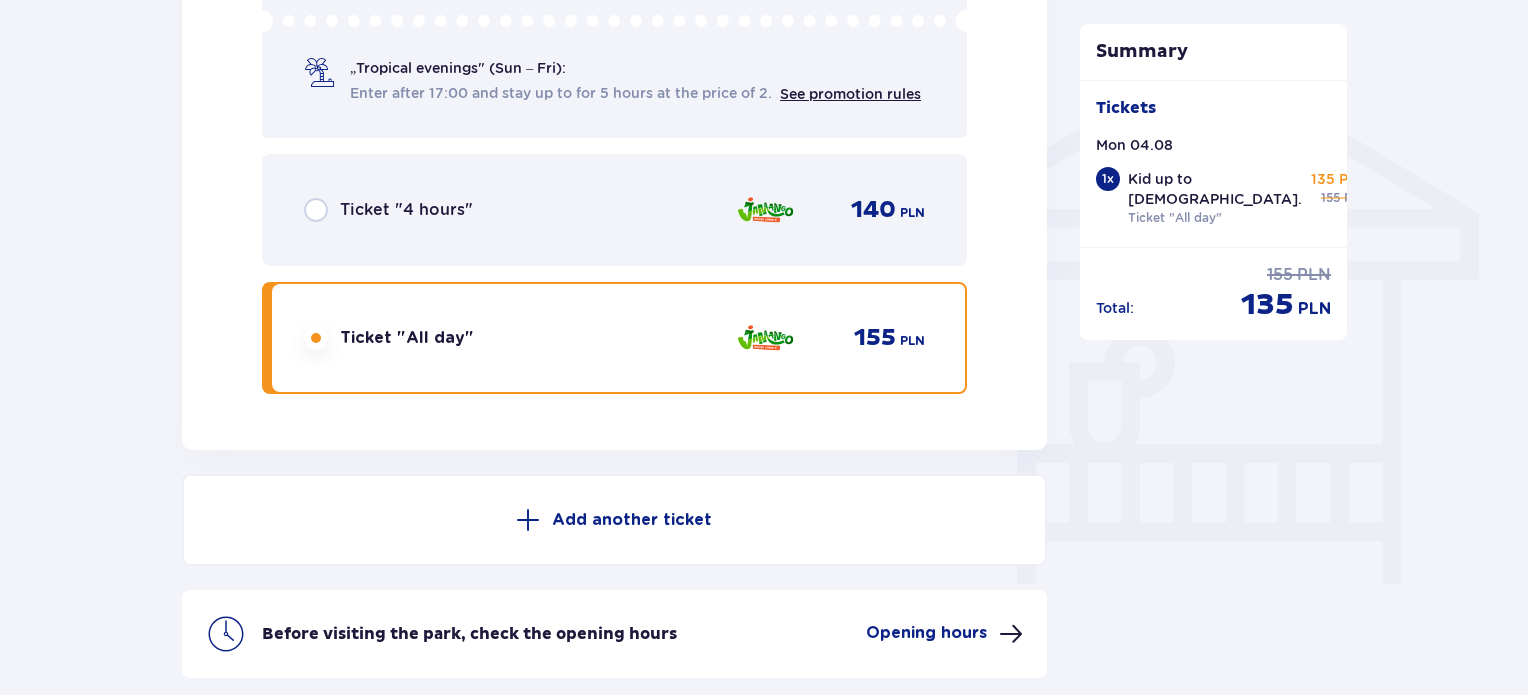 scroll, scrollTop: 1746, scrollLeft: 0, axis: vertical 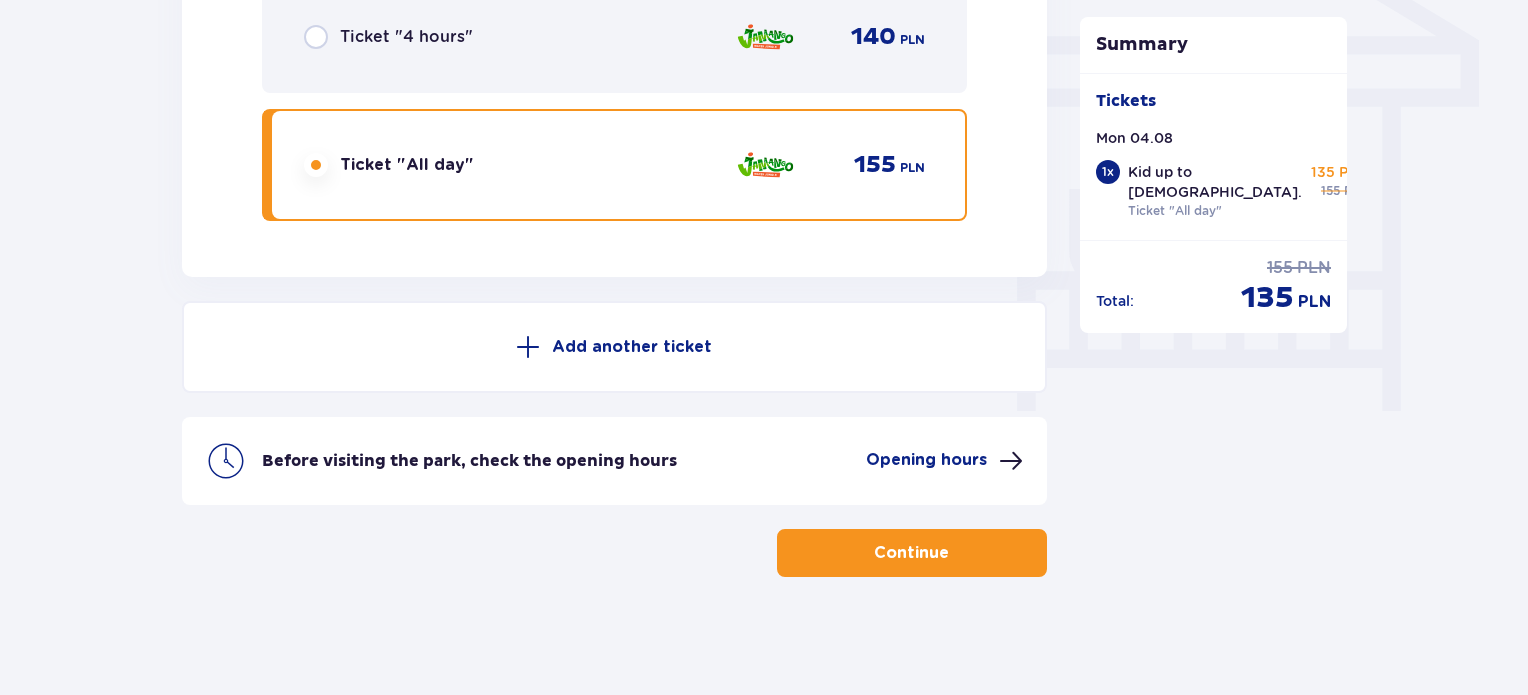 click at bounding box center [528, 347] 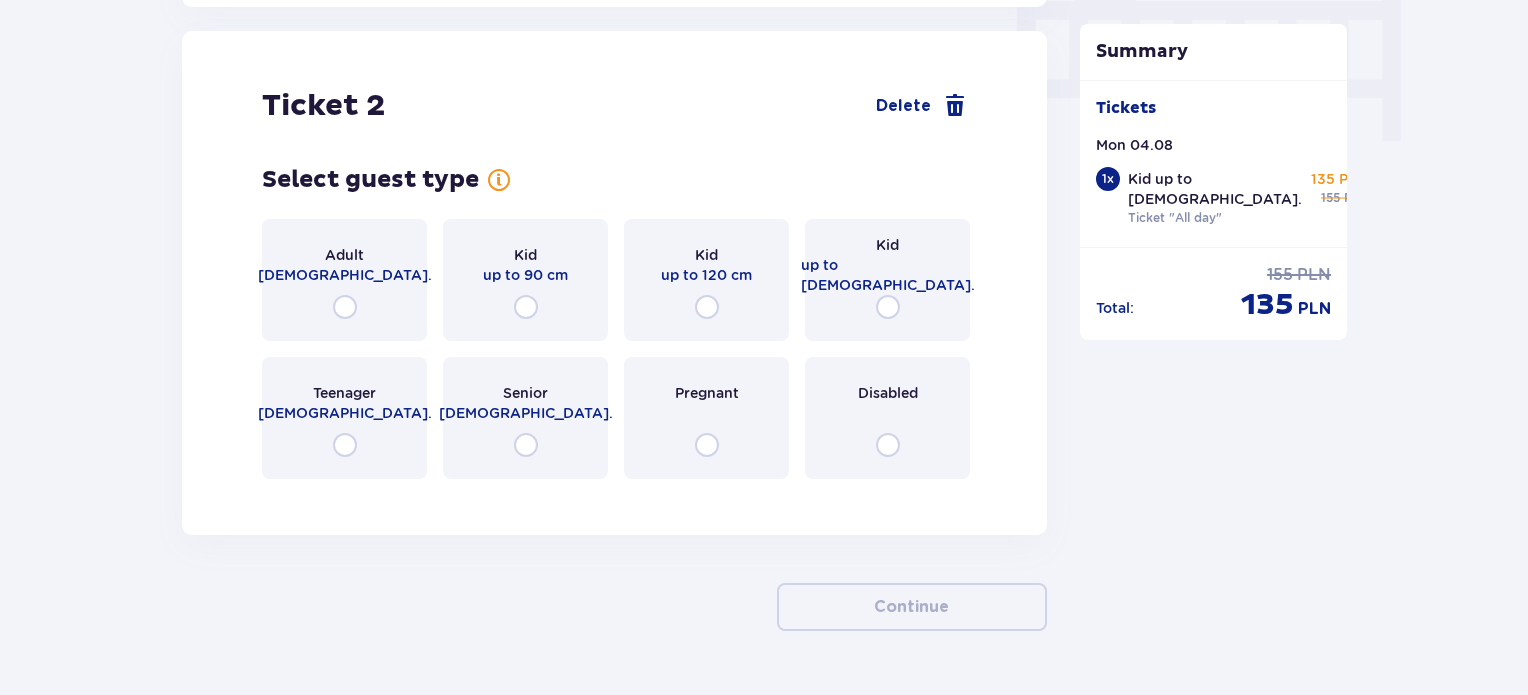 scroll, scrollTop: 2022, scrollLeft: 0, axis: vertical 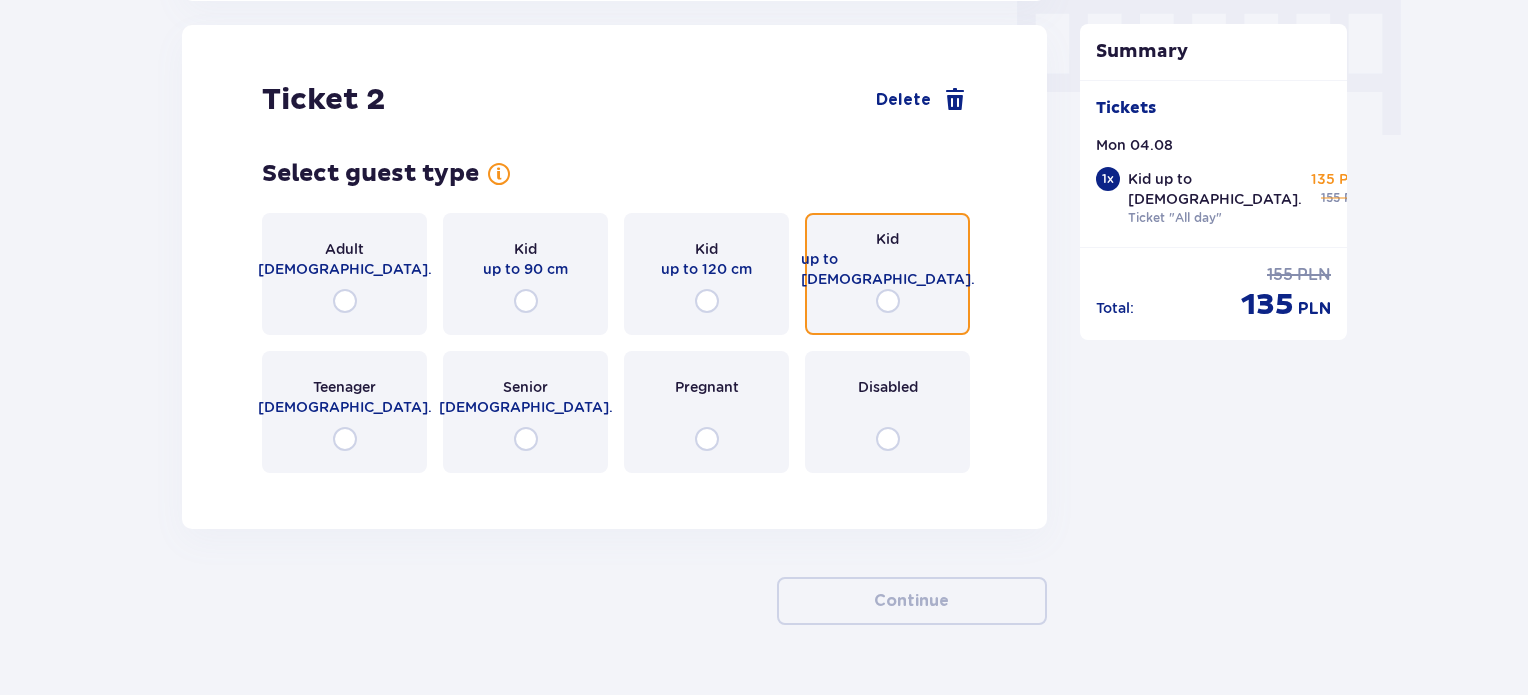click at bounding box center (888, 301) 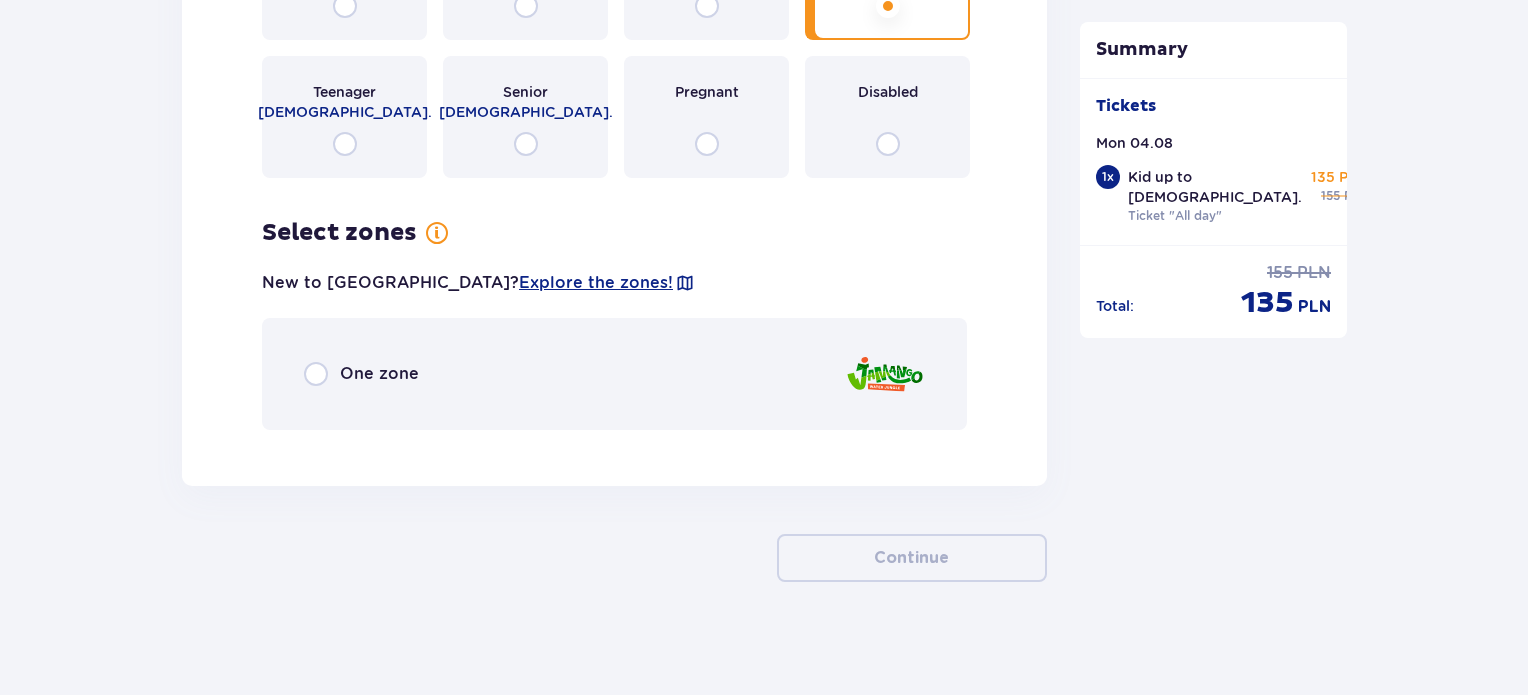 scroll, scrollTop: 2323, scrollLeft: 0, axis: vertical 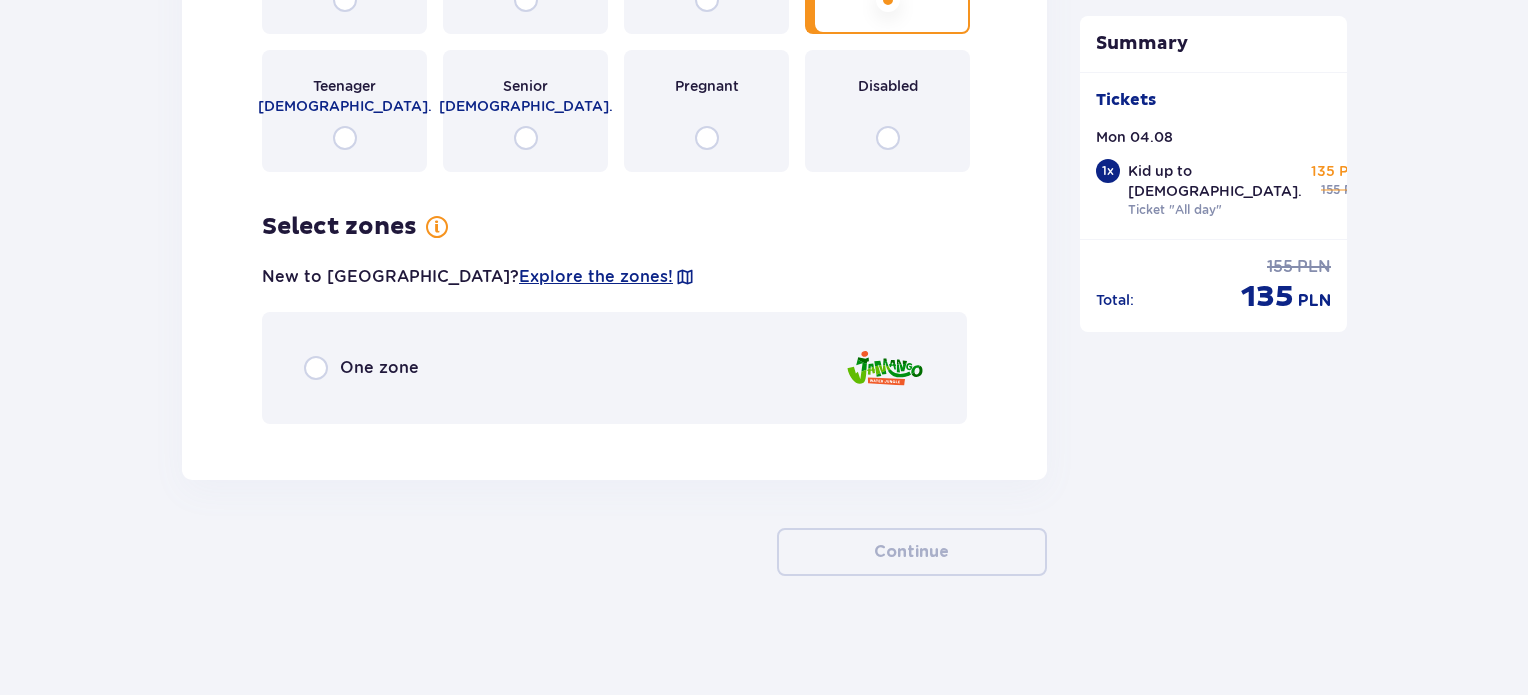 click on "One zone" at bounding box center (361, 368) 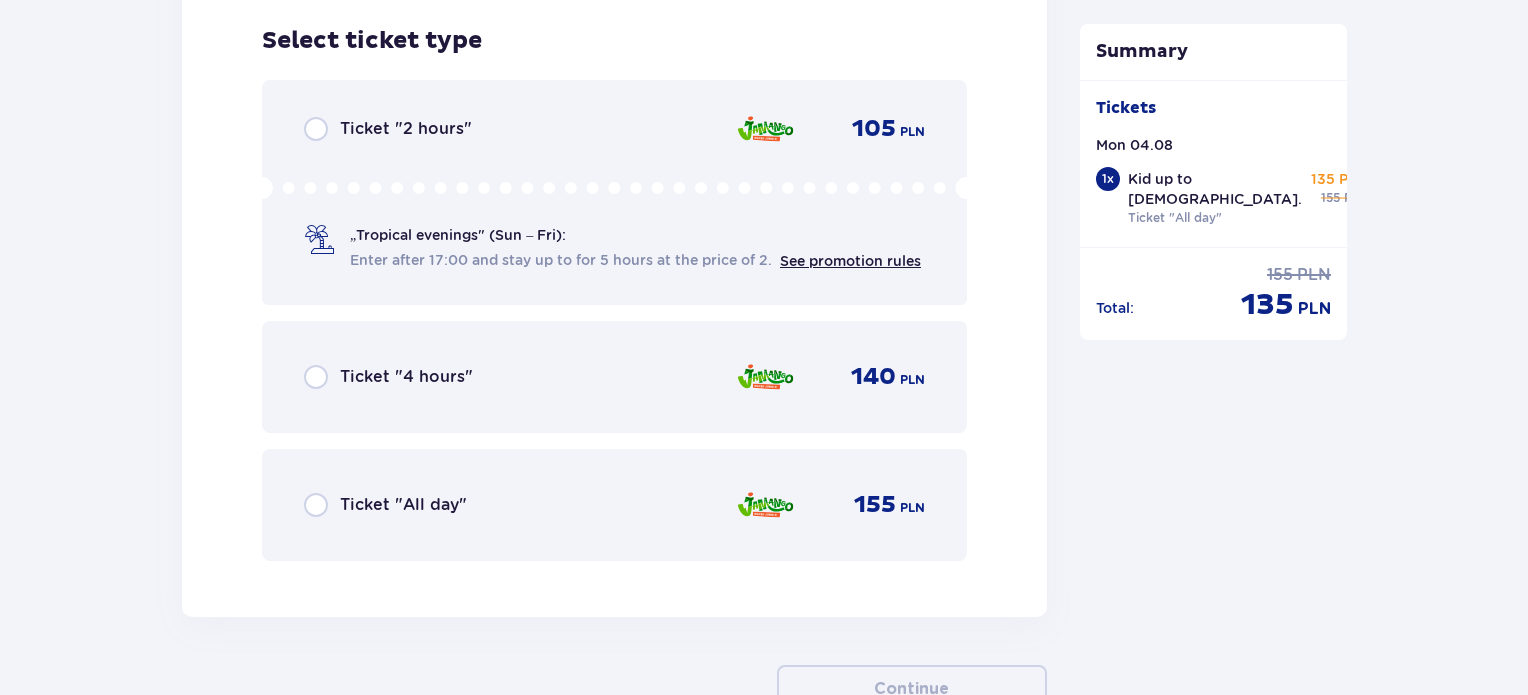 scroll, scrollTop: 2769, scrollLeft: 0, axis: vertical 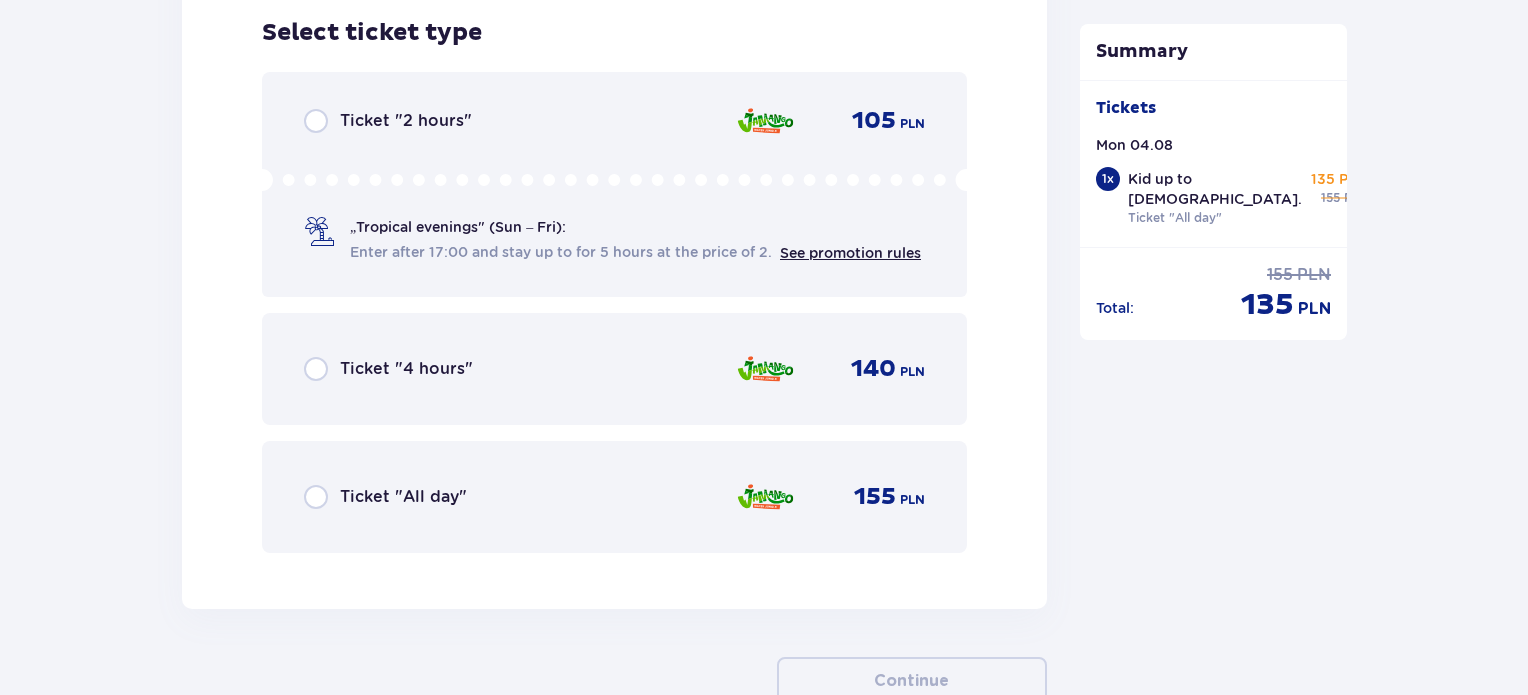 click at bounding box center [765, 497] 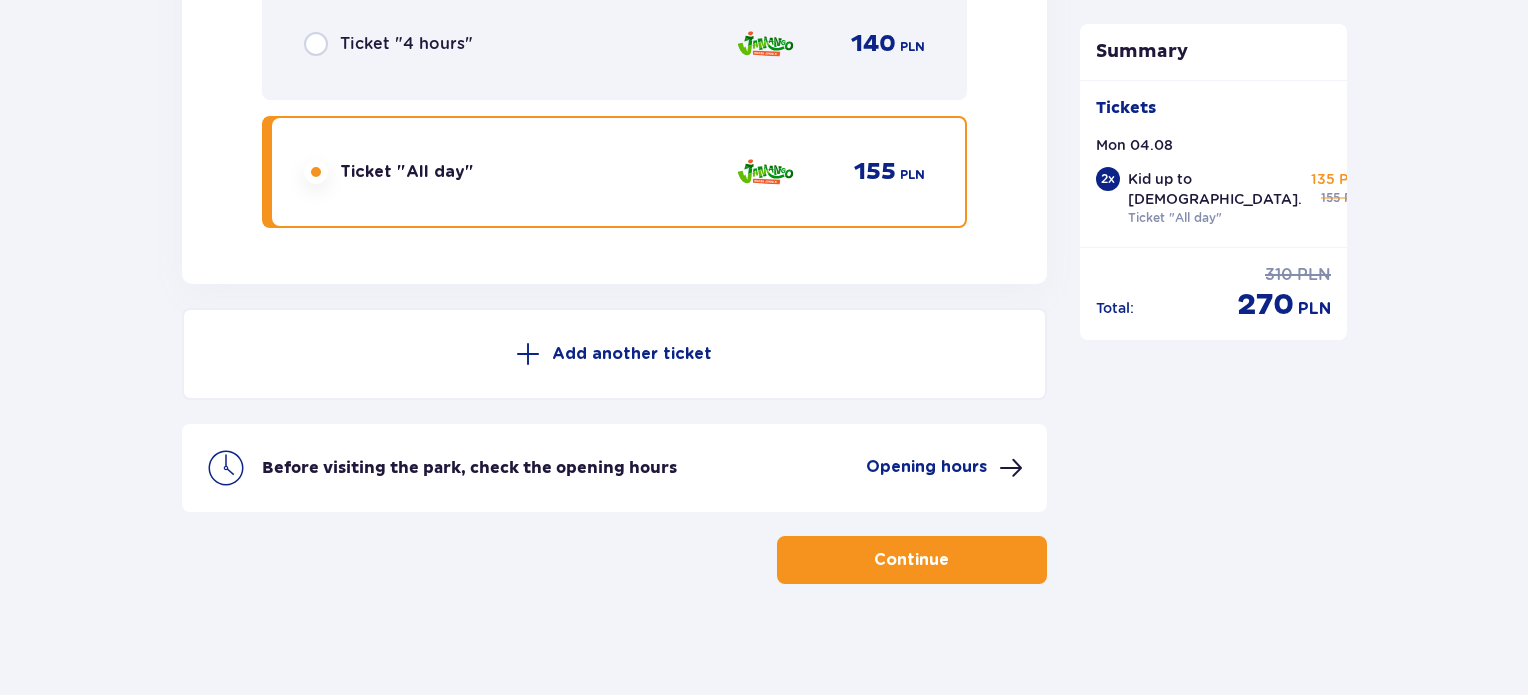 scroll, scrollTop: 3100, scrollLeft: 0, axis: vertical 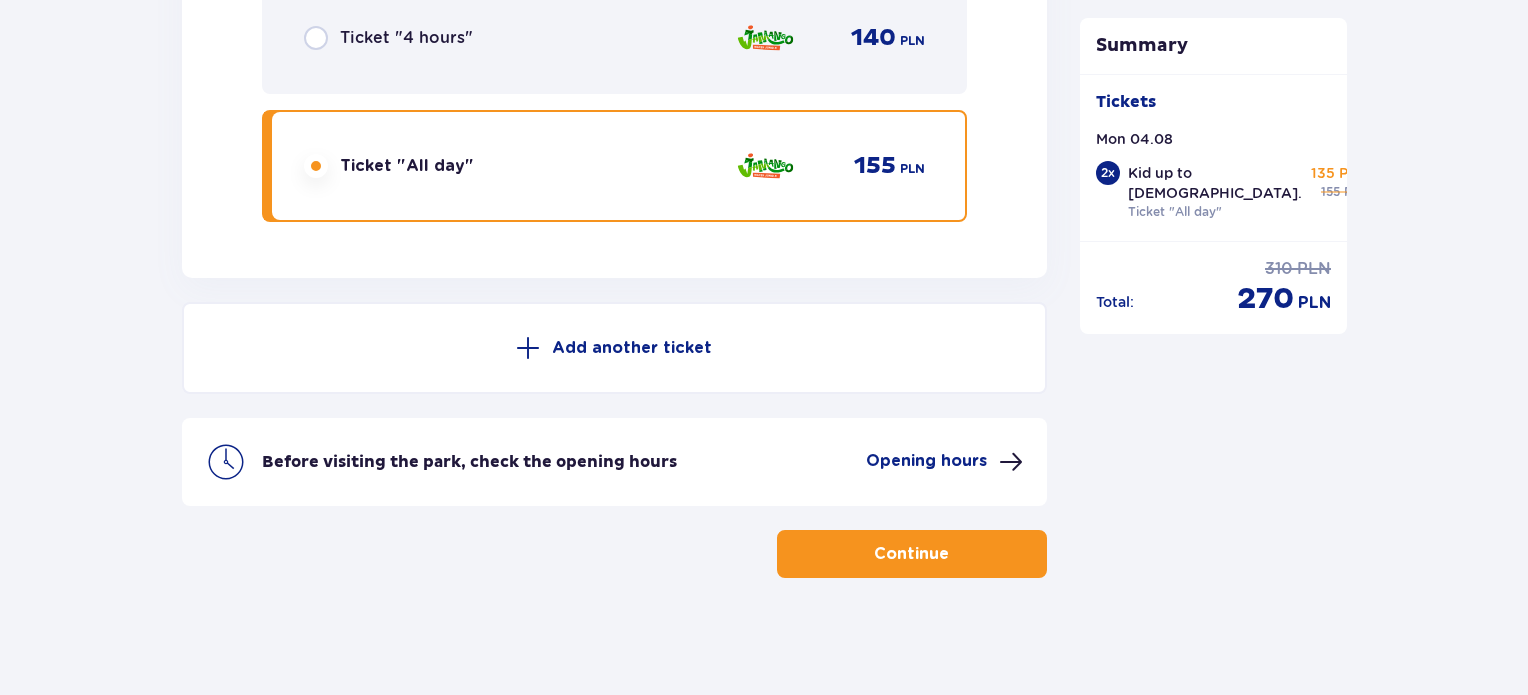 click on "Add another ticket" at bounding box center (632, 348) 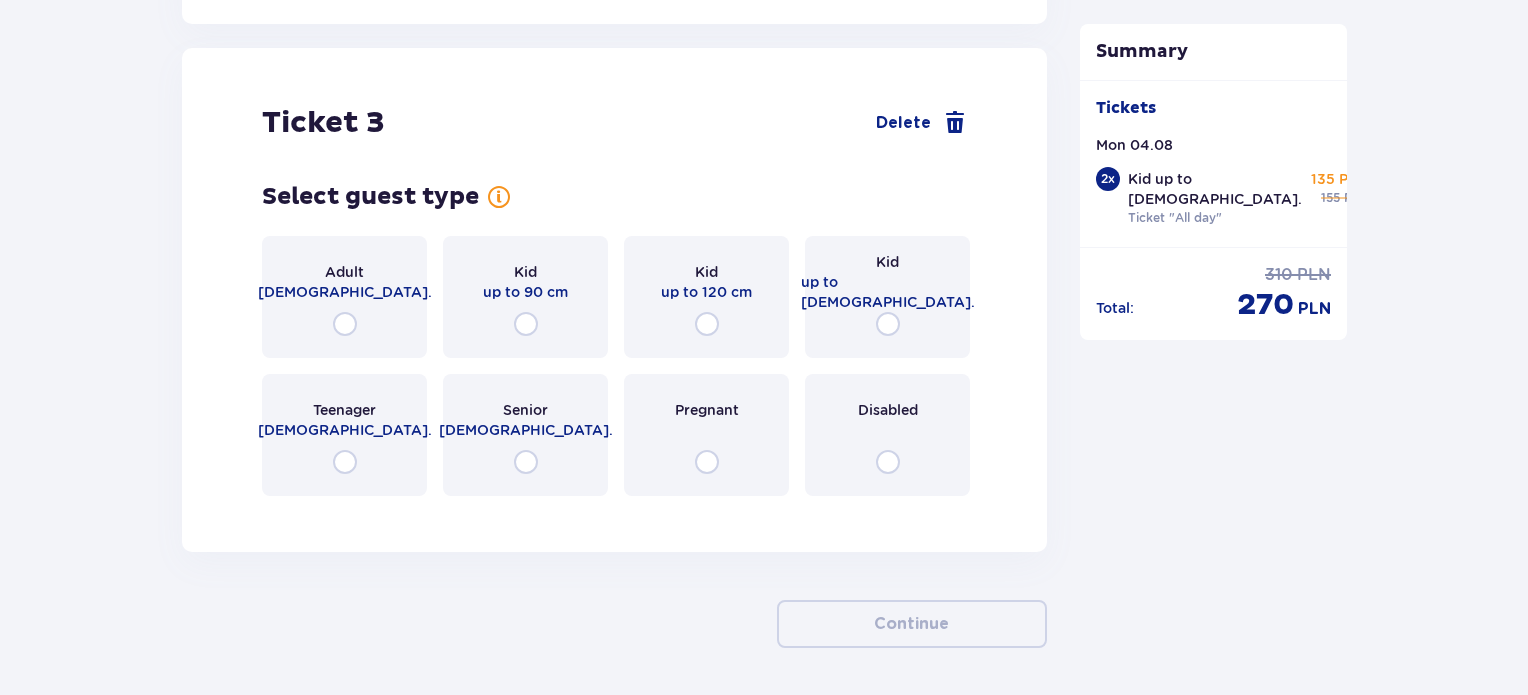 scroll, scrollTop: 3617, scrollLeft: 0, axis: vertical 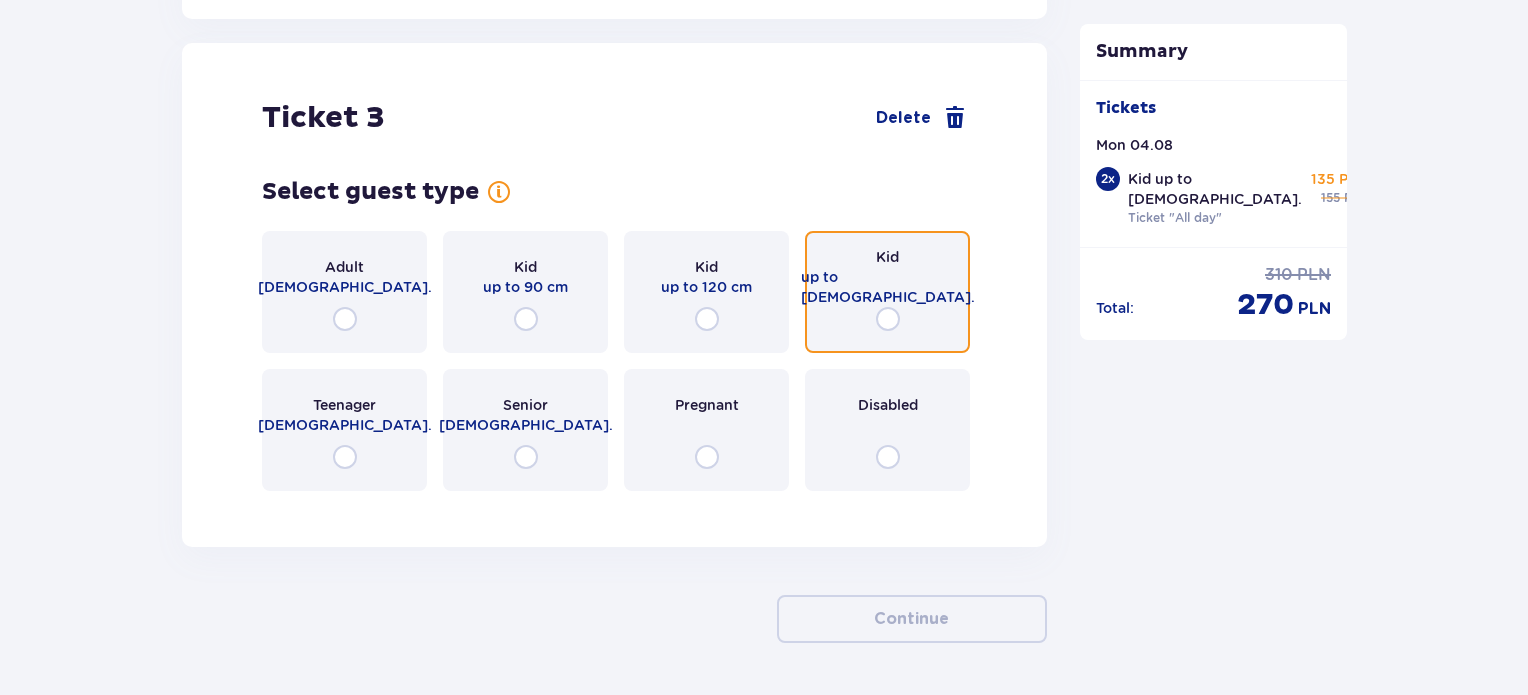 click at bounding box center [888, 319] 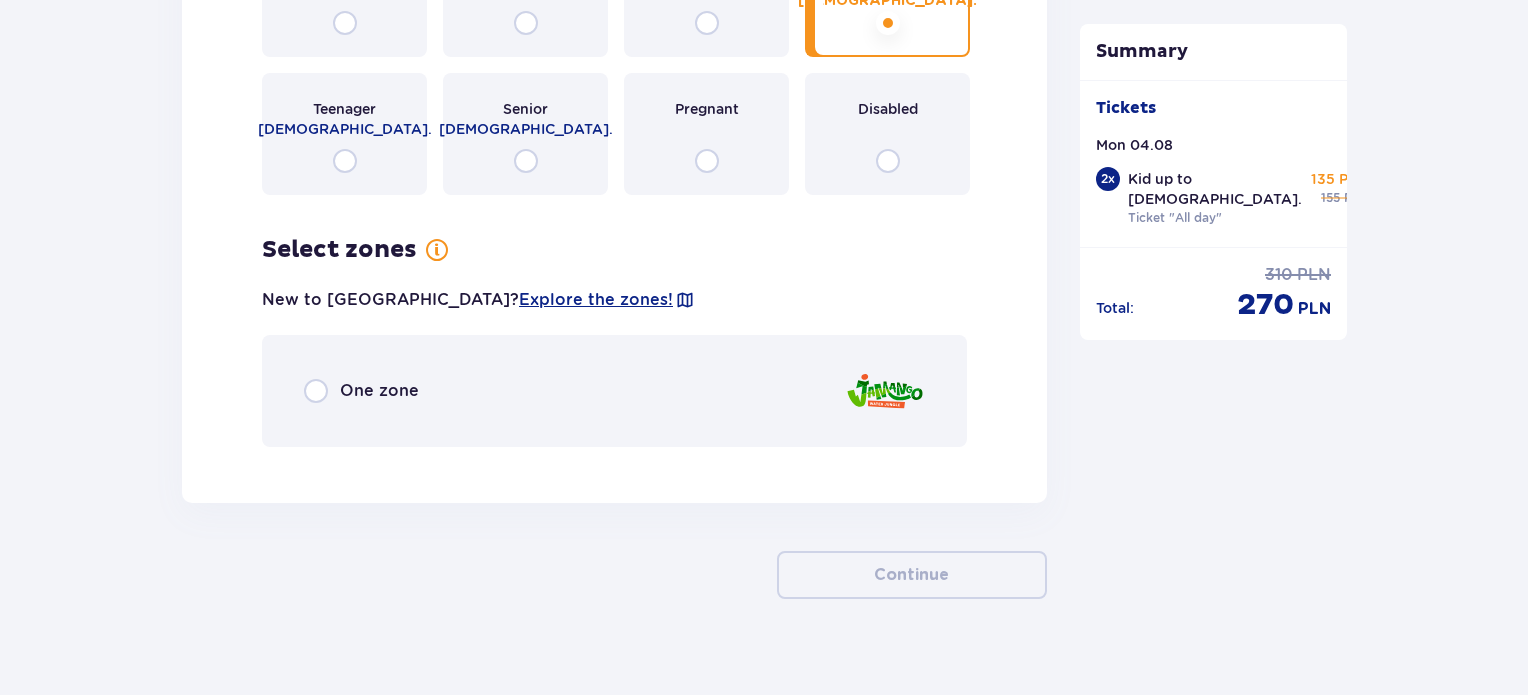 scroll, scrollTop: 3918, scrollLeft: 0, axis: vertical 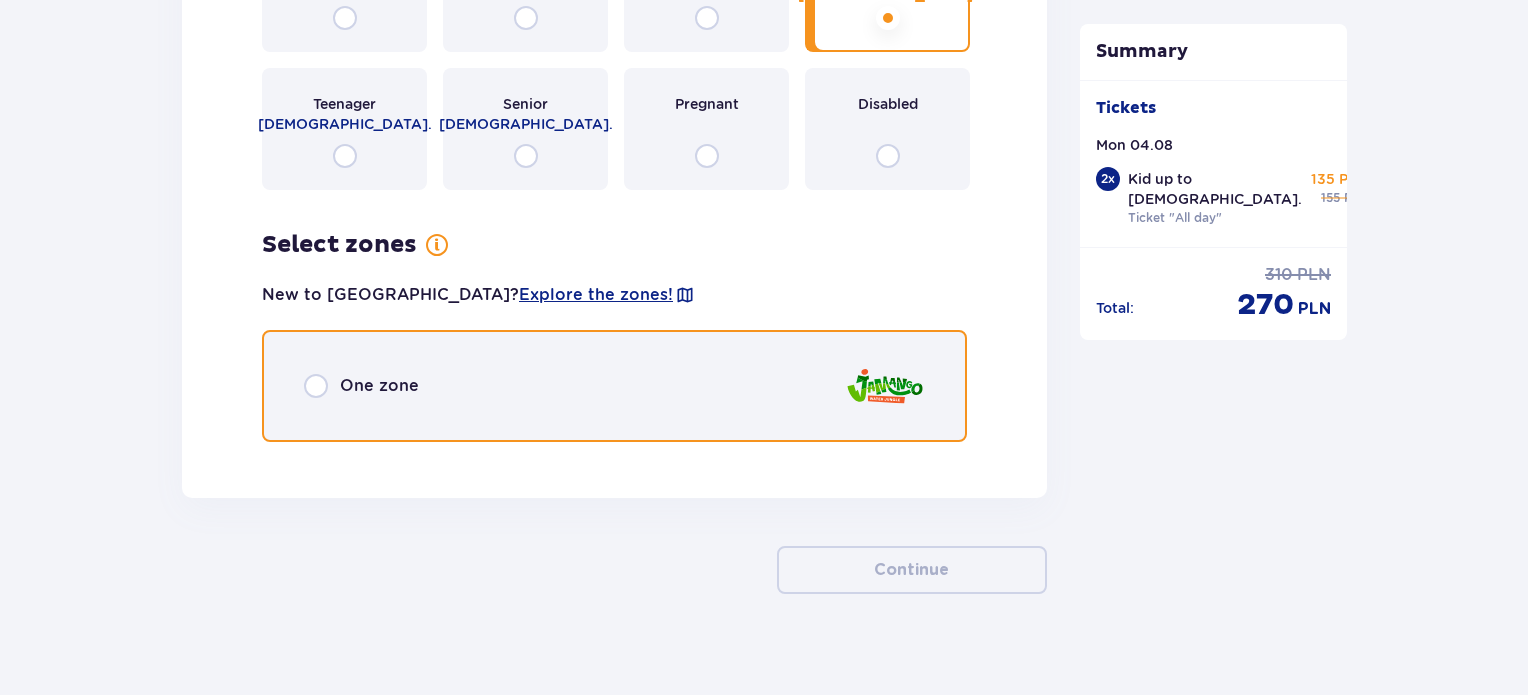 click at bounding box center (316, 386) 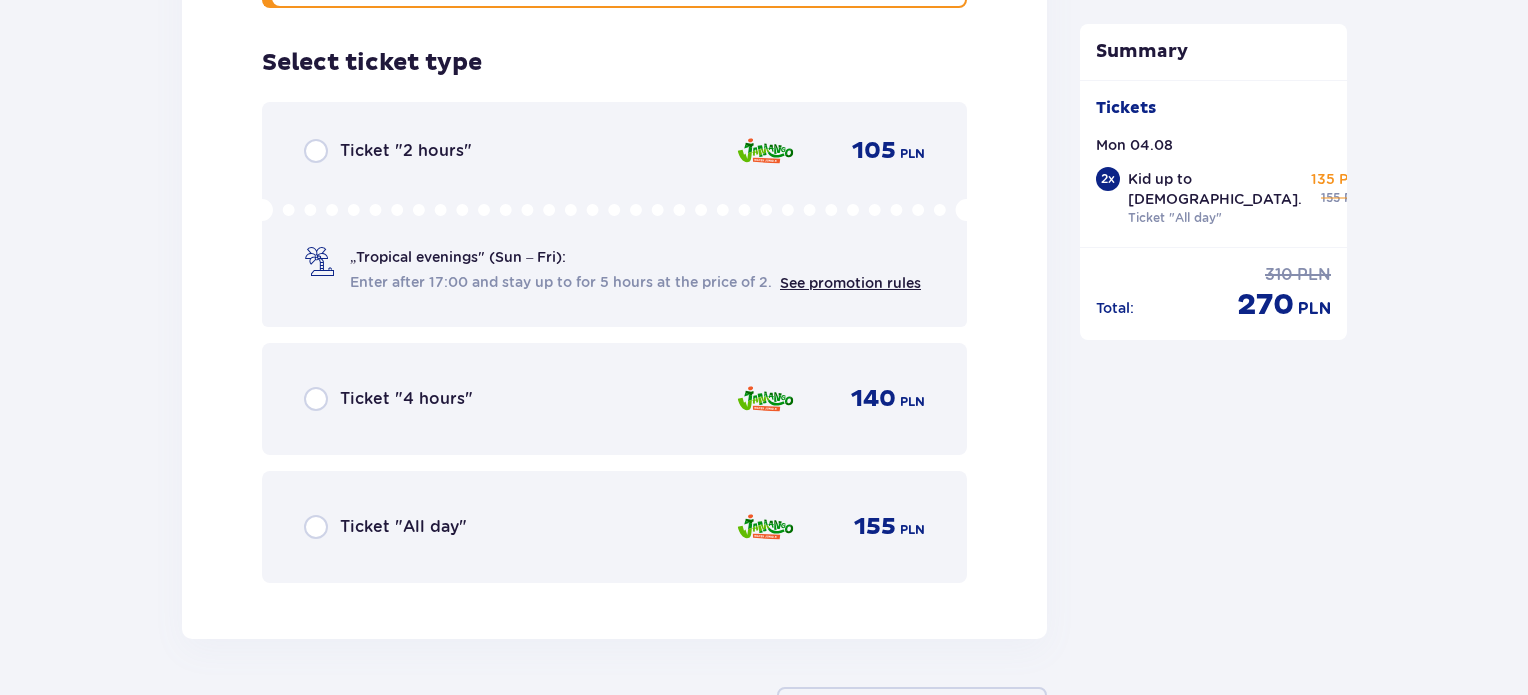 scroll, scrollTop: 4357, scrollLeft: 0, axis: vertical 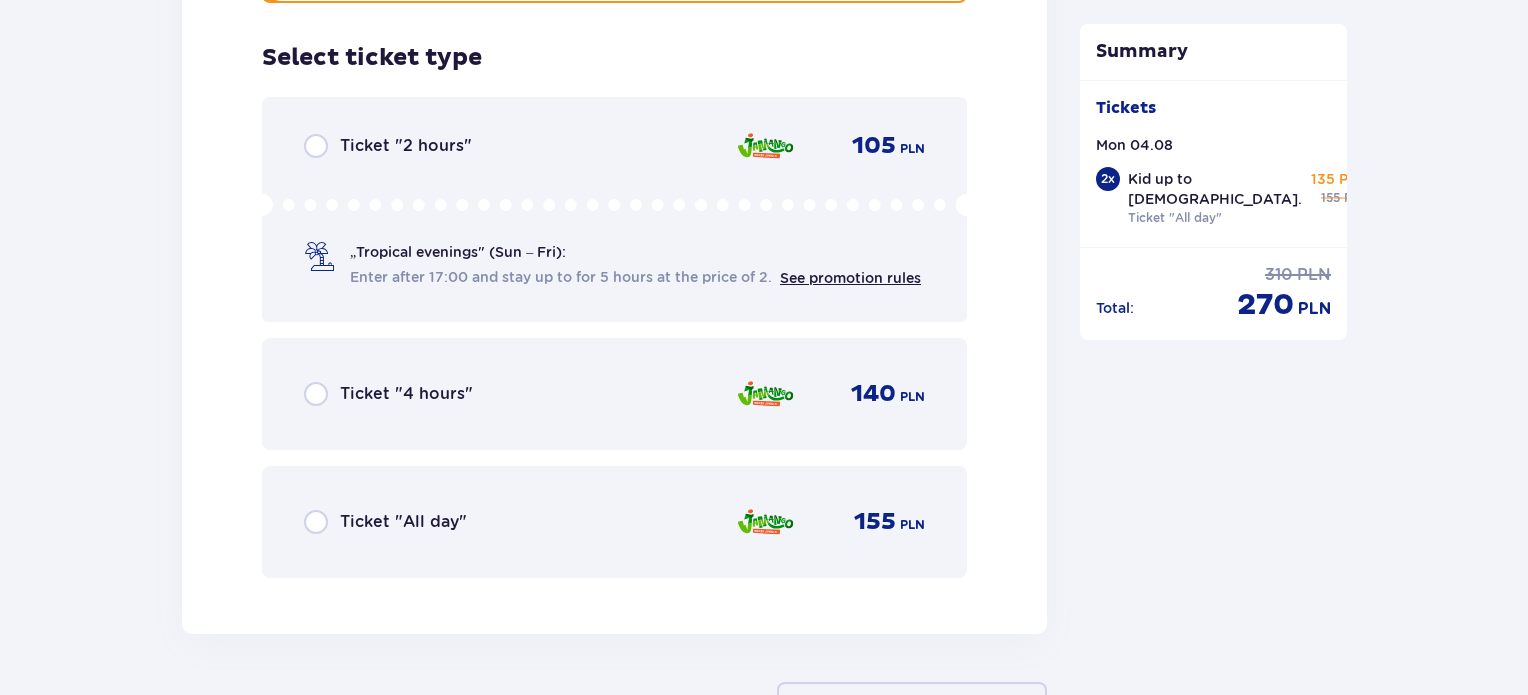 click at bounding box center (765, 522) 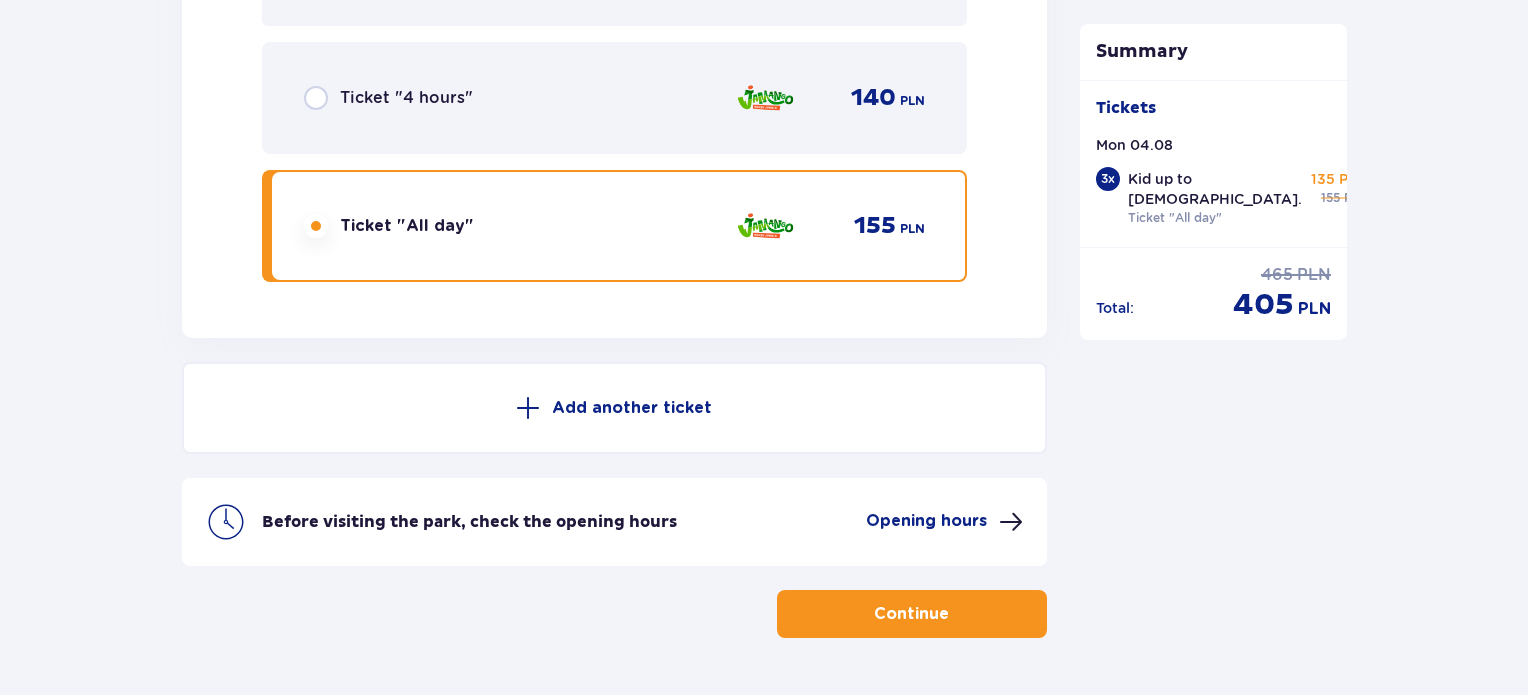 scroll, scrollTop: 4696, scrollLeft: 0, axis: vertical 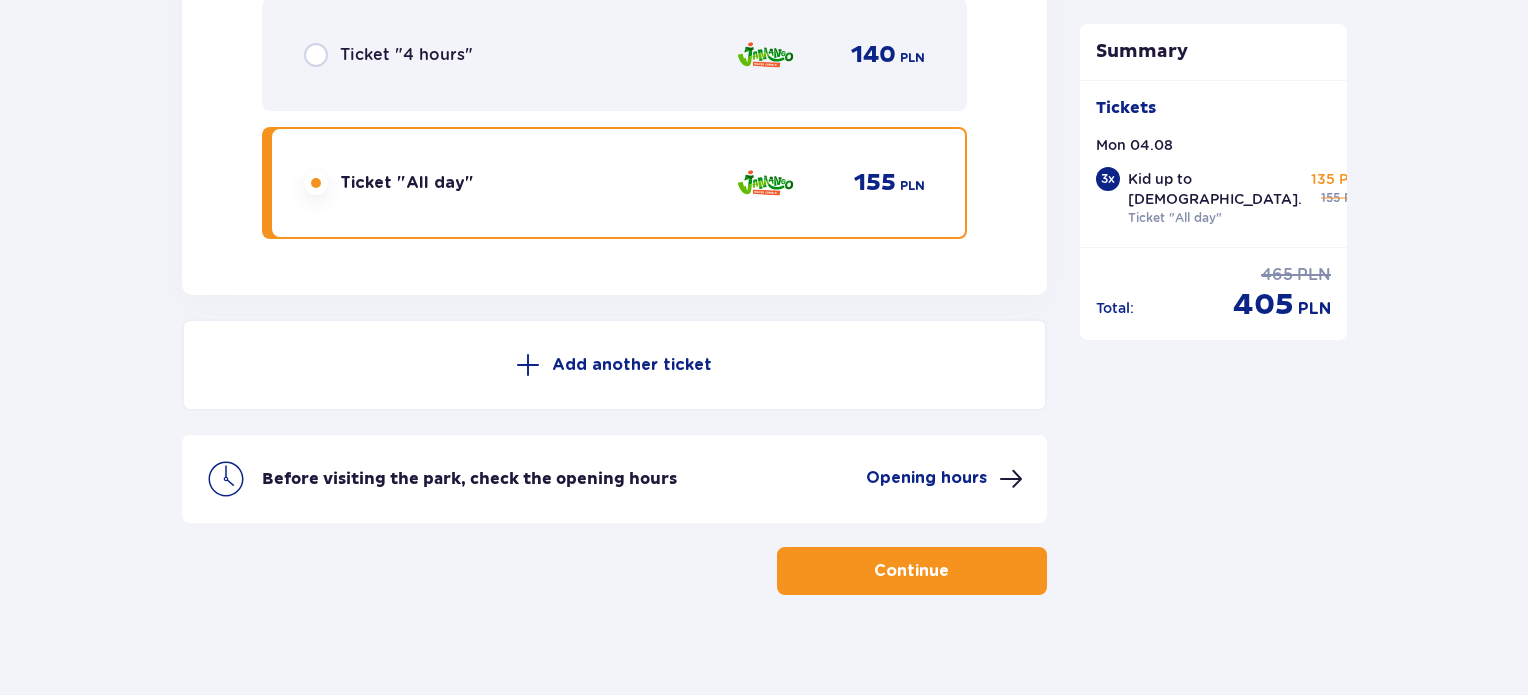 click on "Add another ticket" at bounding box center (632, 365) 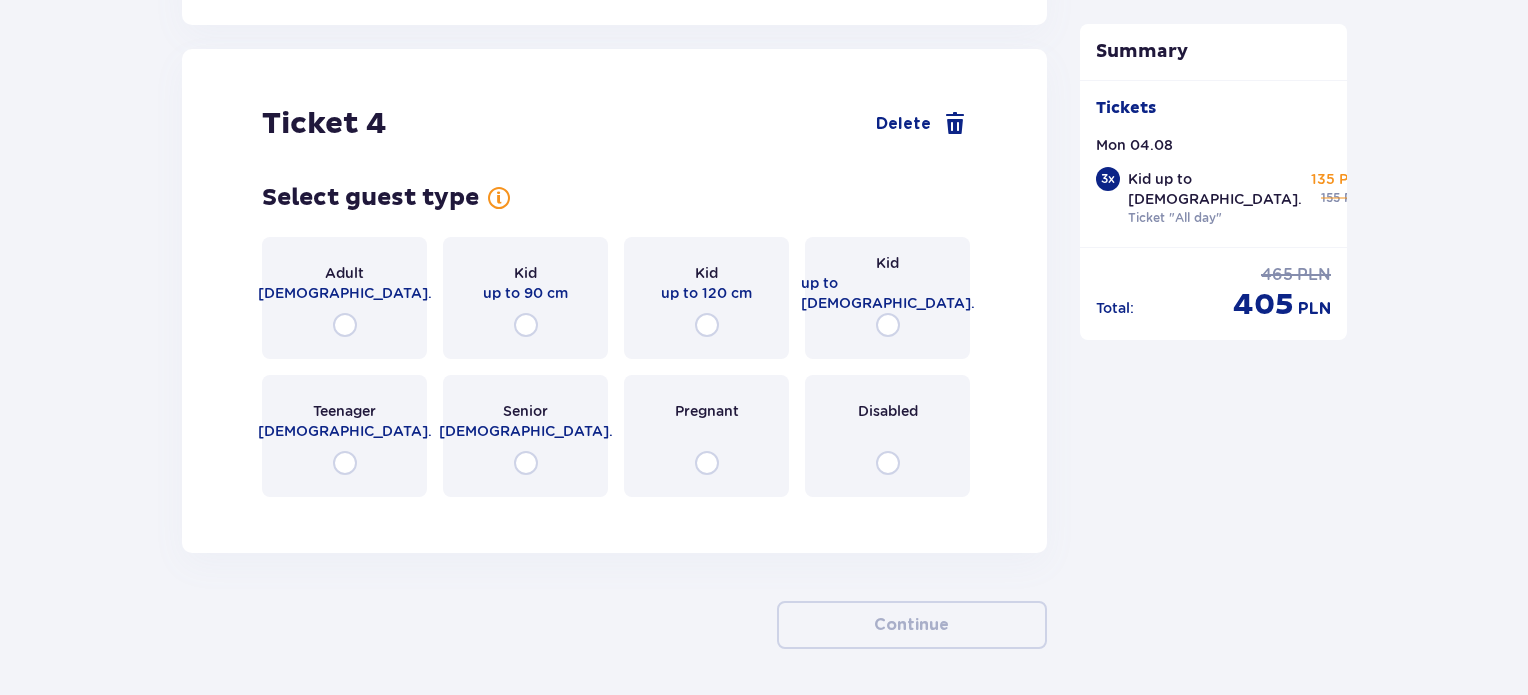 scroll, scrollTop: 4972, scrollLeft: 0, axis: vertical 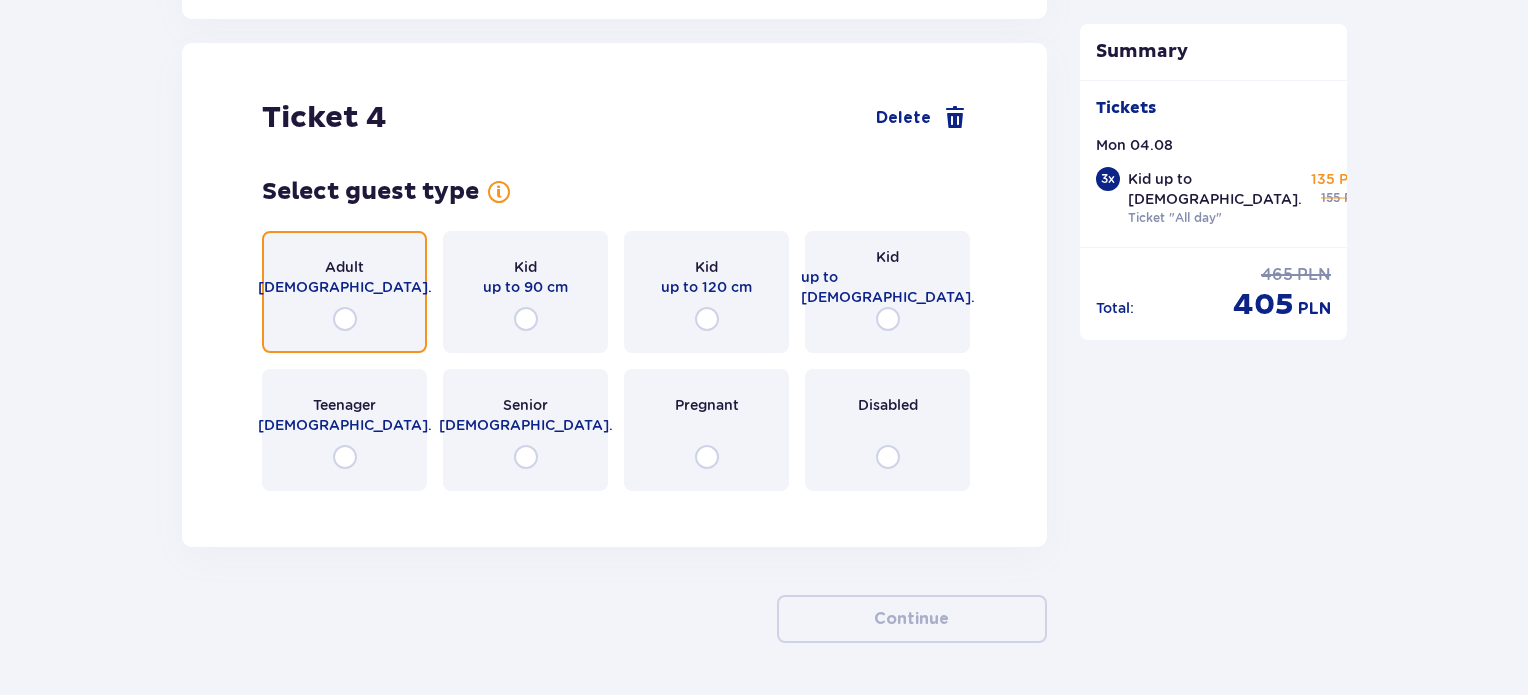 click at bounding box center [345, 319] 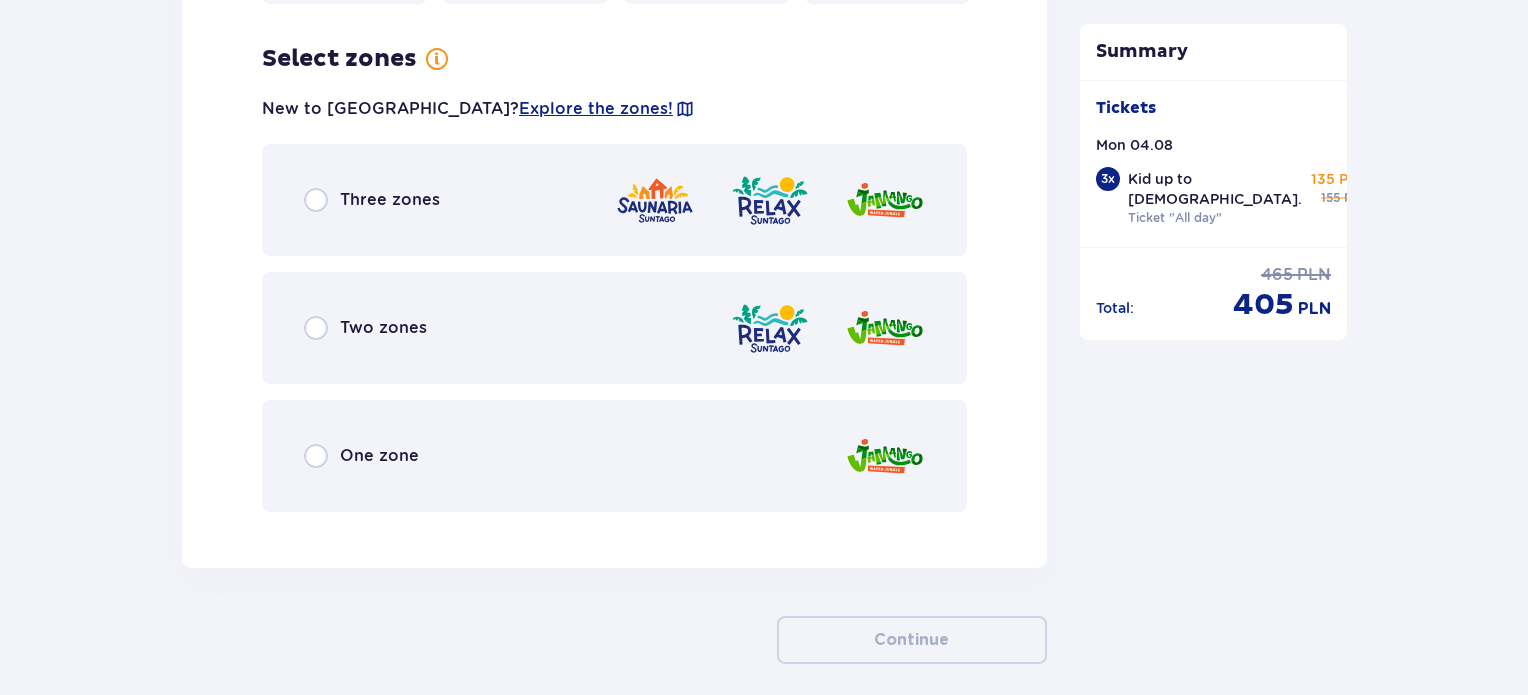 scroll, scrollTop: 5460, scrollLeft: 0, axis: vertical 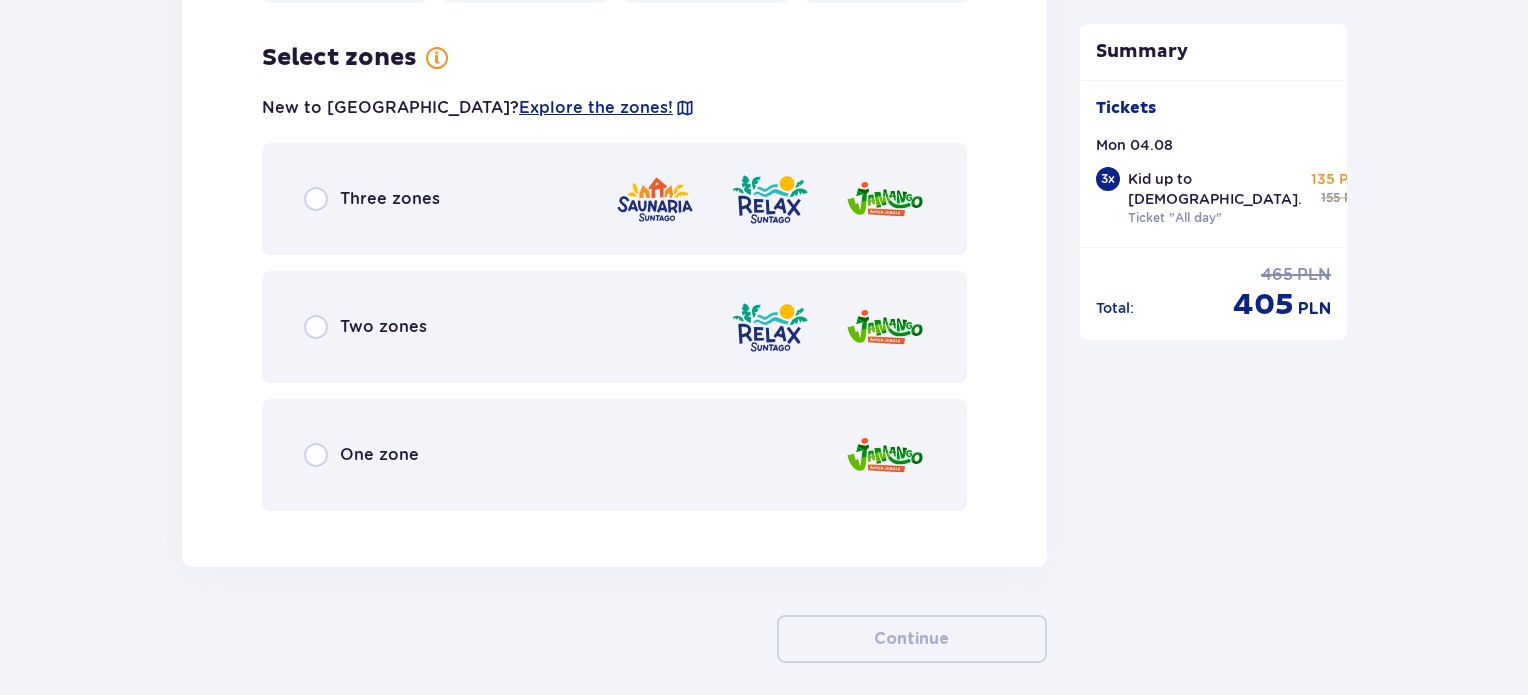 click at bounding box center [885, 455] 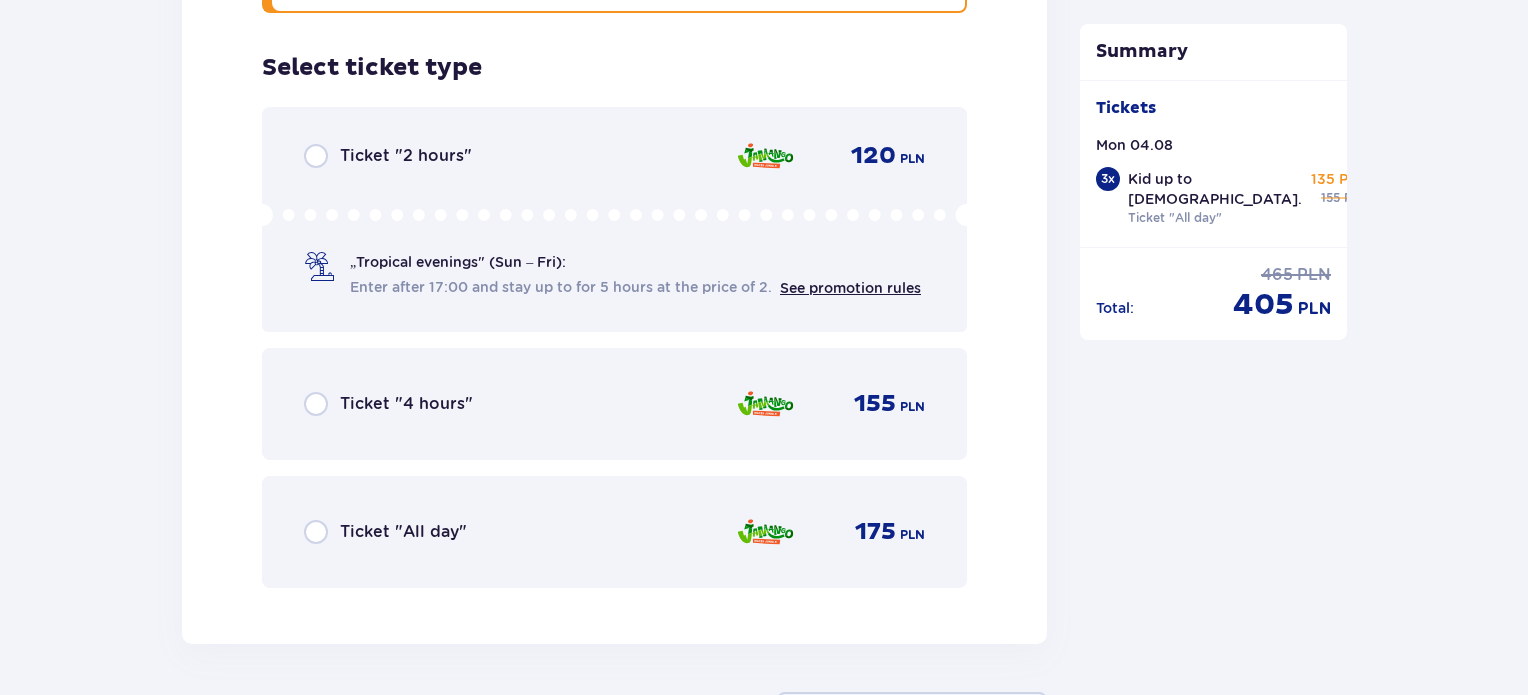 scroll, scrollTop: 5968, scrollLeft: 0, axis: vertical 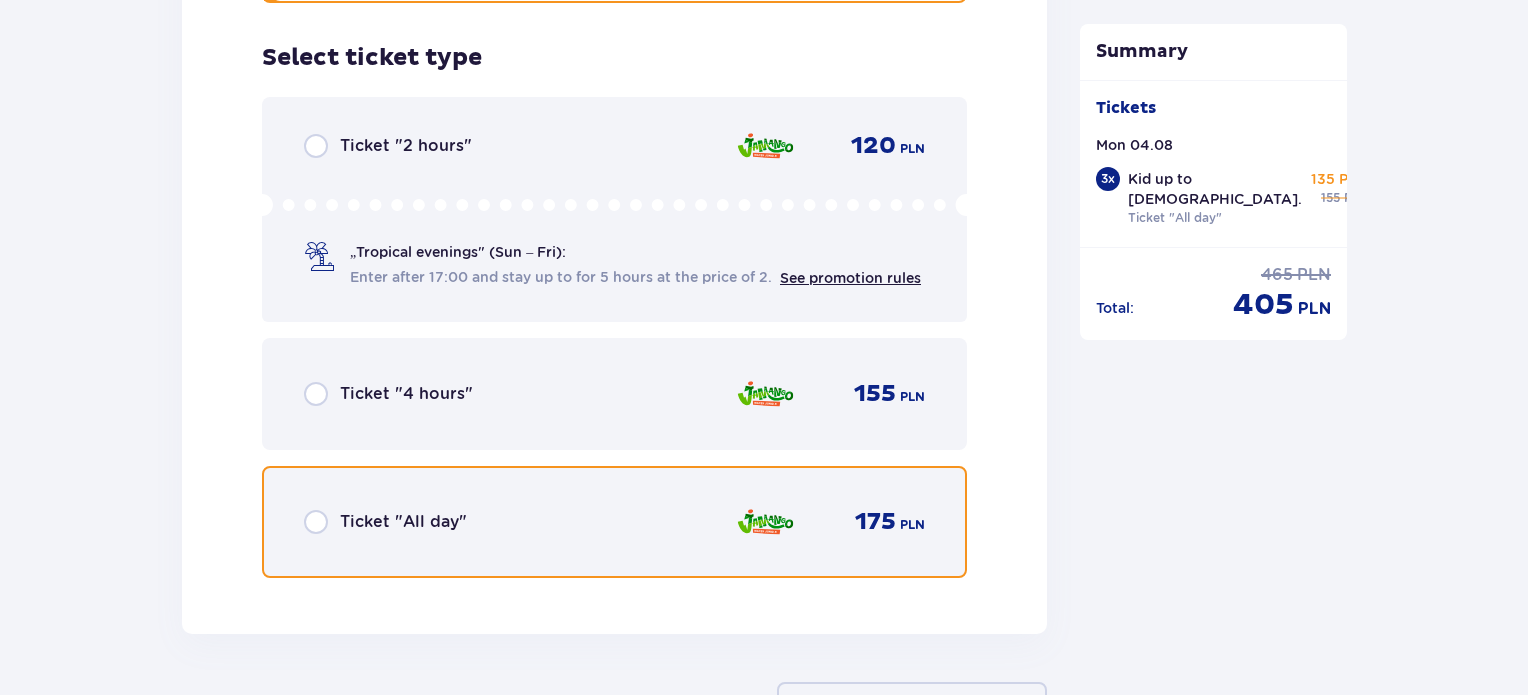 click at bounding box center (316, 522) 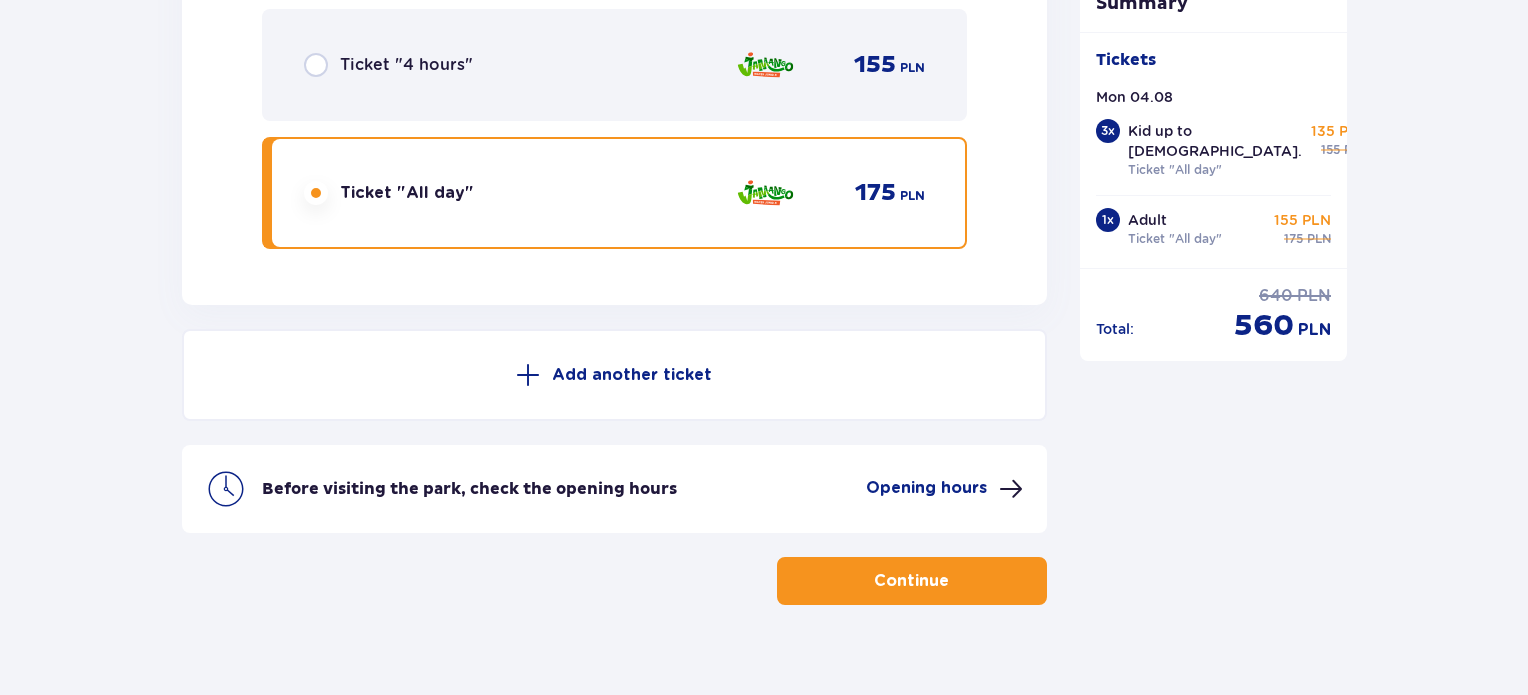 scroll, scrollTop: 6306, scrollLeft: 0, axis: vertical 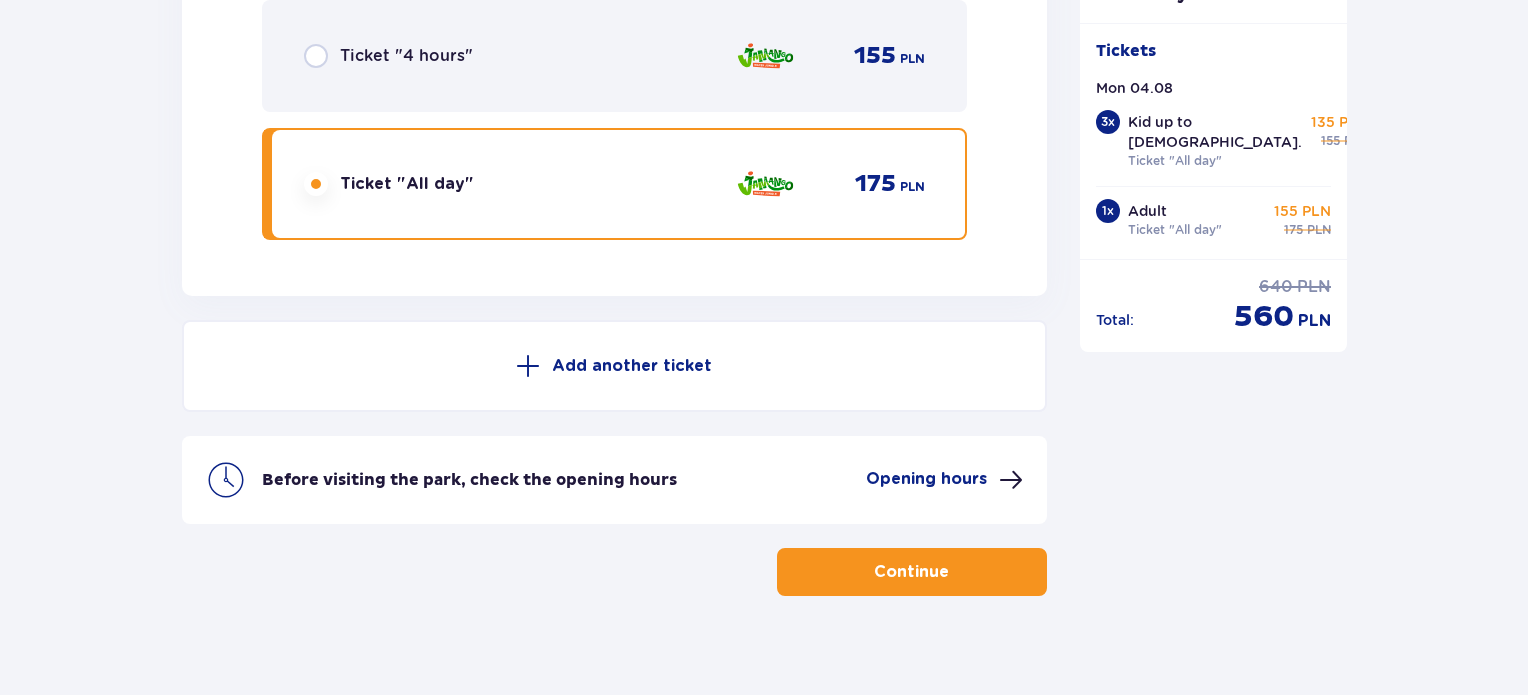 click at bounding box center (528, 366) 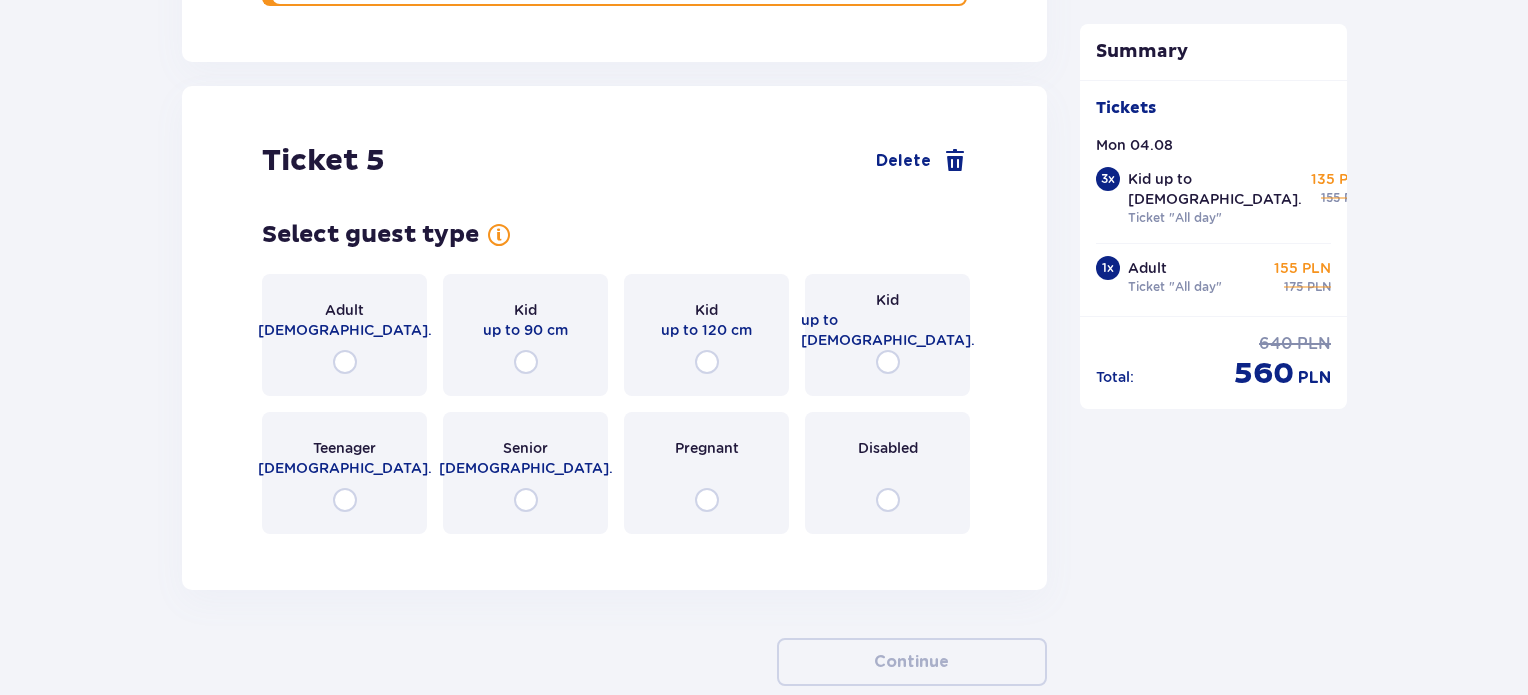 scroll, scrollTop: 6582, scrollLeft: 0, axis: vertical 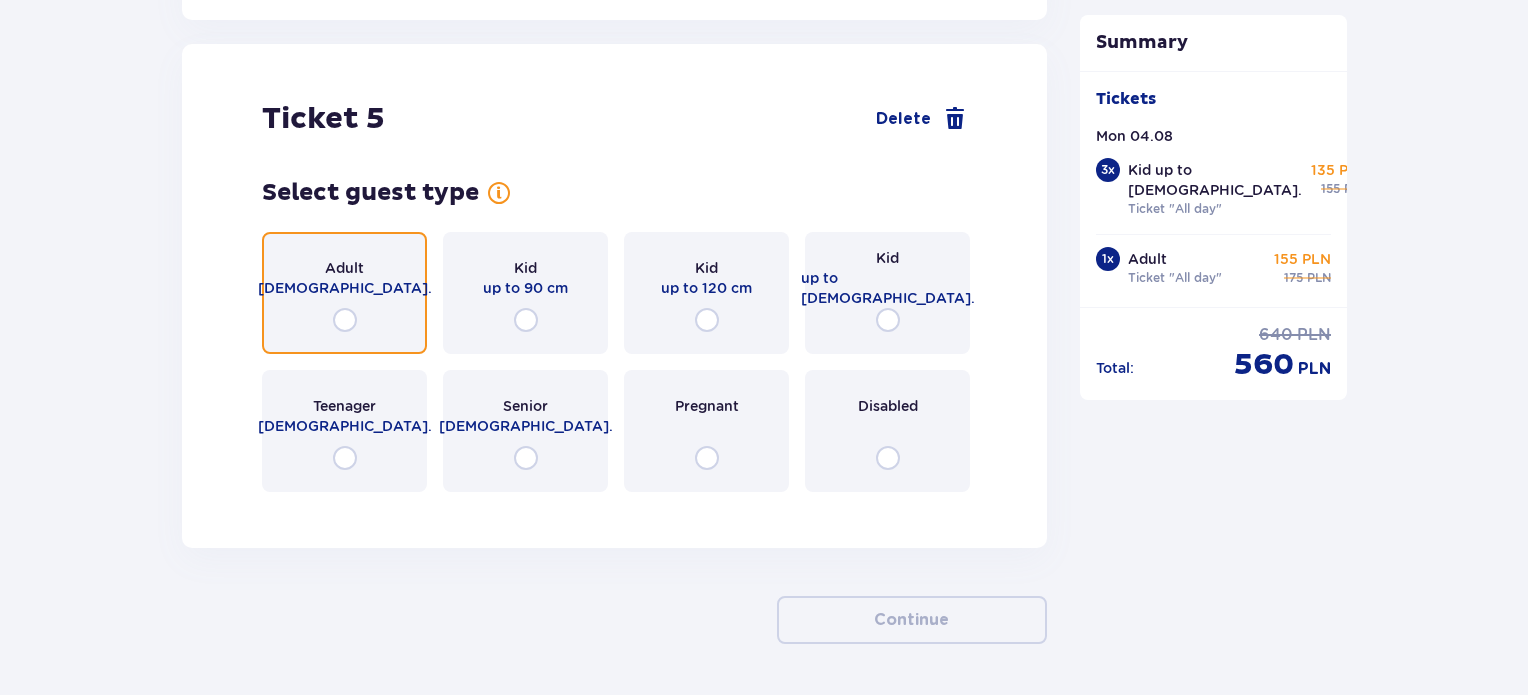 click at bounding box center (345, 320) 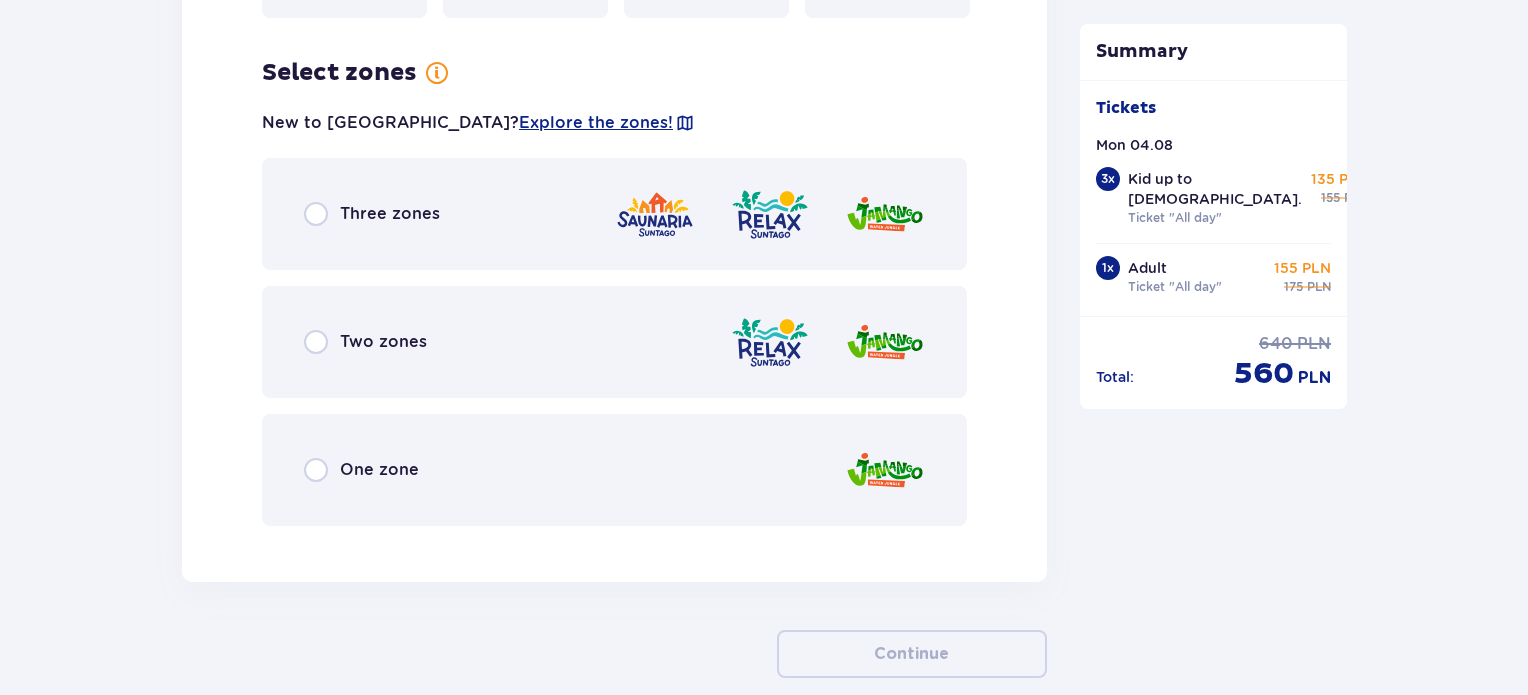 scroll, scrollTop: 7070, scrollLeft: 0, axis: vertical 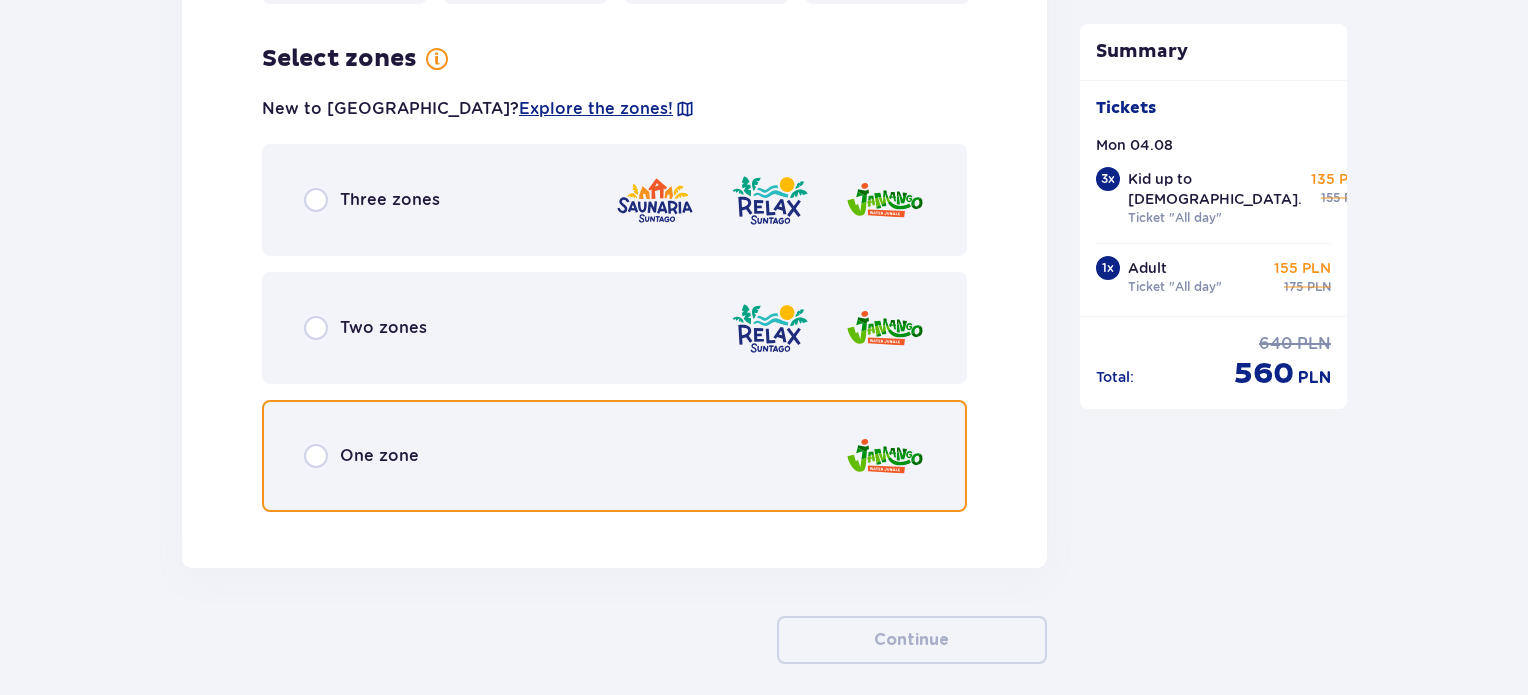 click at bounding box center [316, 456] 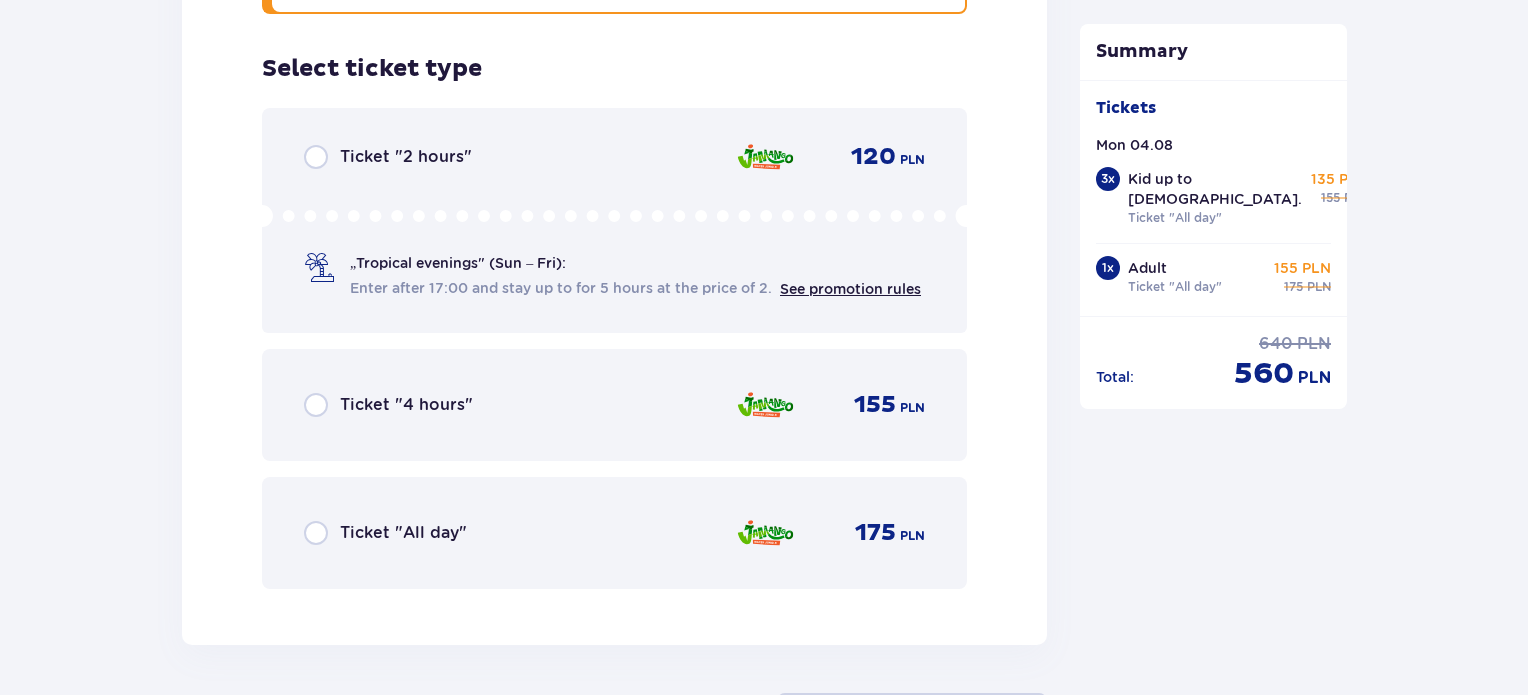 scroll, scrollTop: 7578, scrollLeft: 0, axis: vertical 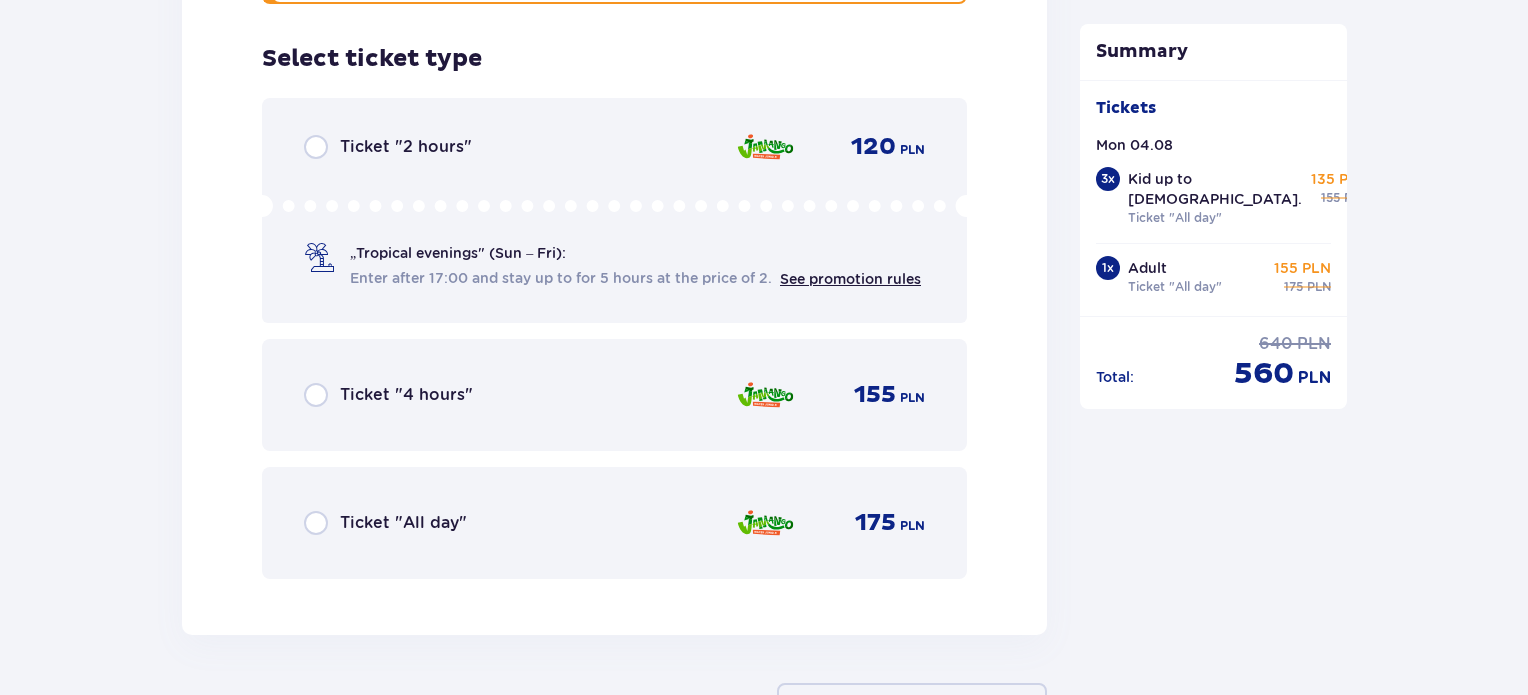 click on "Ticket "All day"" at bounding box center [403, 523] 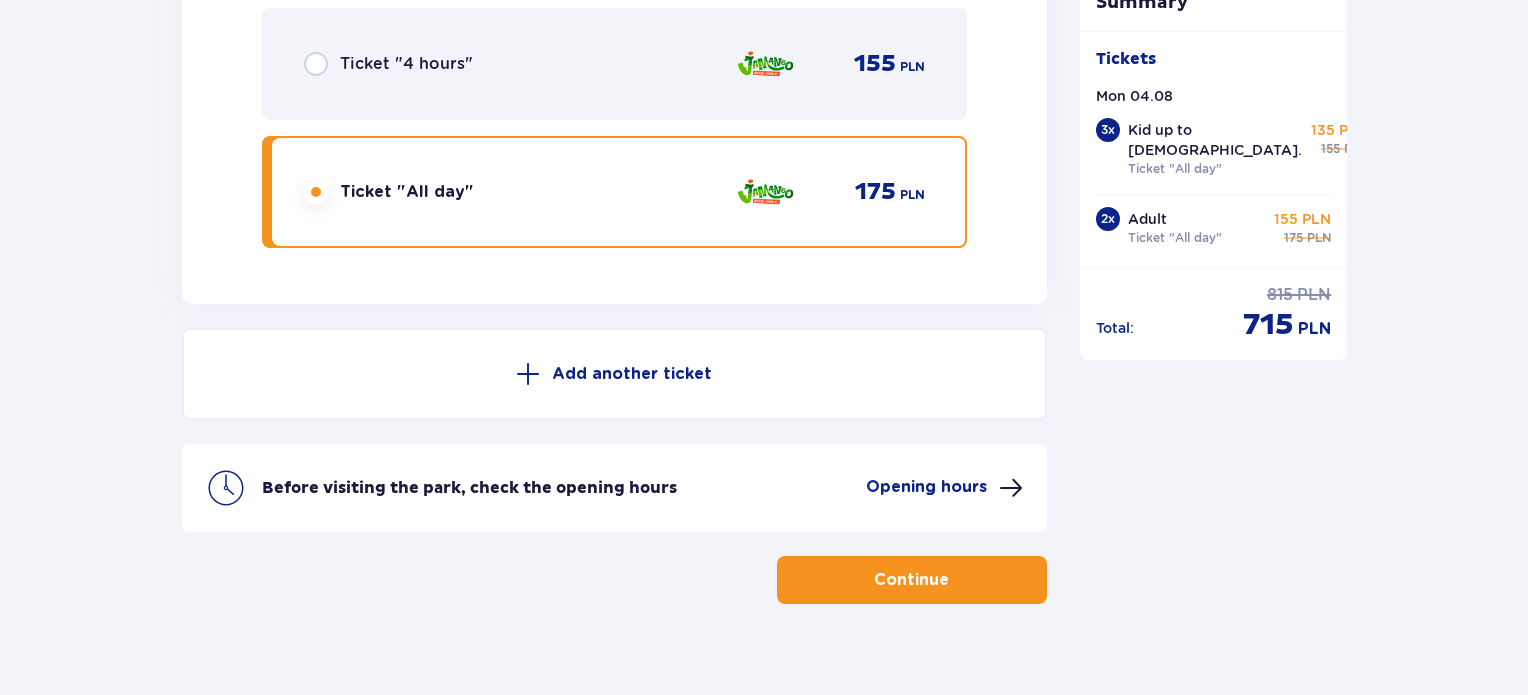 scroll, scrollTop: 7916, scrollLeft: 0, axis: vertical 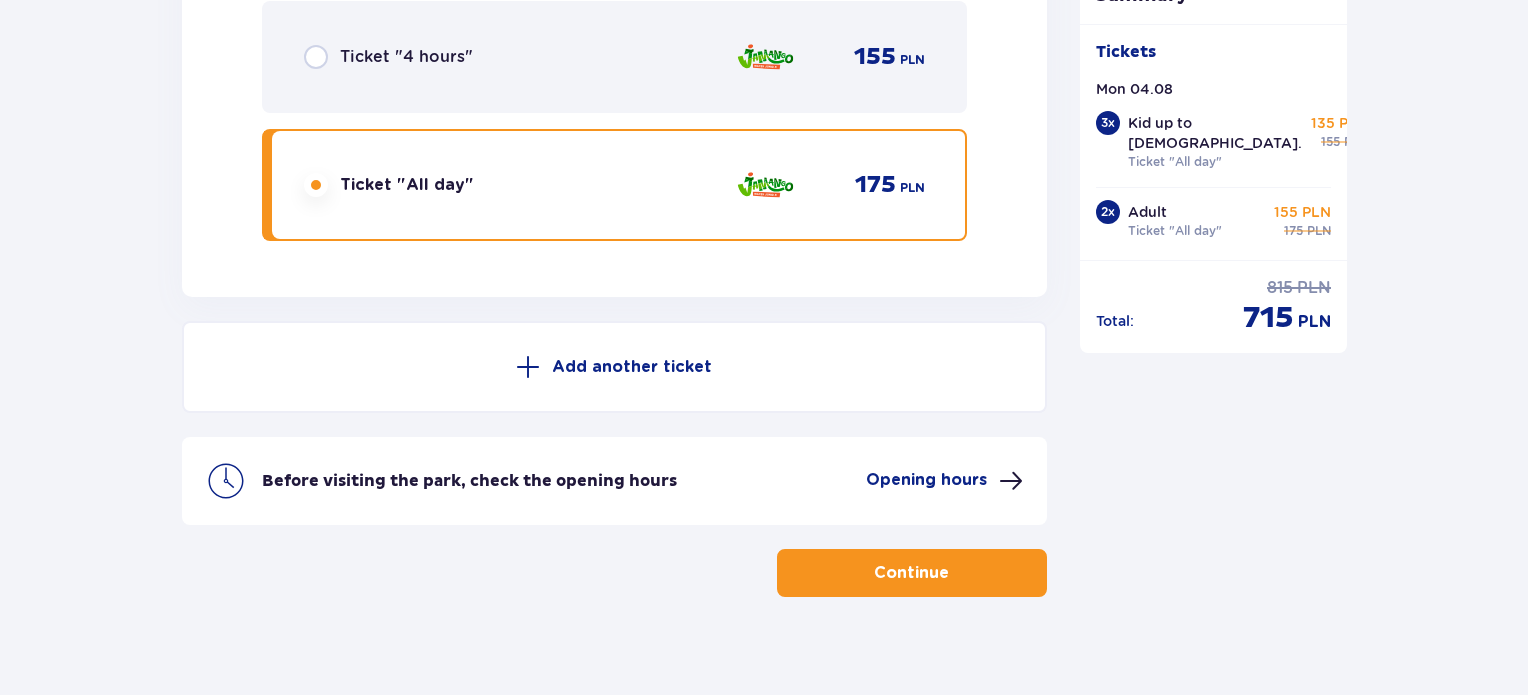 click on "Continue" at bounding box center (911, 573) 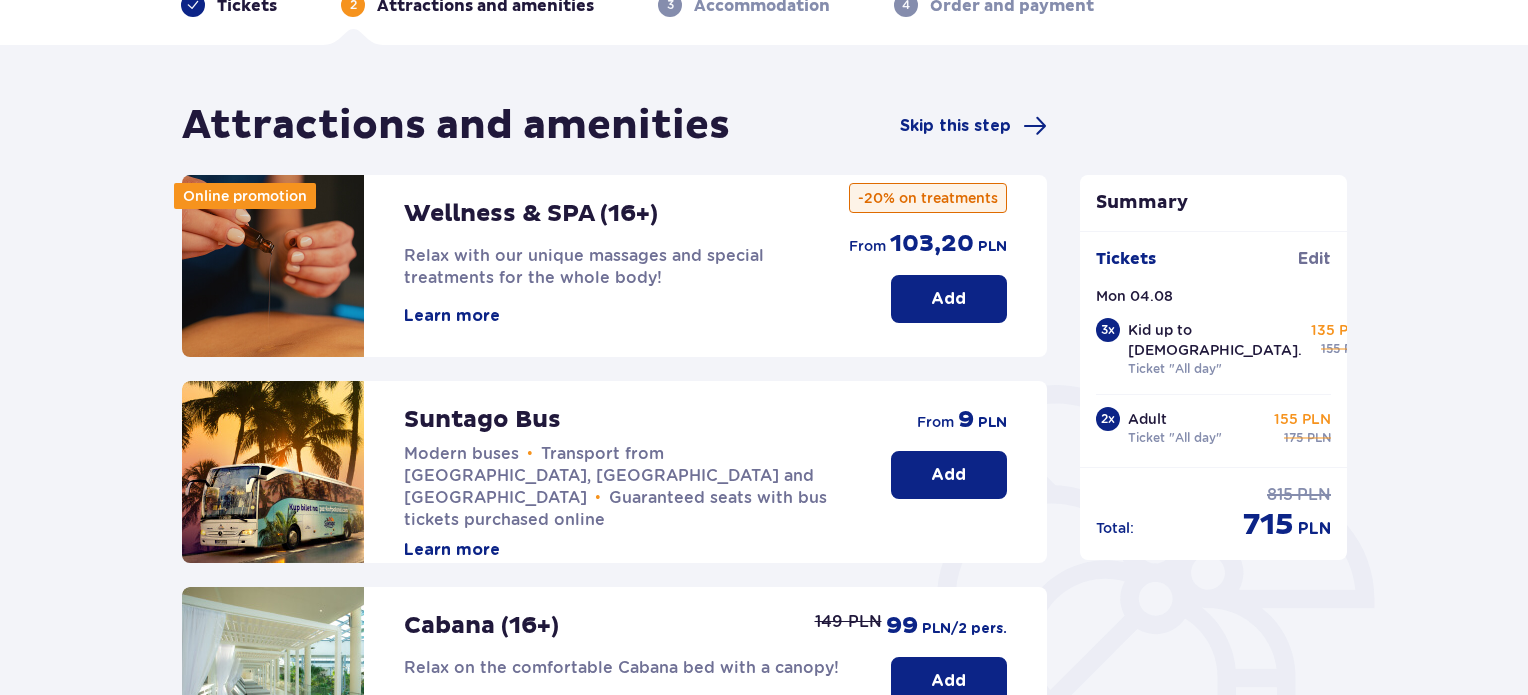 scroll, scrollTop: 0, scrollLeft: 0, axis: both 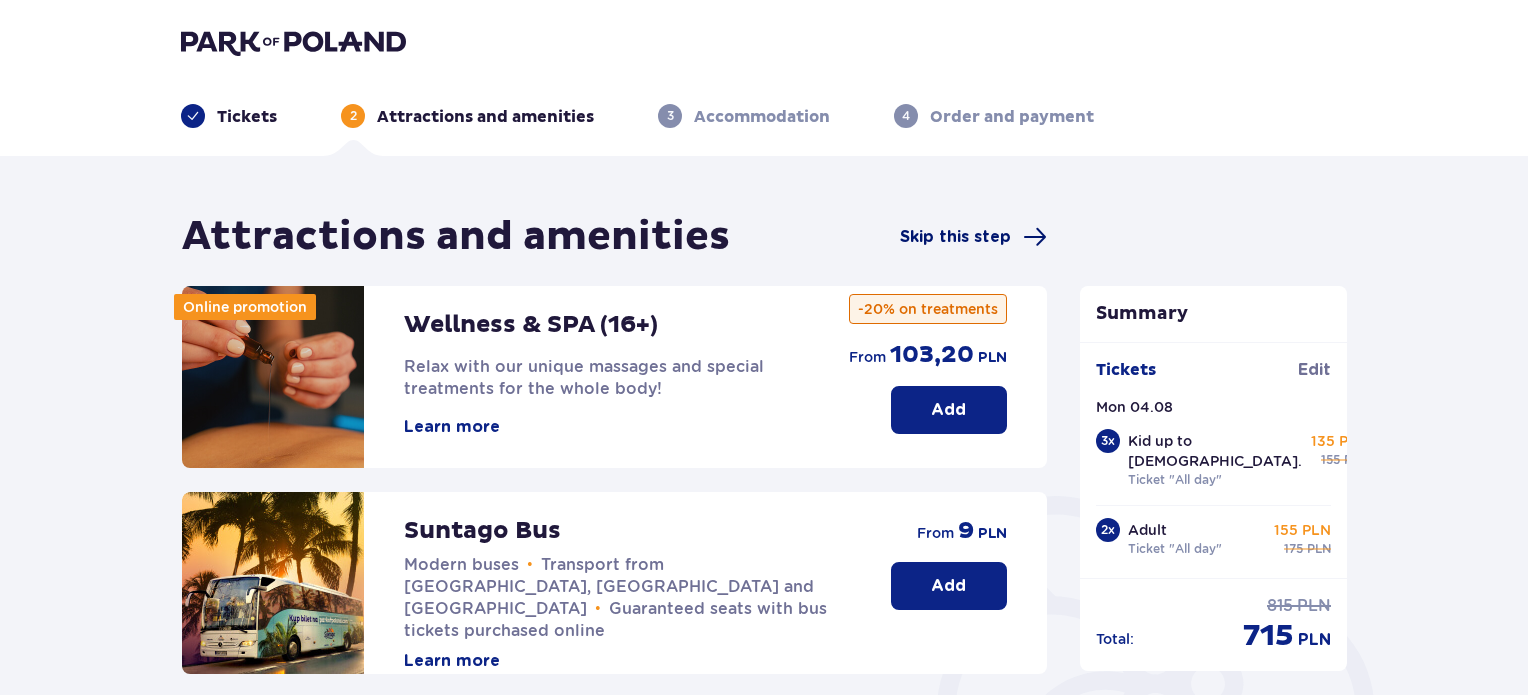 click on "Skip this step" at bounding box center (955, 237) 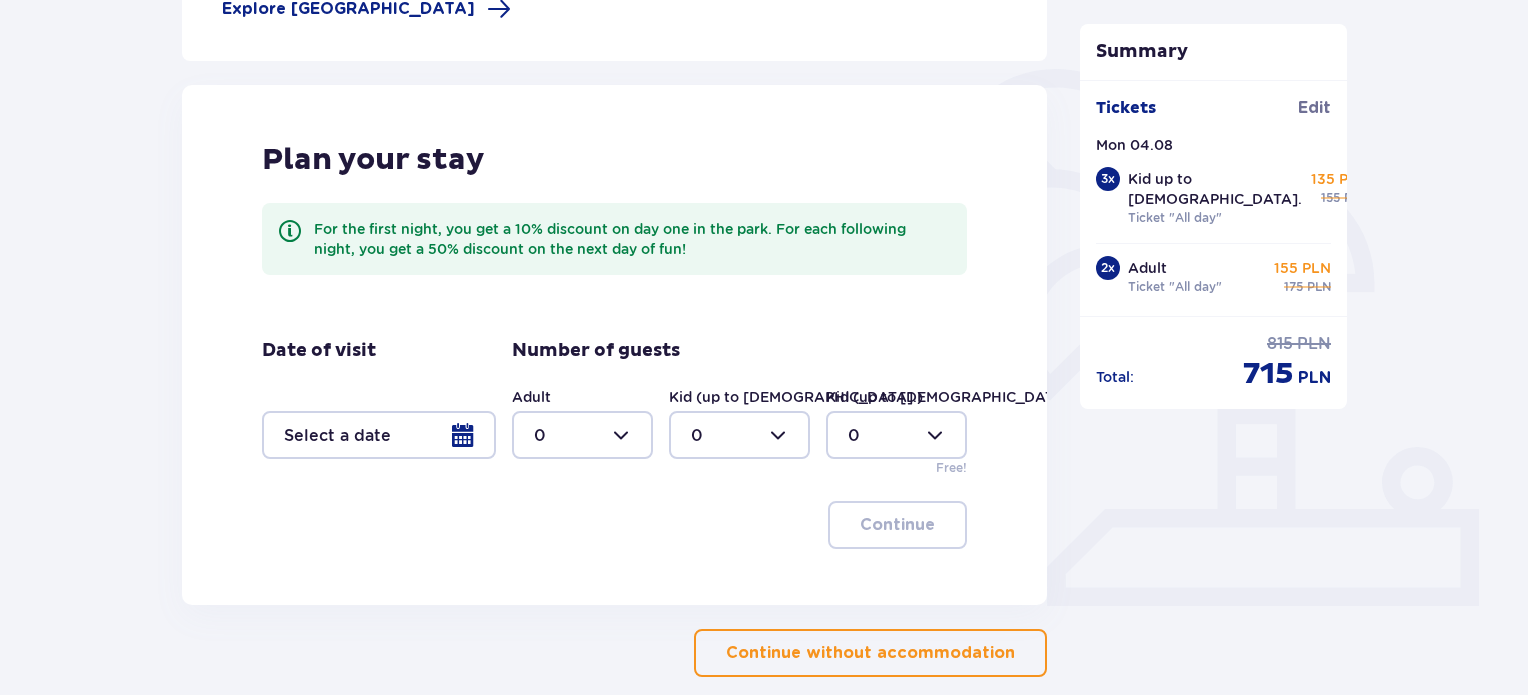 scroll, scrollTop: 528, scrollLeft: 0, axis: vertical 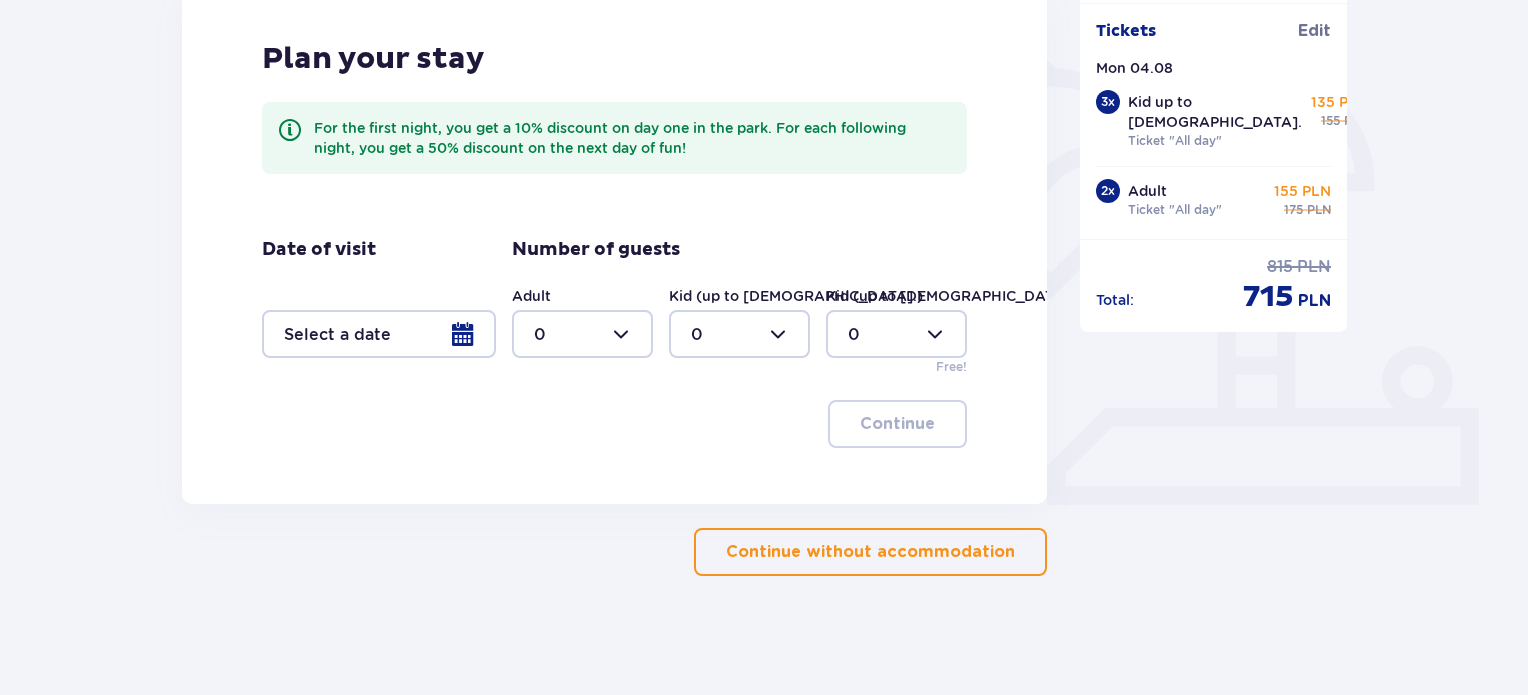 click on "Continue without accommodation" at bounding box center (870, 552) 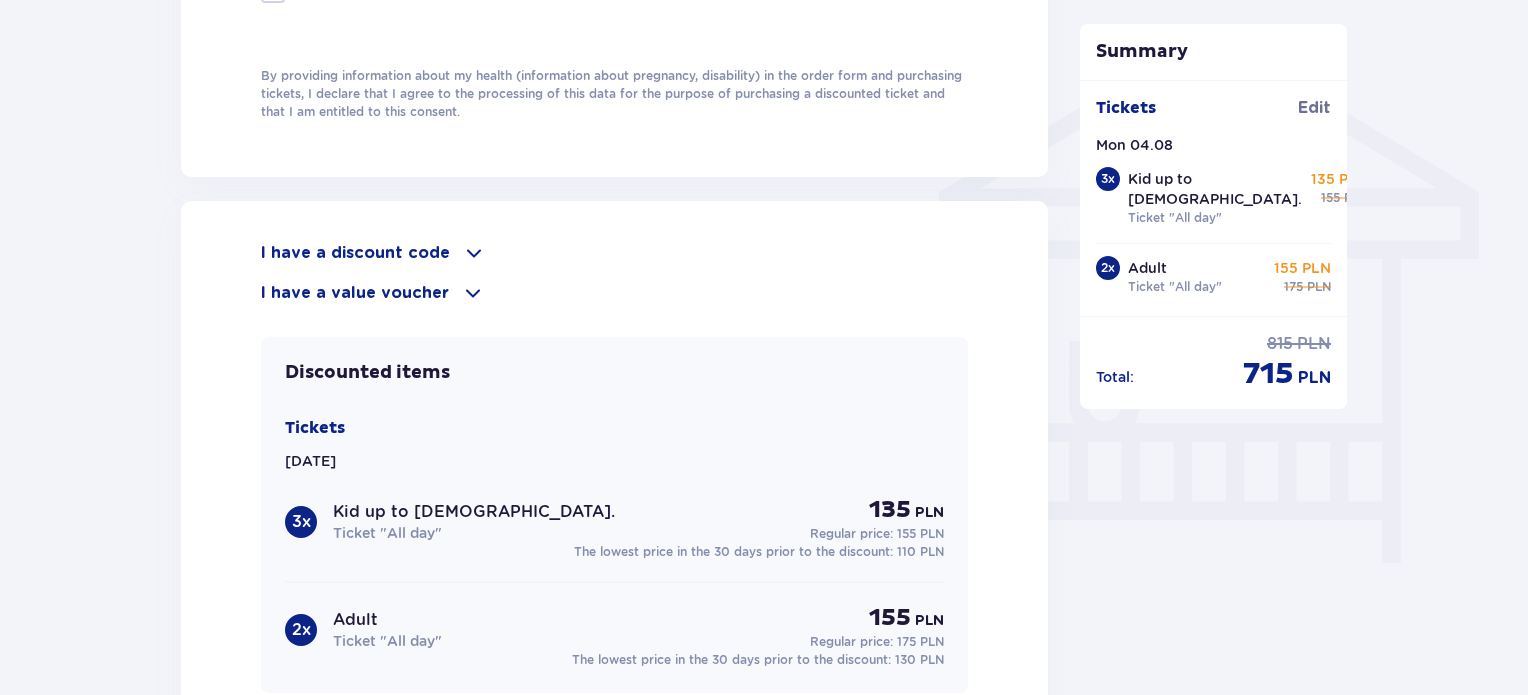 scroll, scrollTop: 1700, scrollLeft: 0, axis: vertical 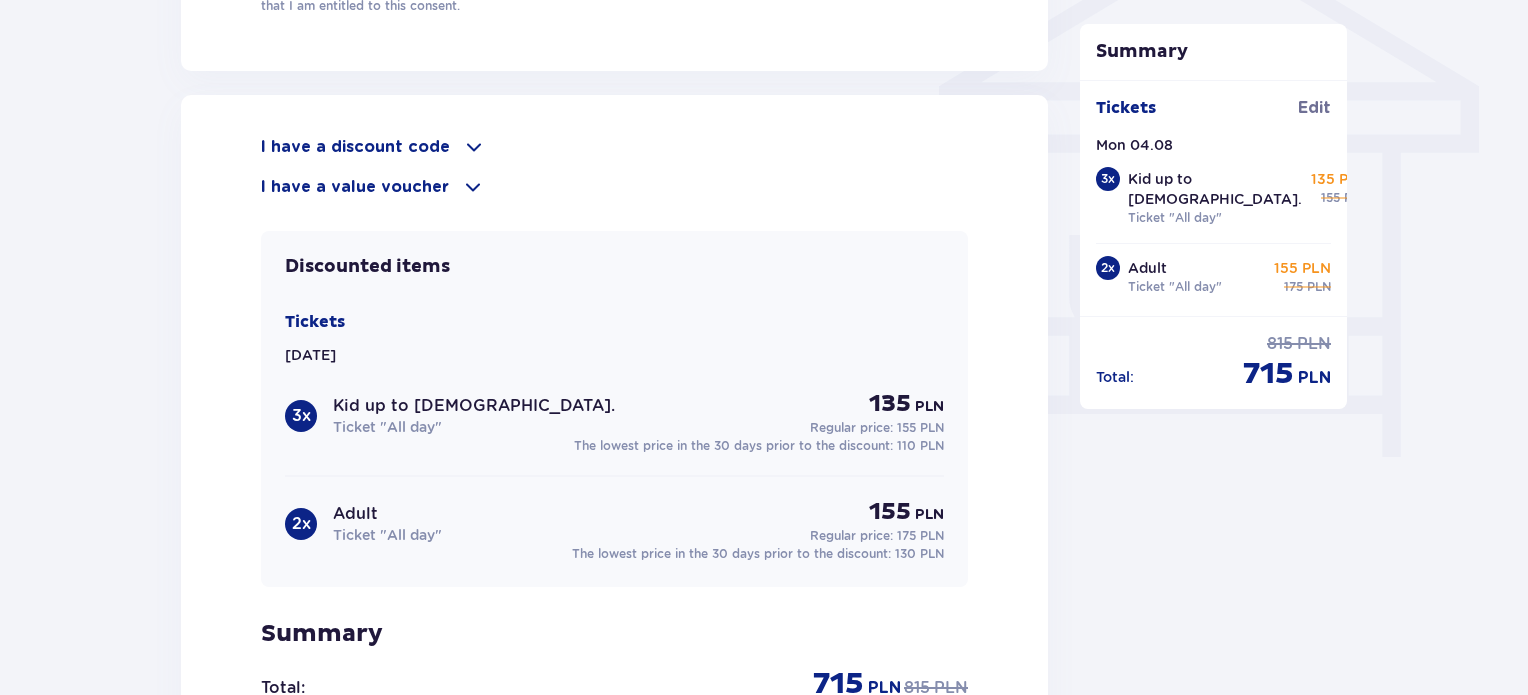 click at bounding box center (474, 147) 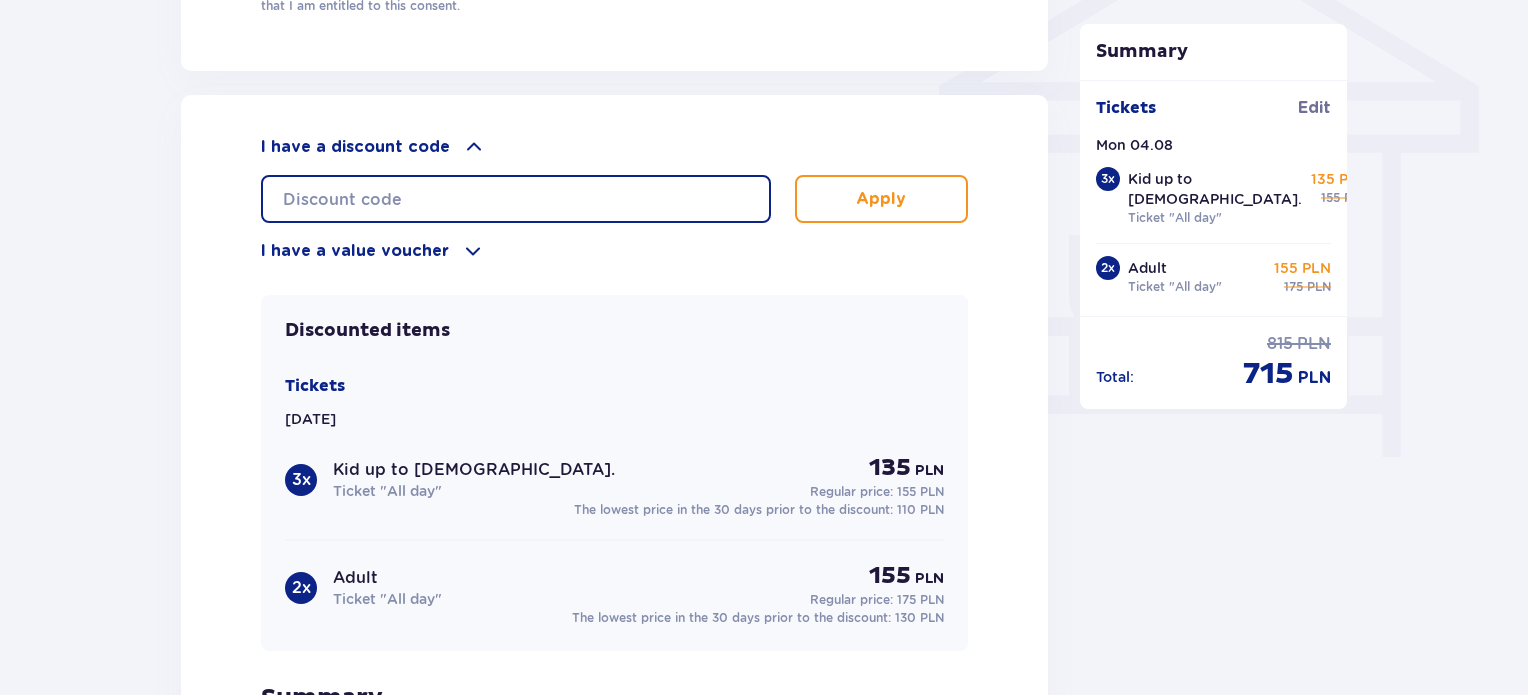 click at bounding box center (516, 199) 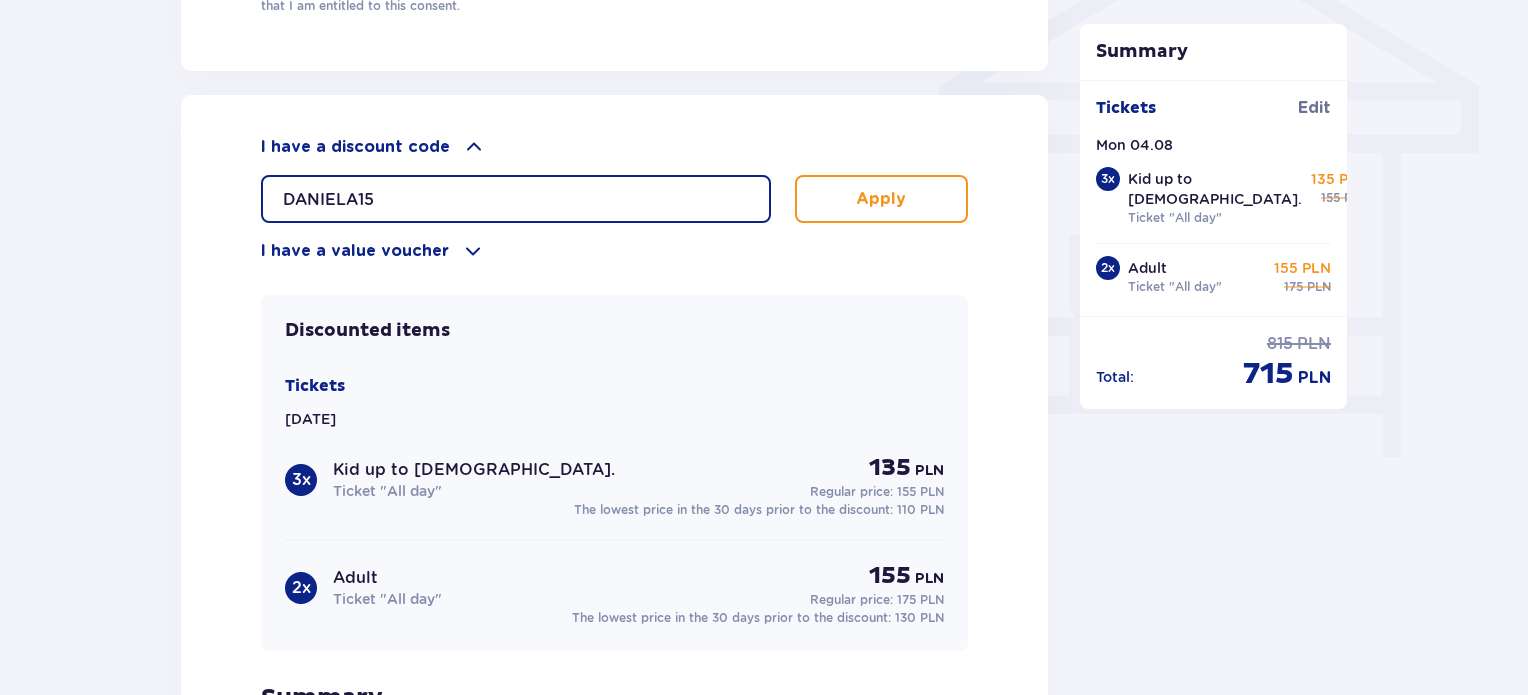 type on "DANIELA15" 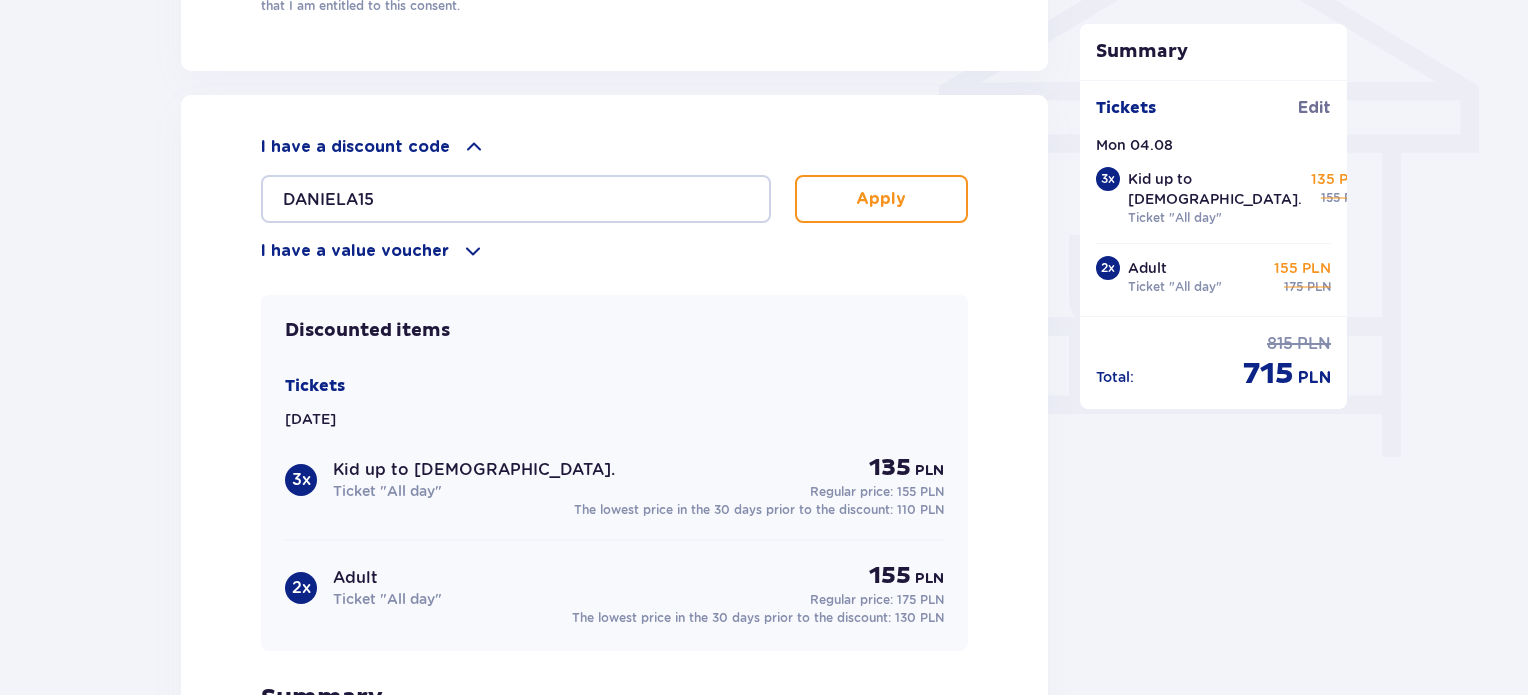 click on "Apply" at bounding box center [881, 199] 